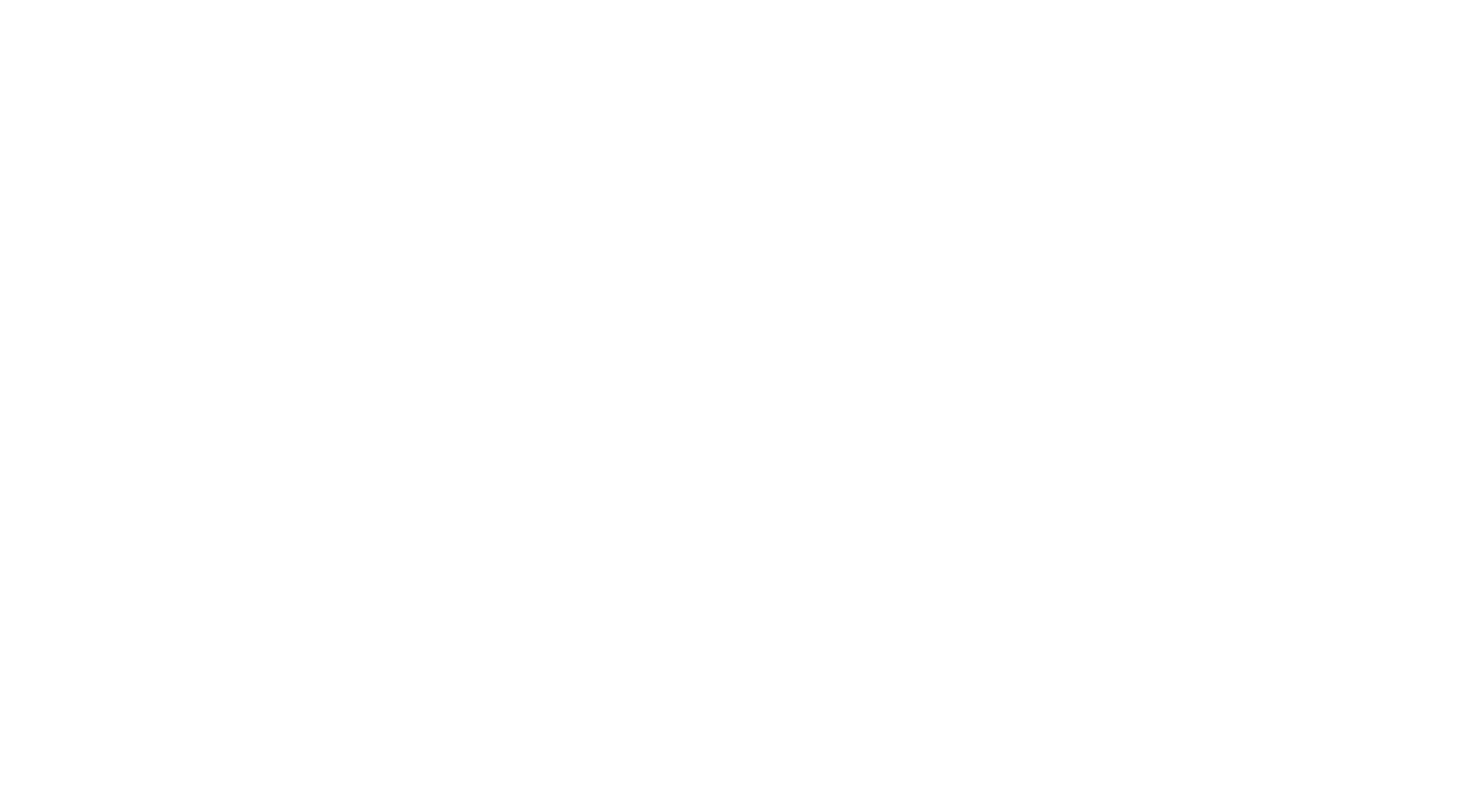 scroll, scrollTop: 0, scrollLeft: 0, axis: both 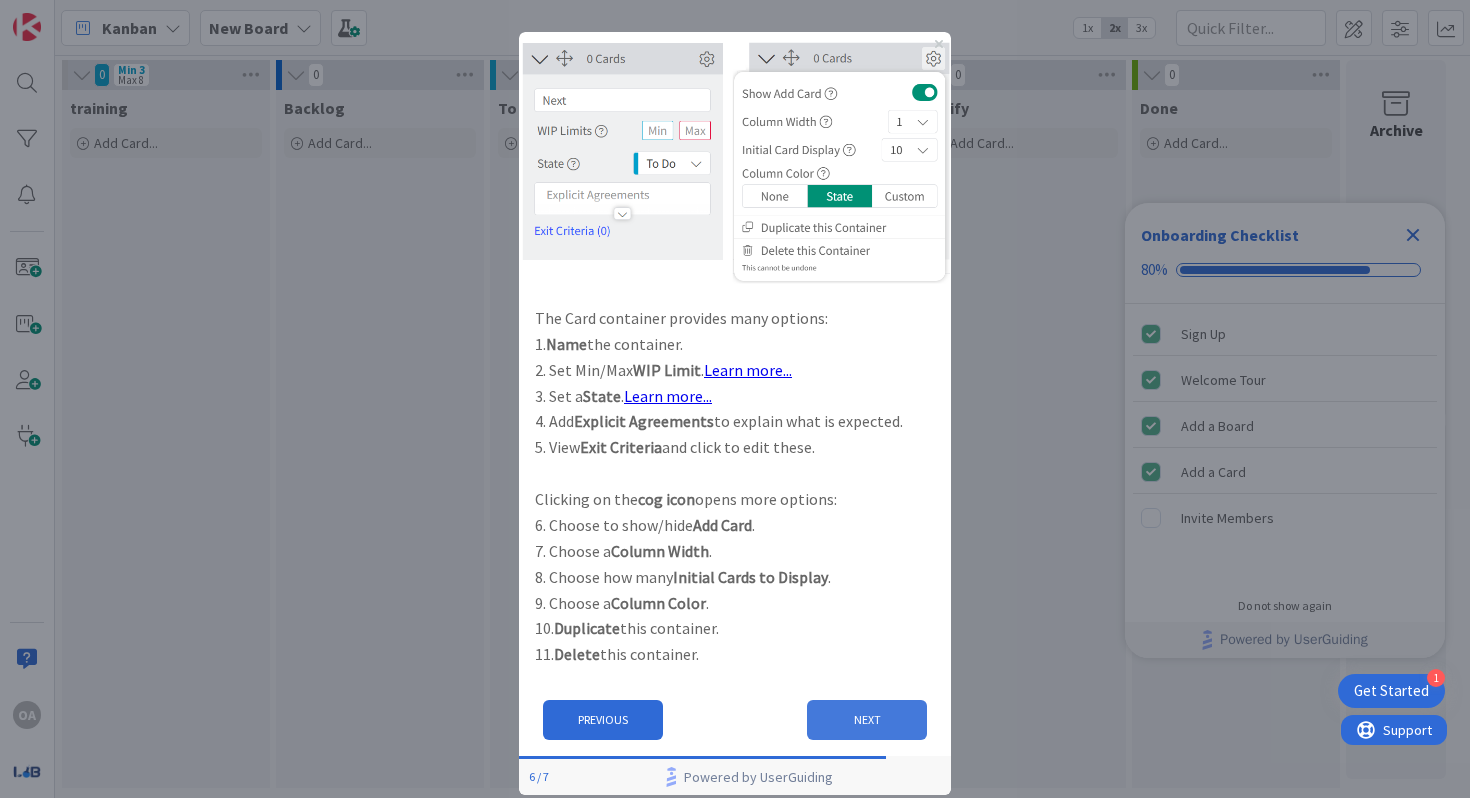 click on "NEXT" at bounding box center (867, 720) 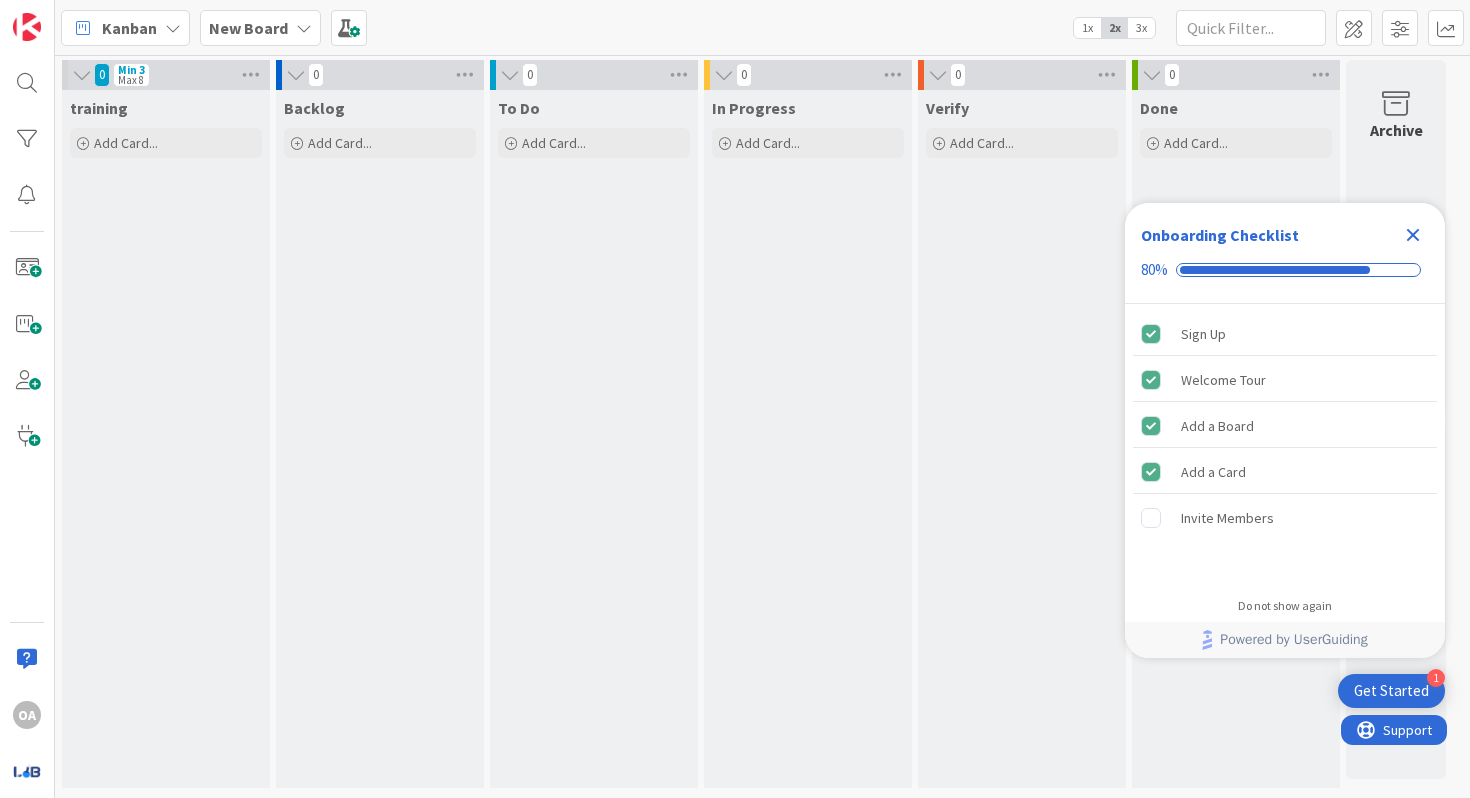 scroll, scrollTop: 0, scrollLeft: 0, axis: both 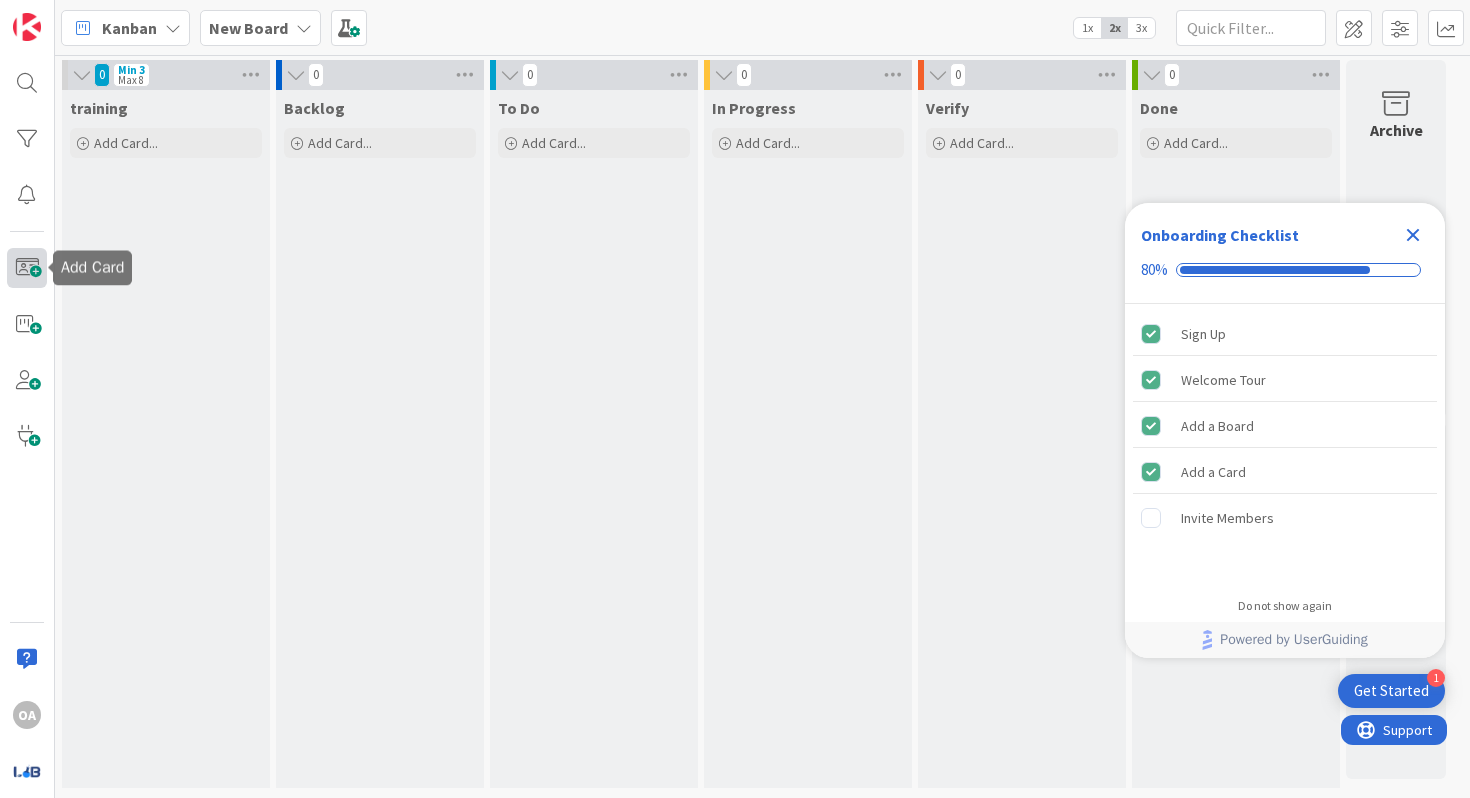 click at bounding box center [27, 268] 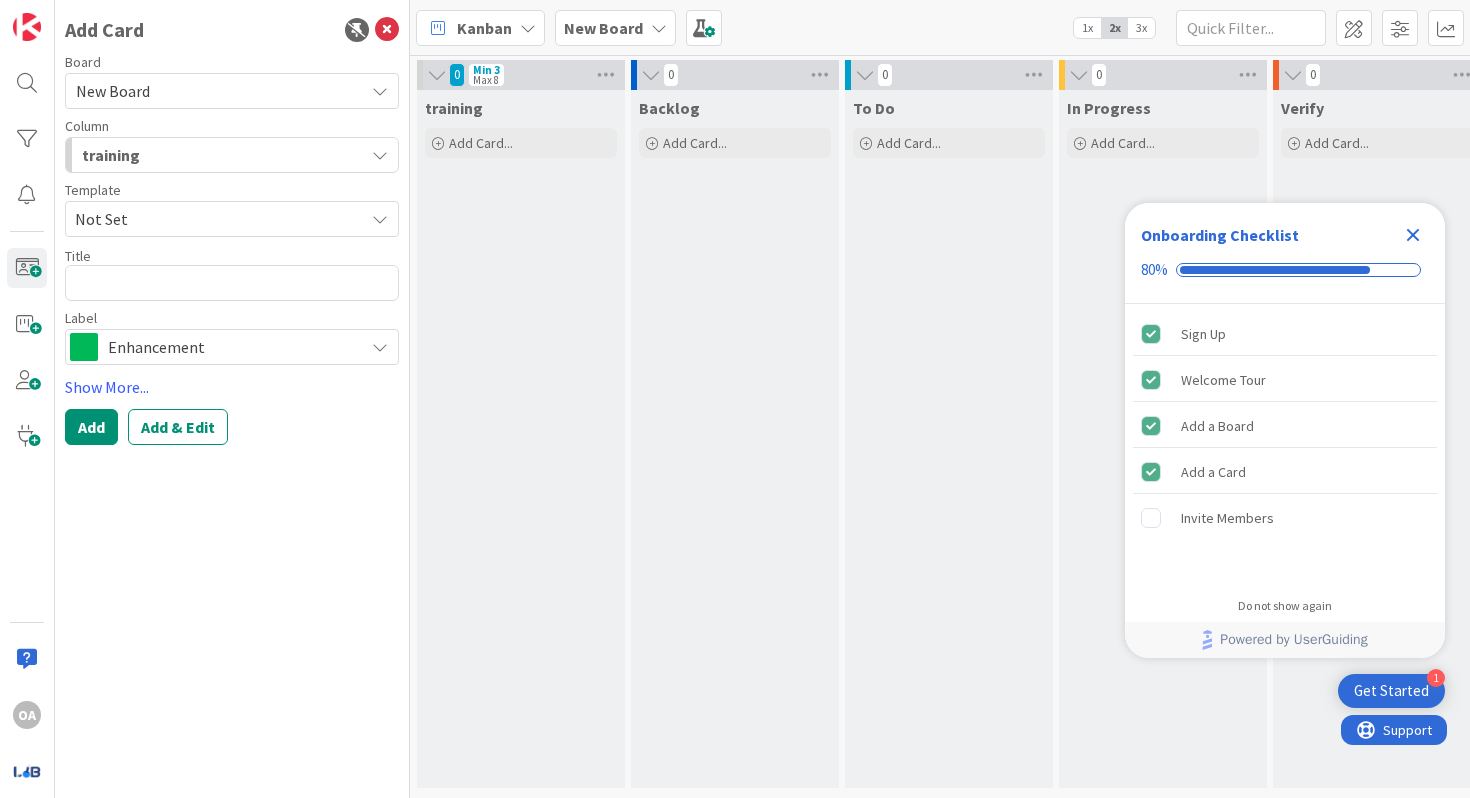 type on "x" 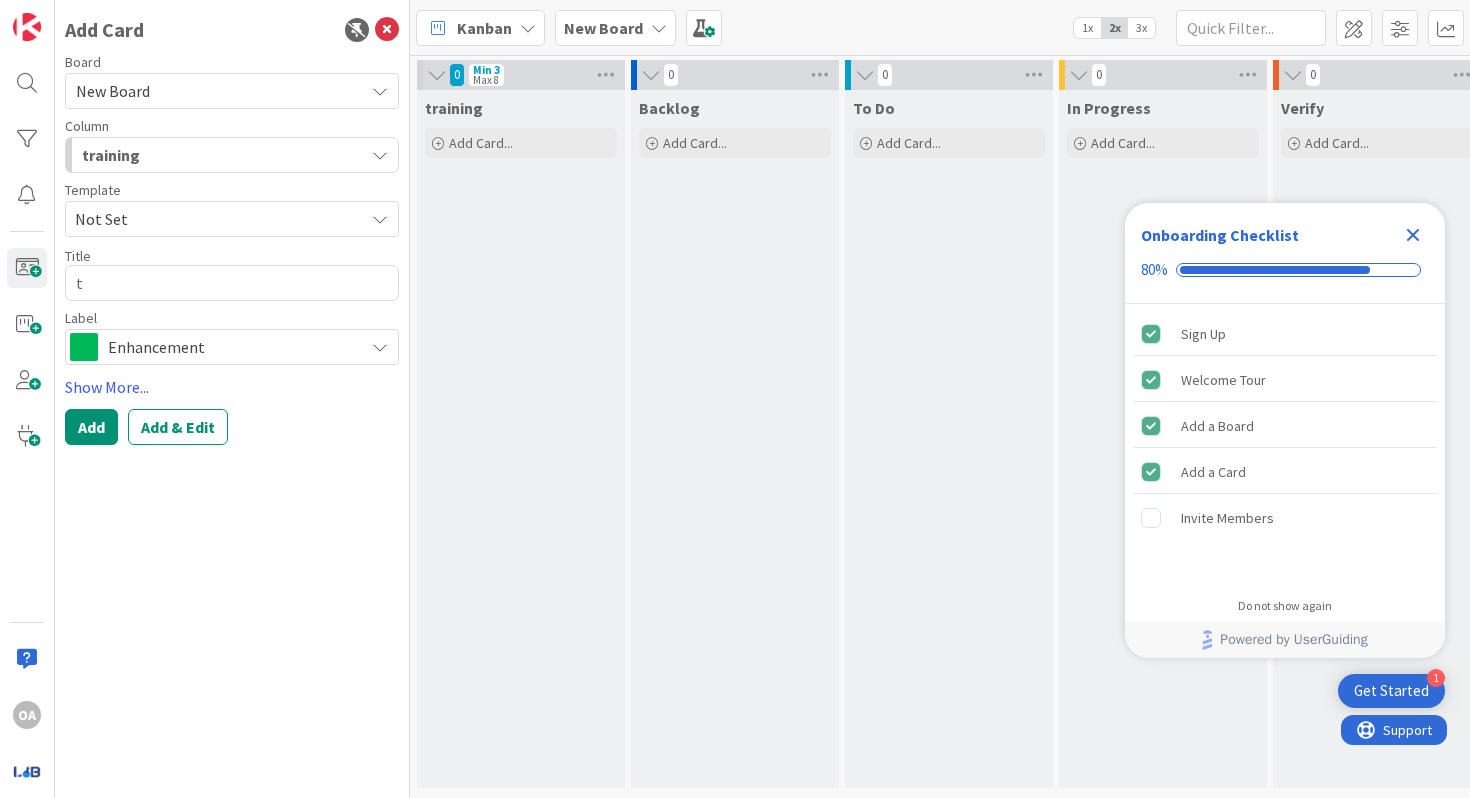 type on "x" 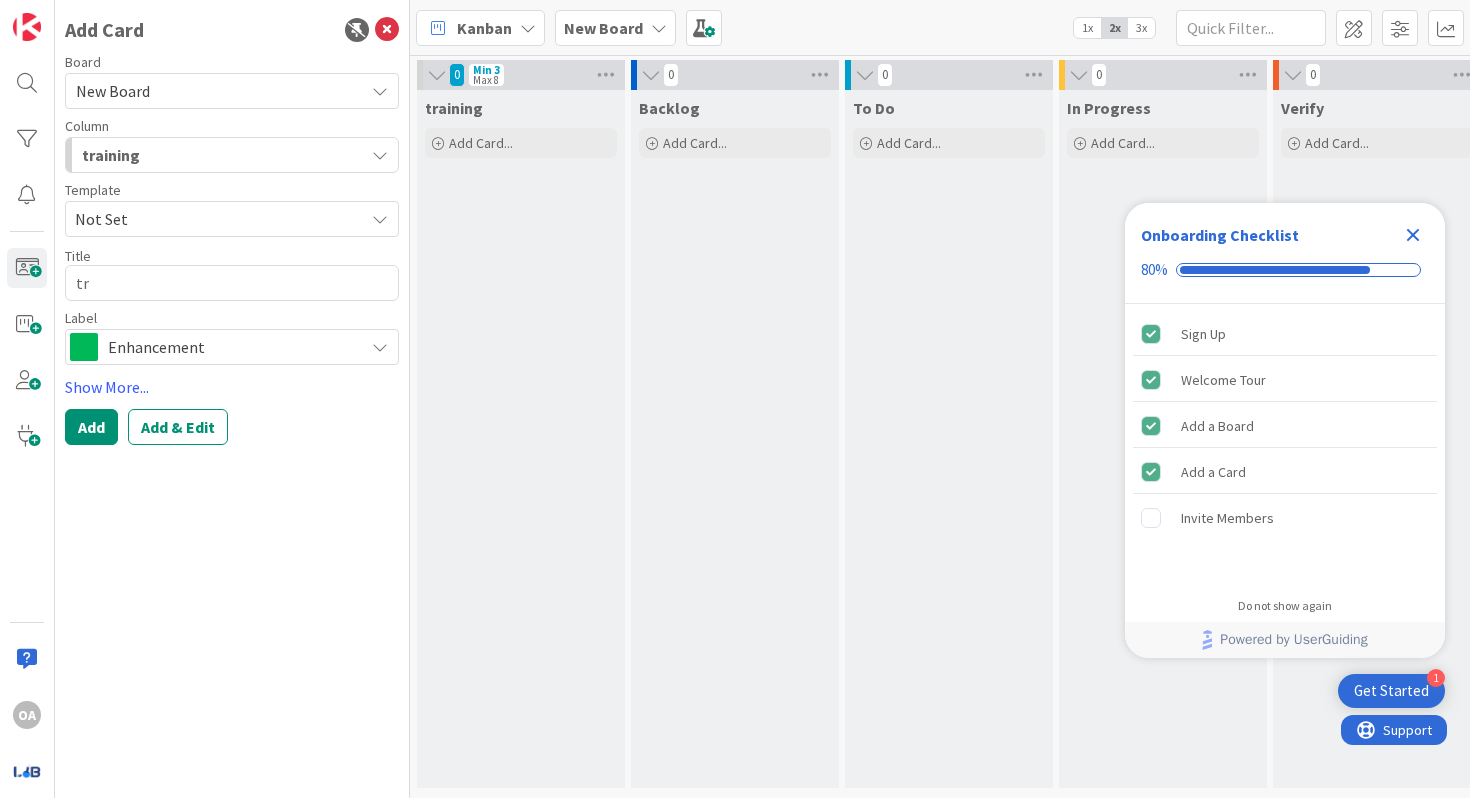 type on "x" 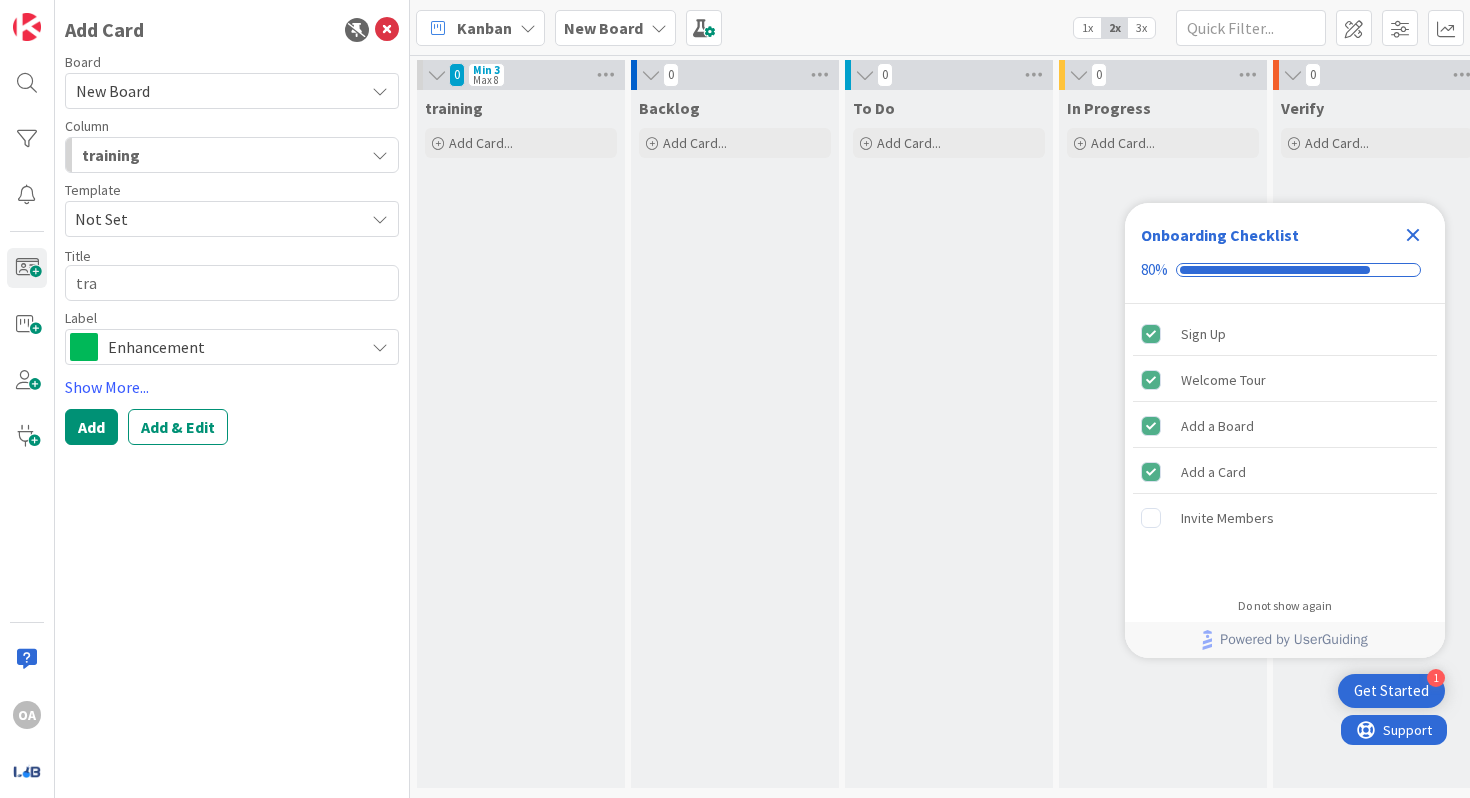 type on "x" 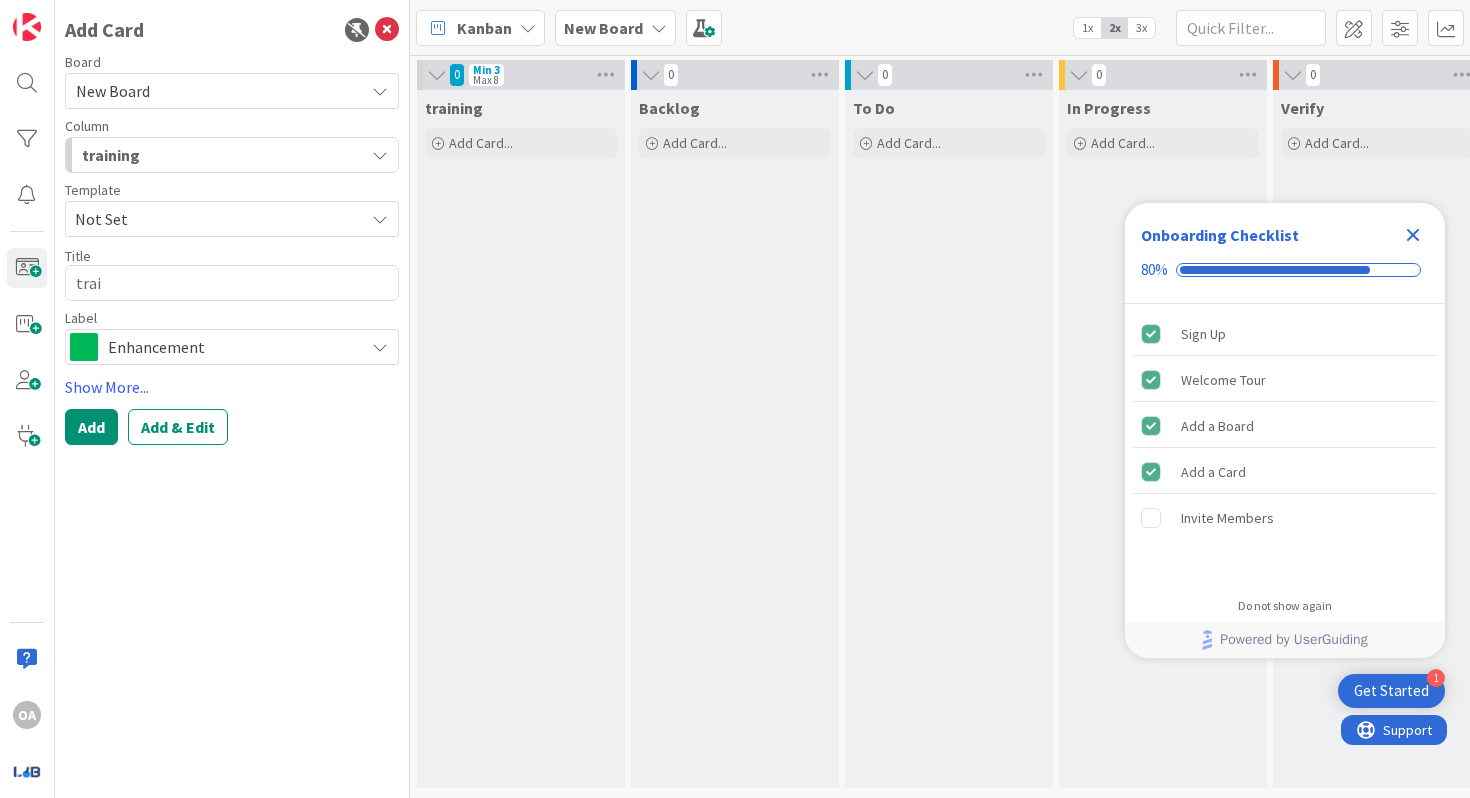 type on "x" 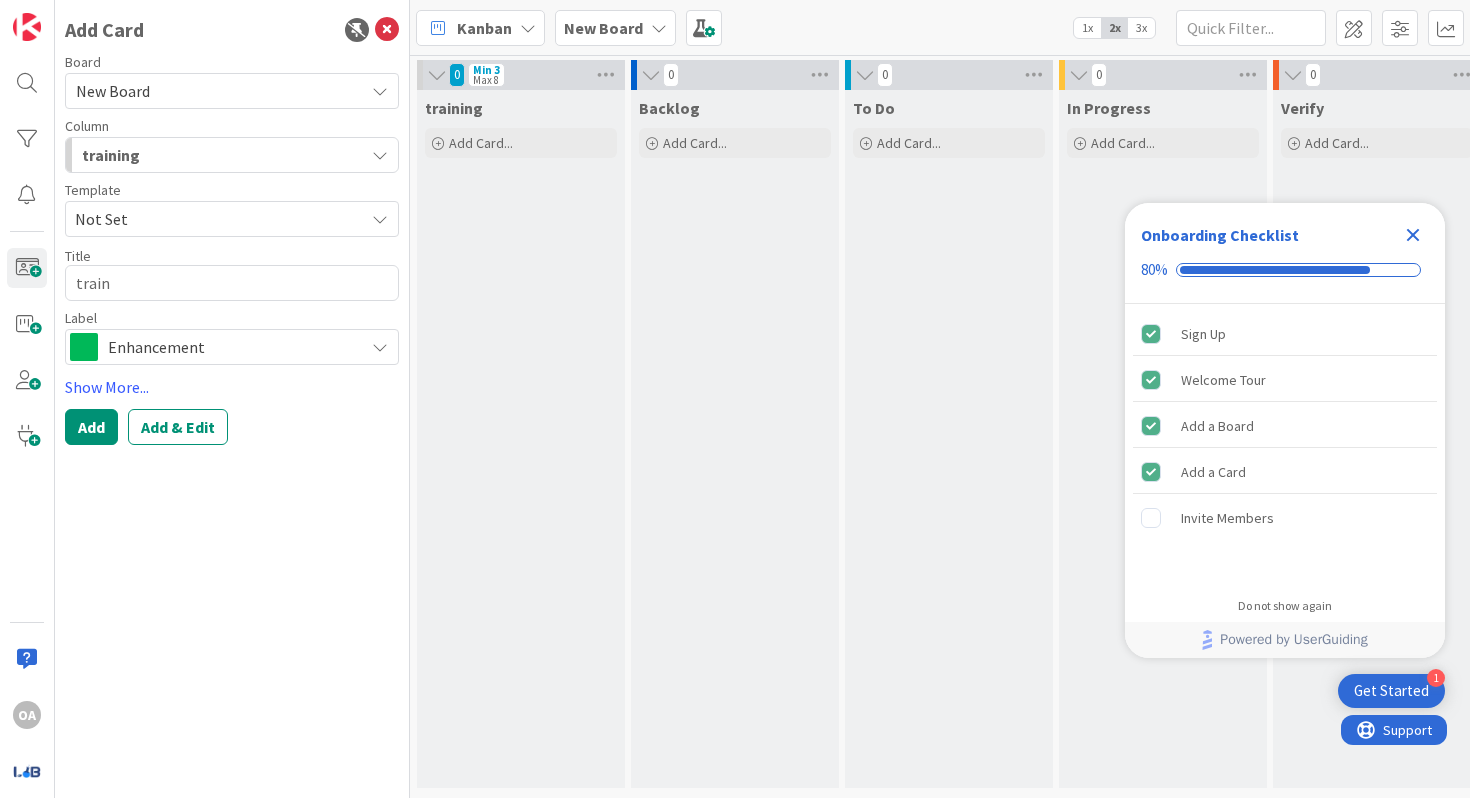type on "x" 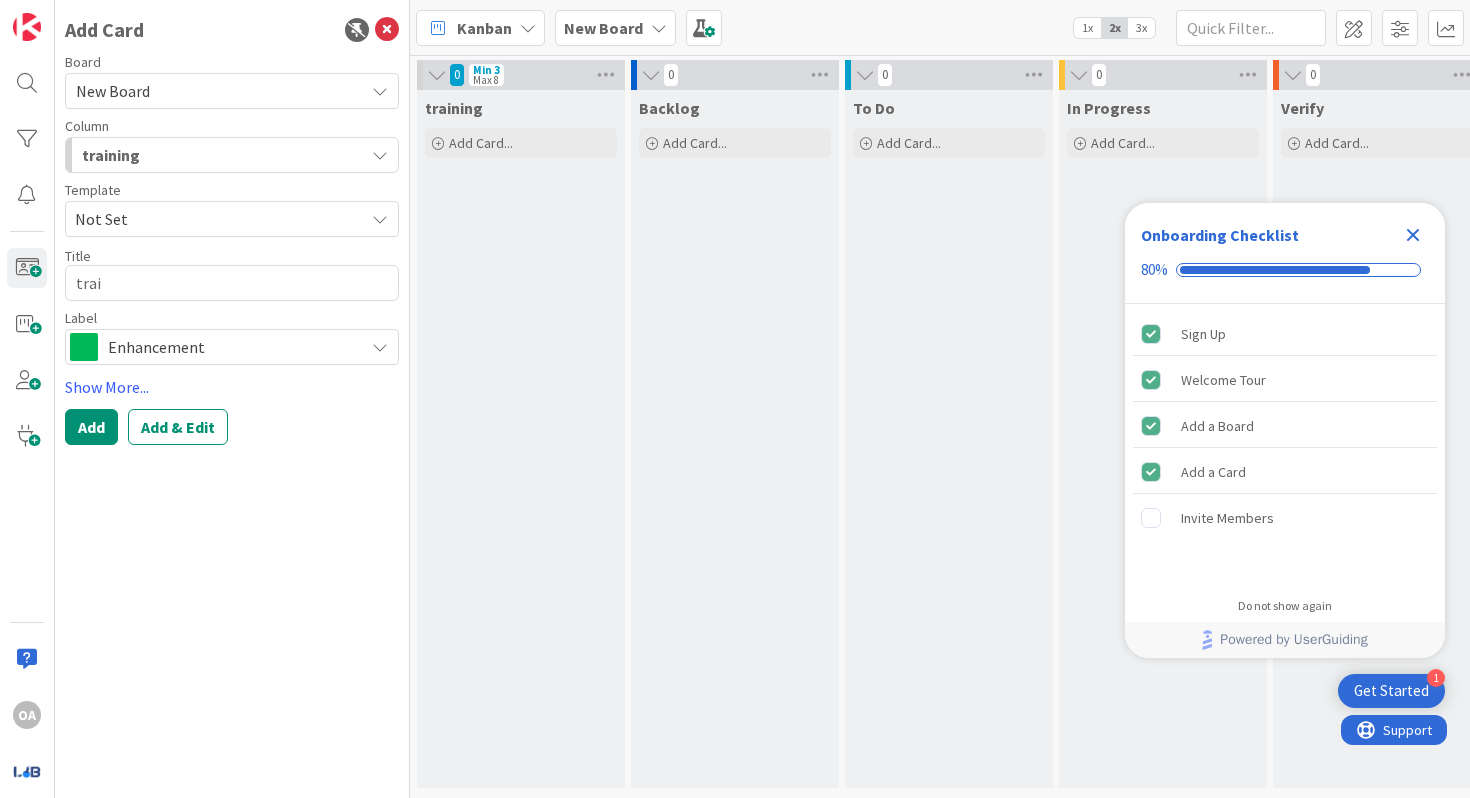 type on "x" 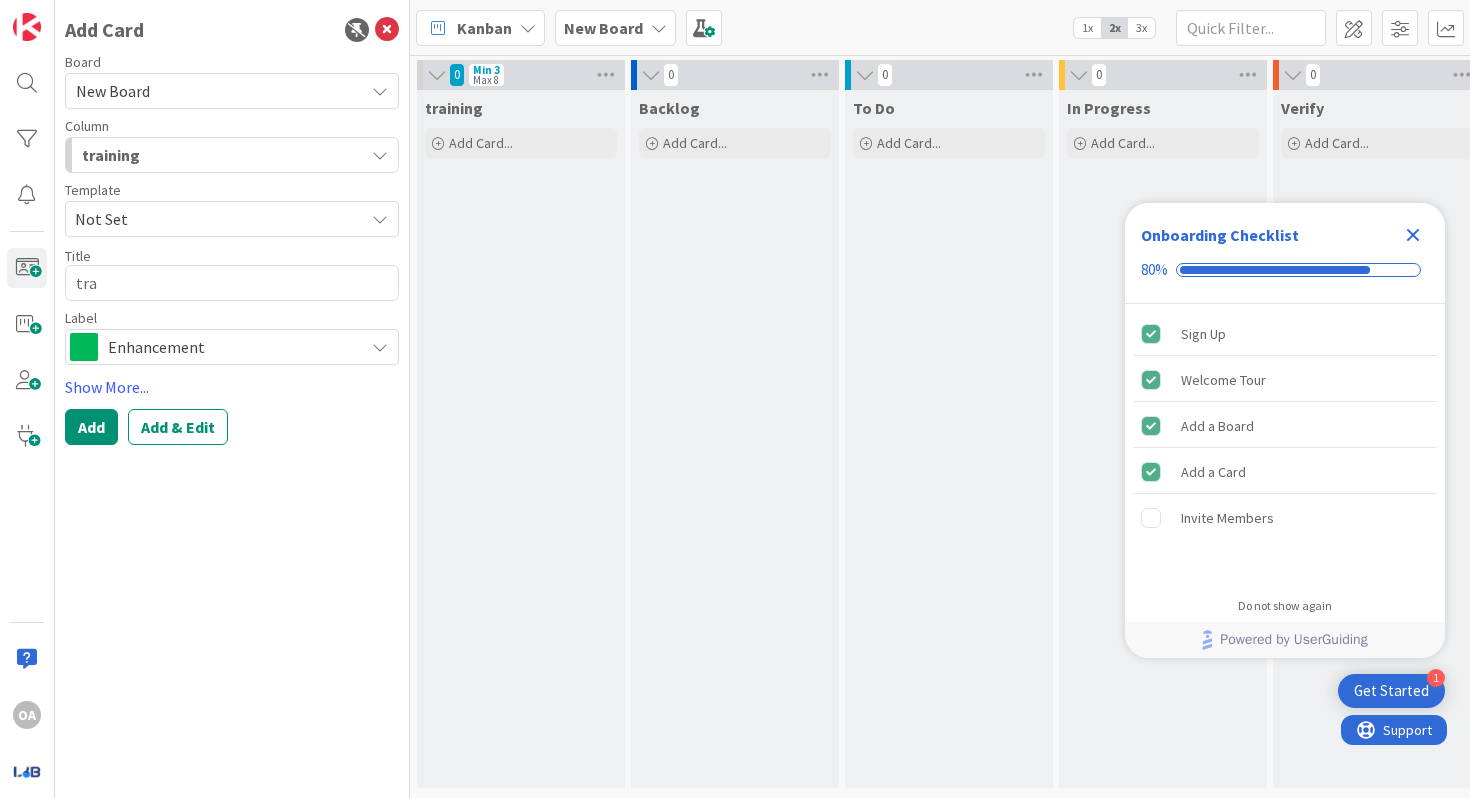 type on "x" 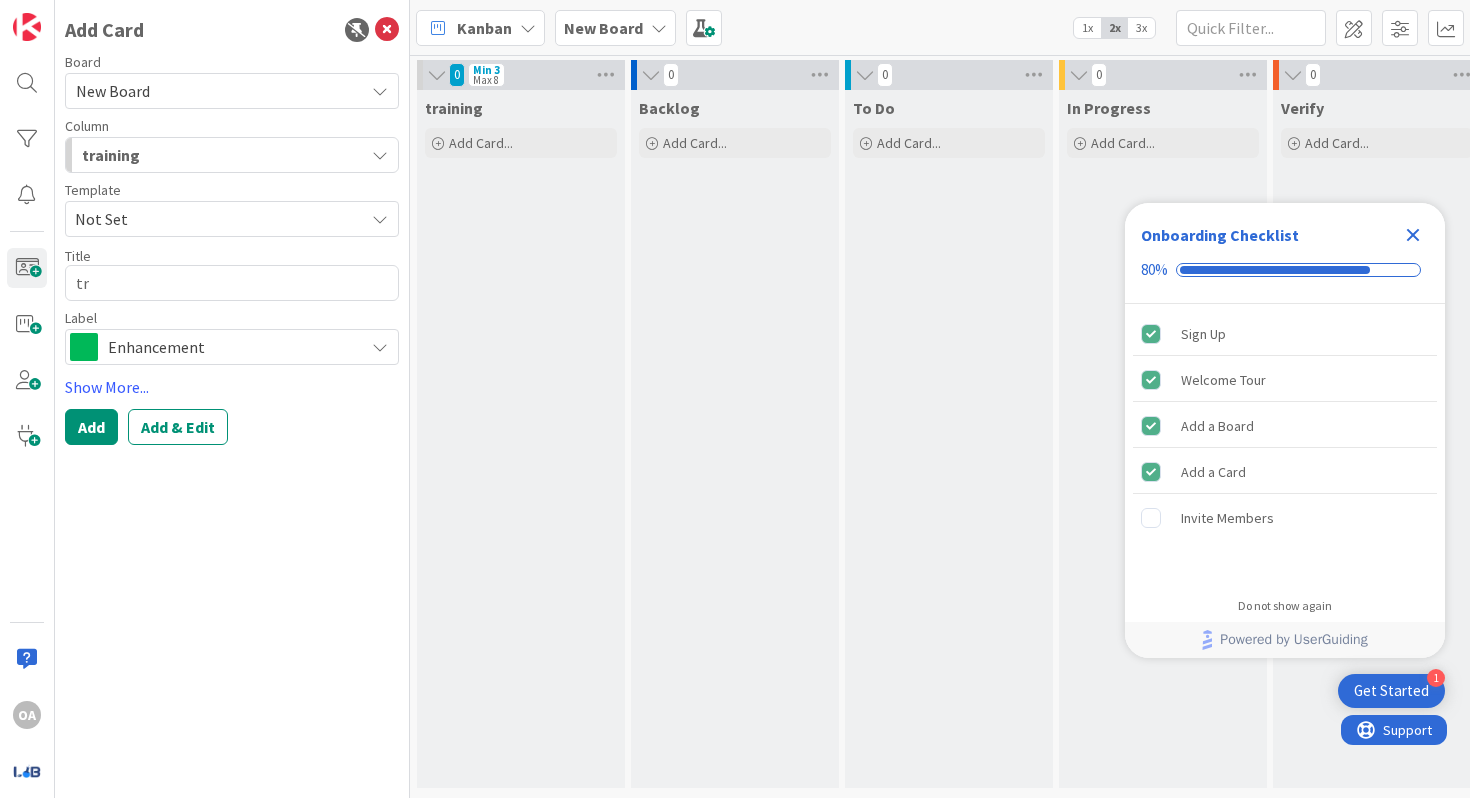 type on "x" 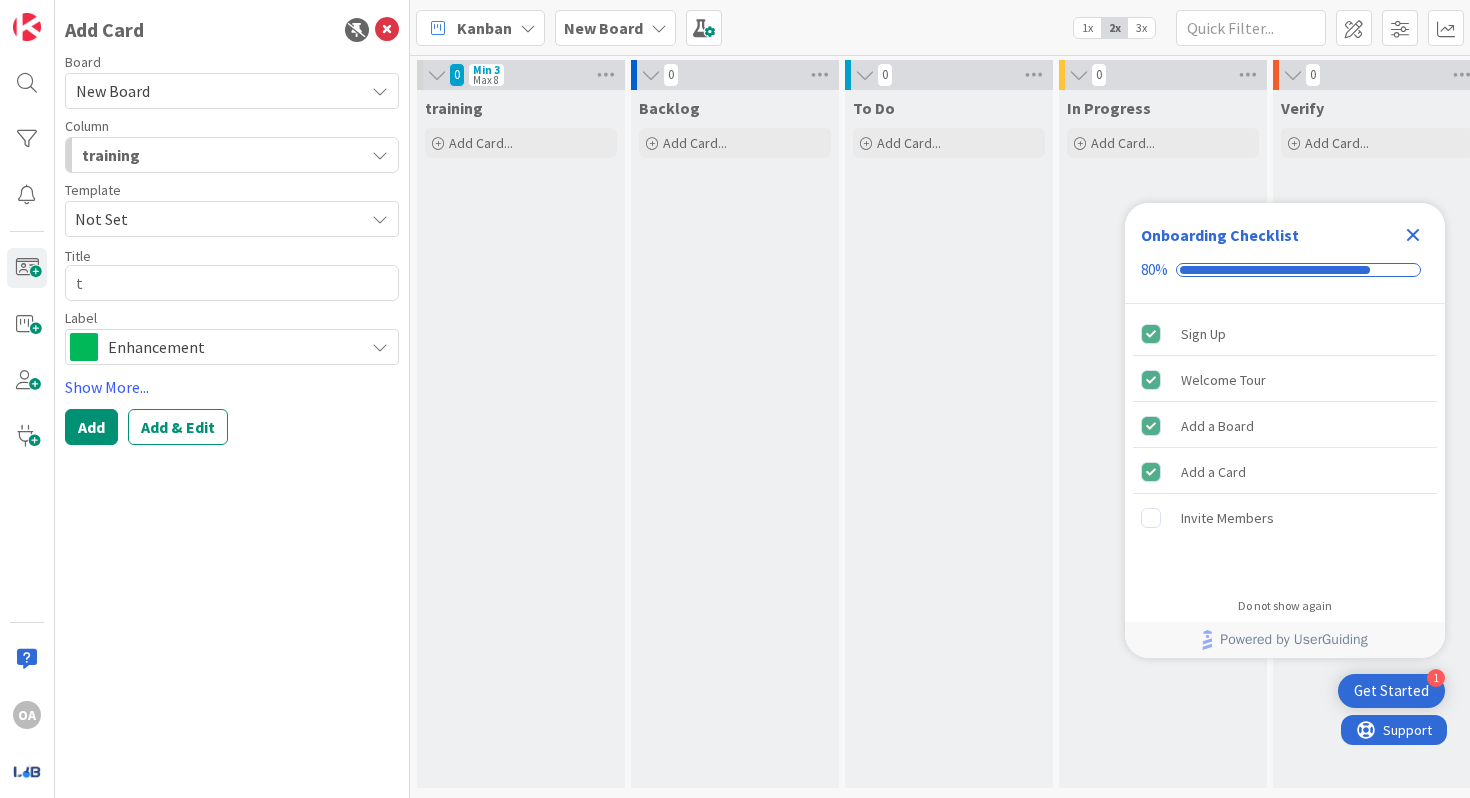 type 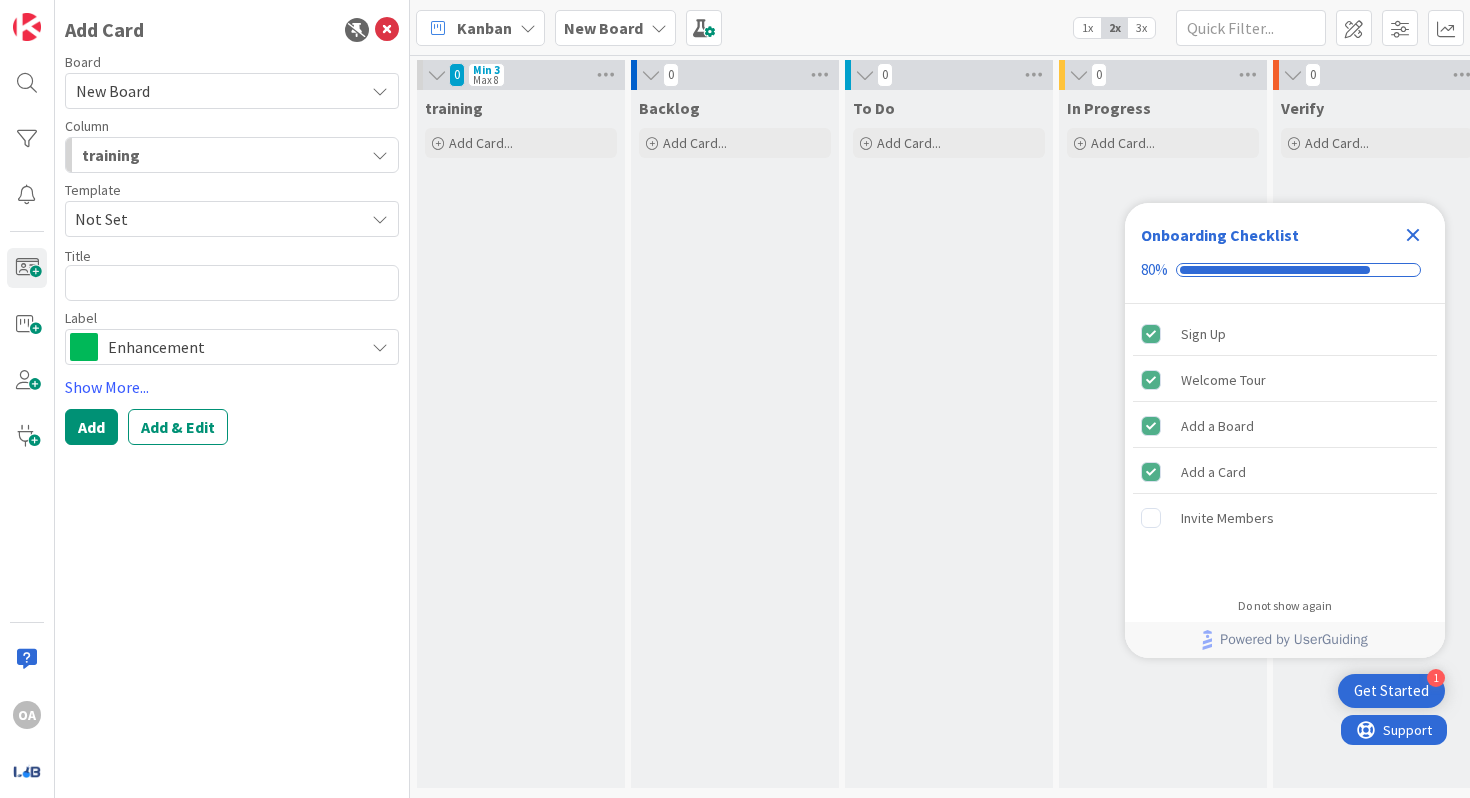 type on "x" 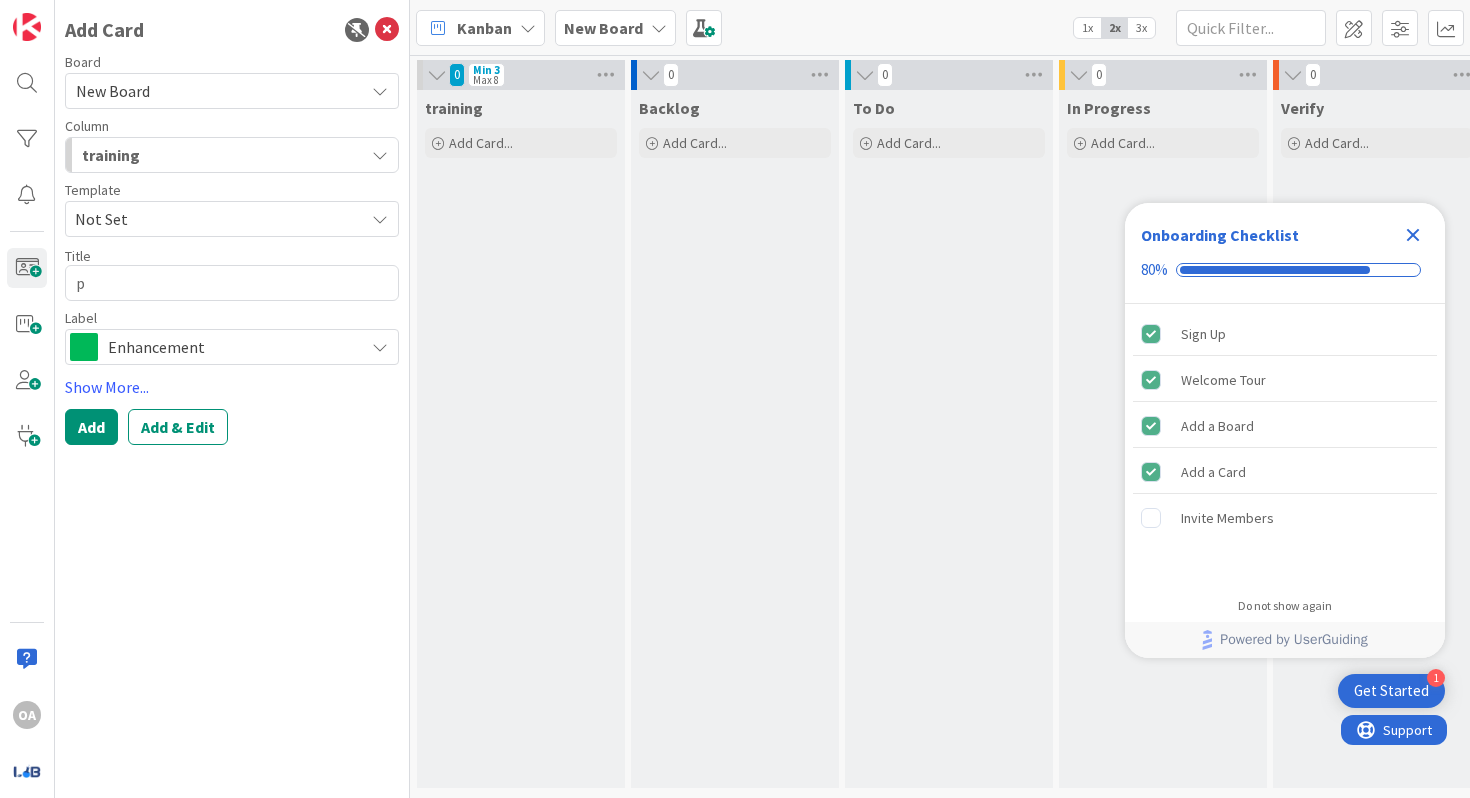 type on "x" 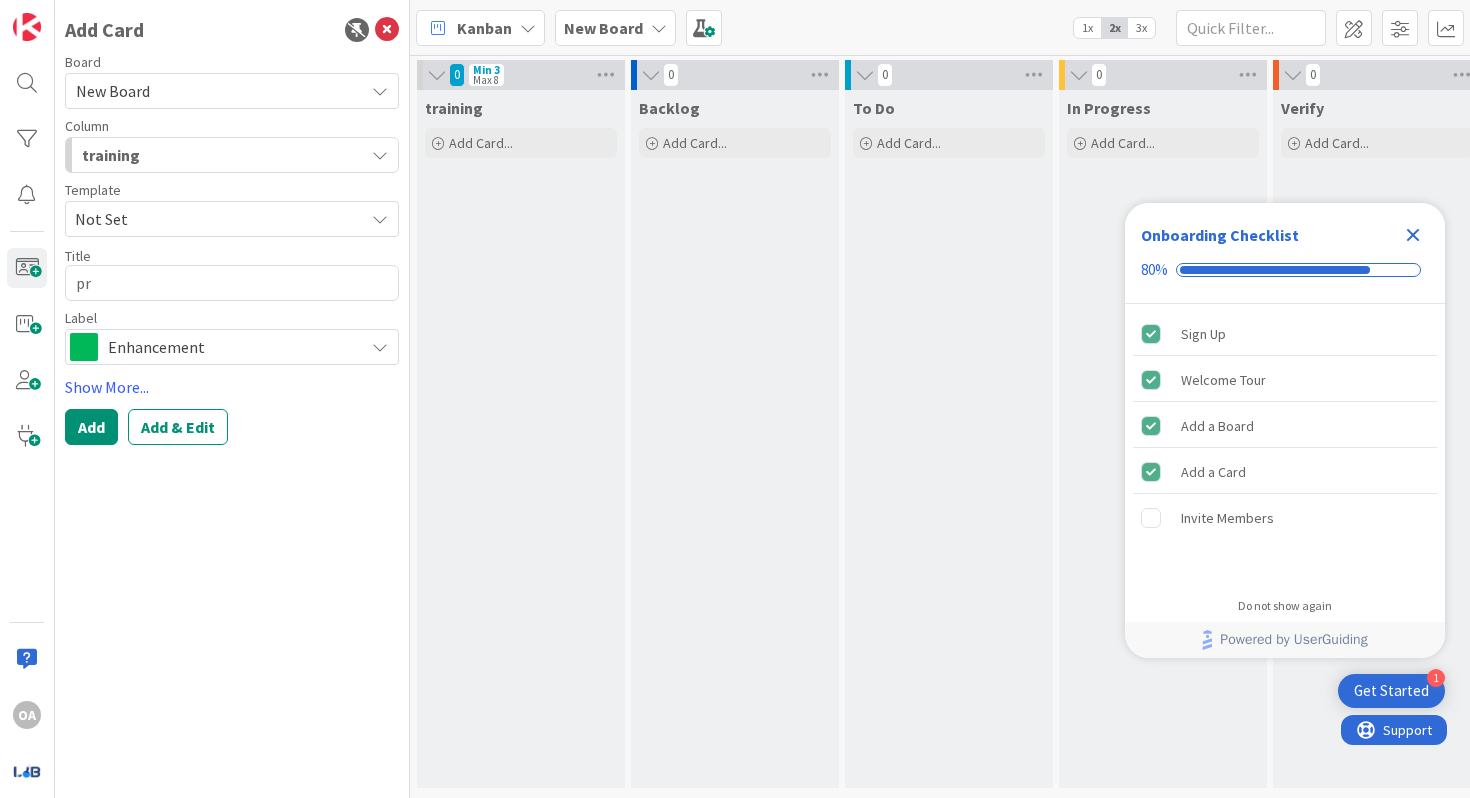 type on "x" 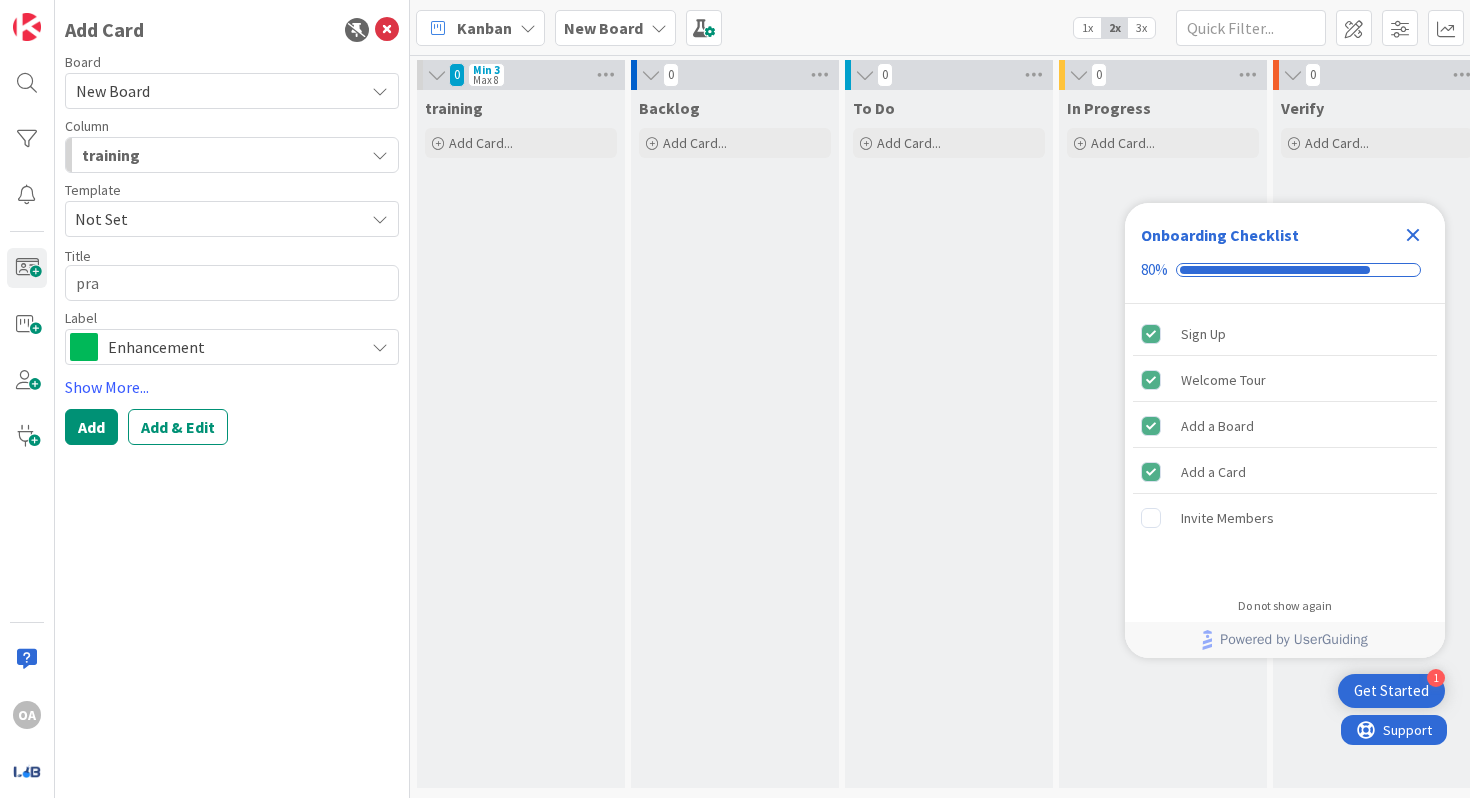 type on "x" 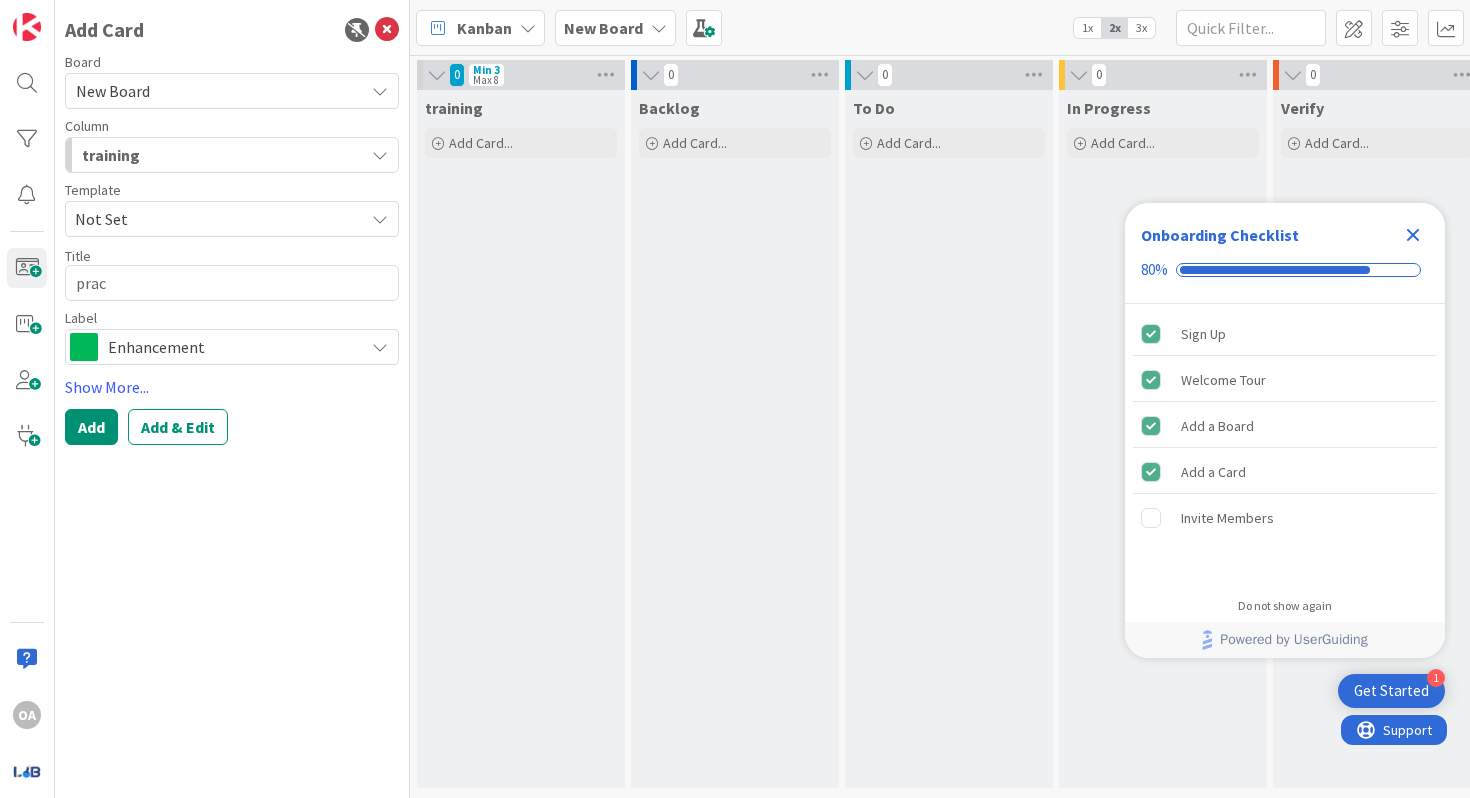 type on "x" 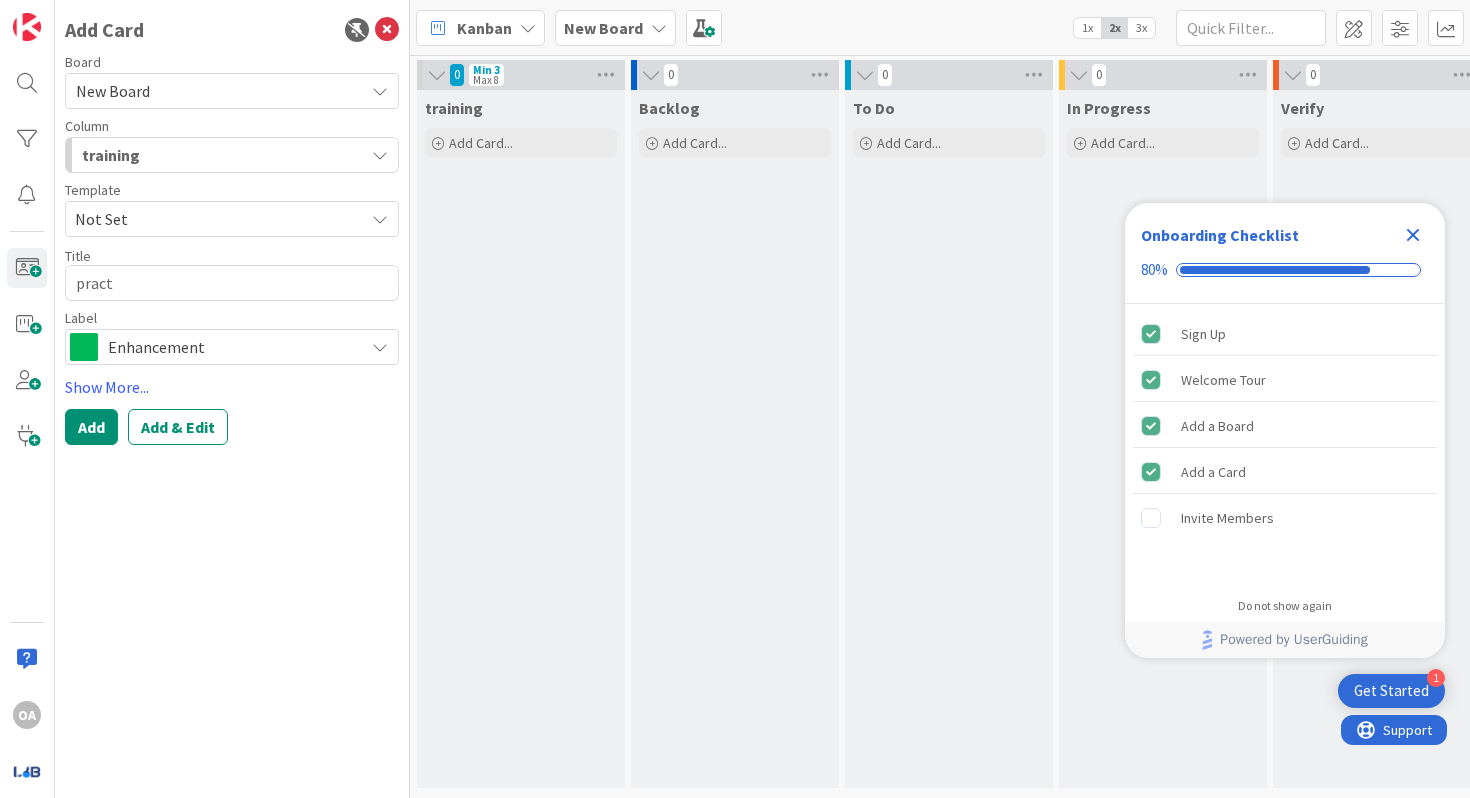 type on "x" 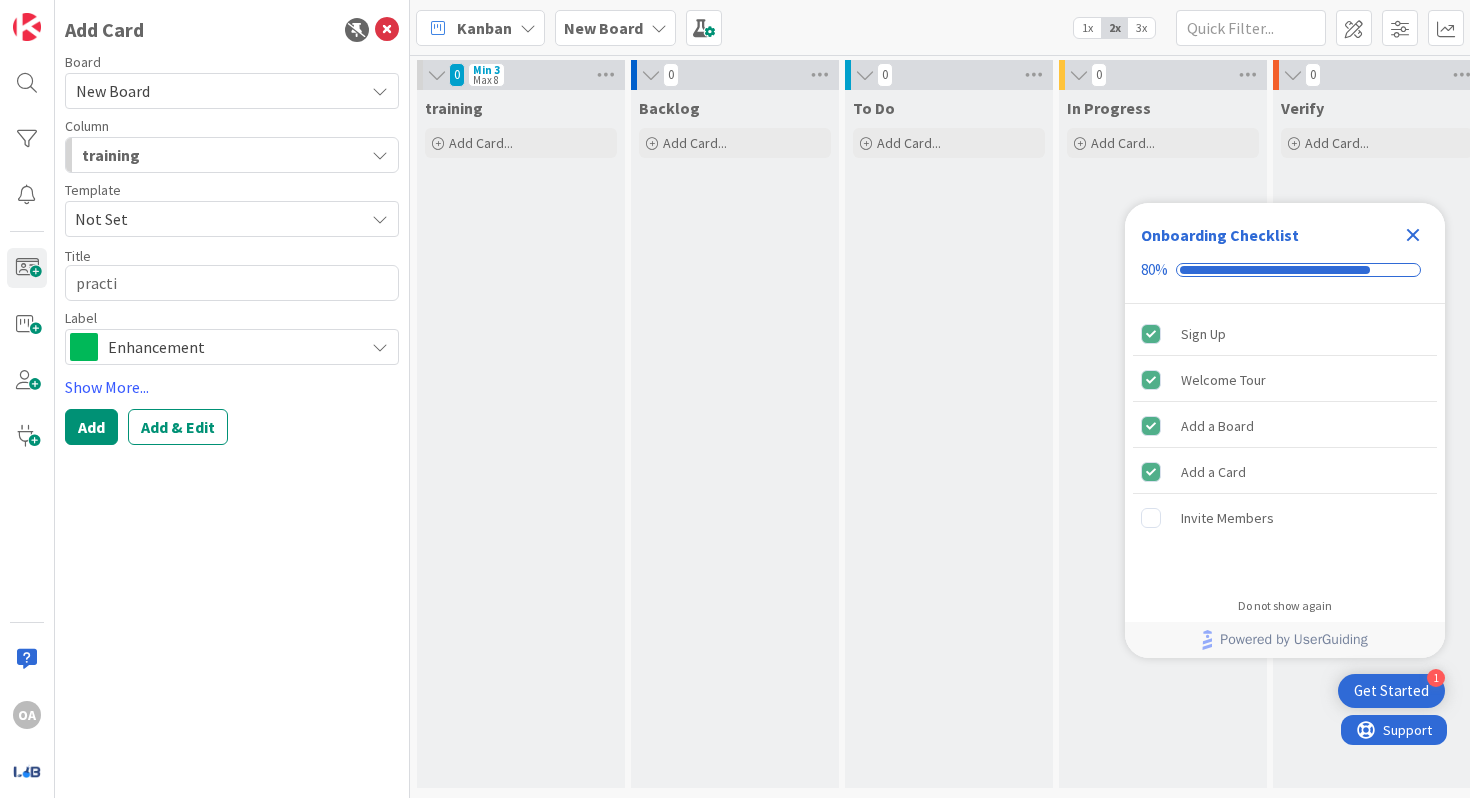 type on "x" 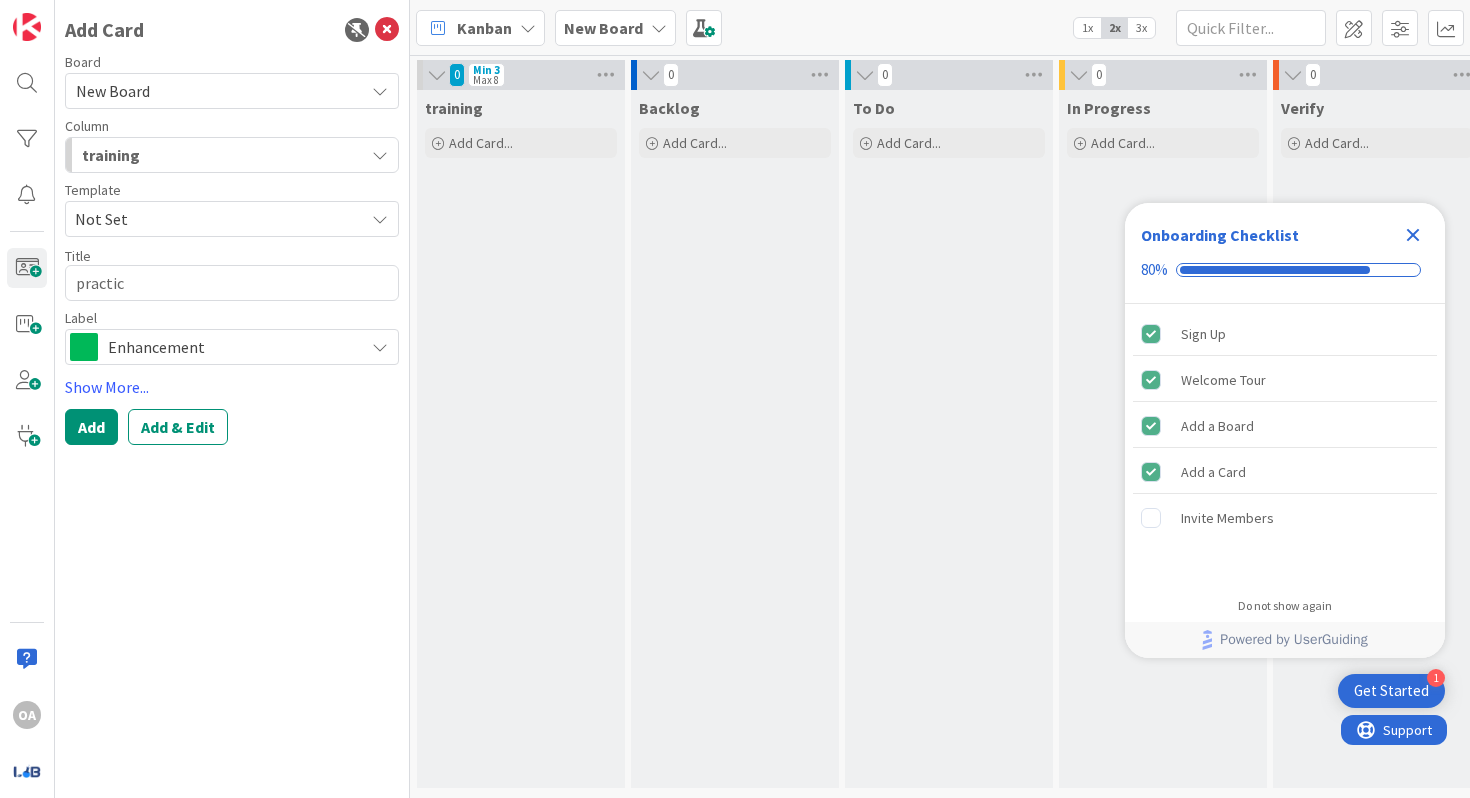 type on "x" 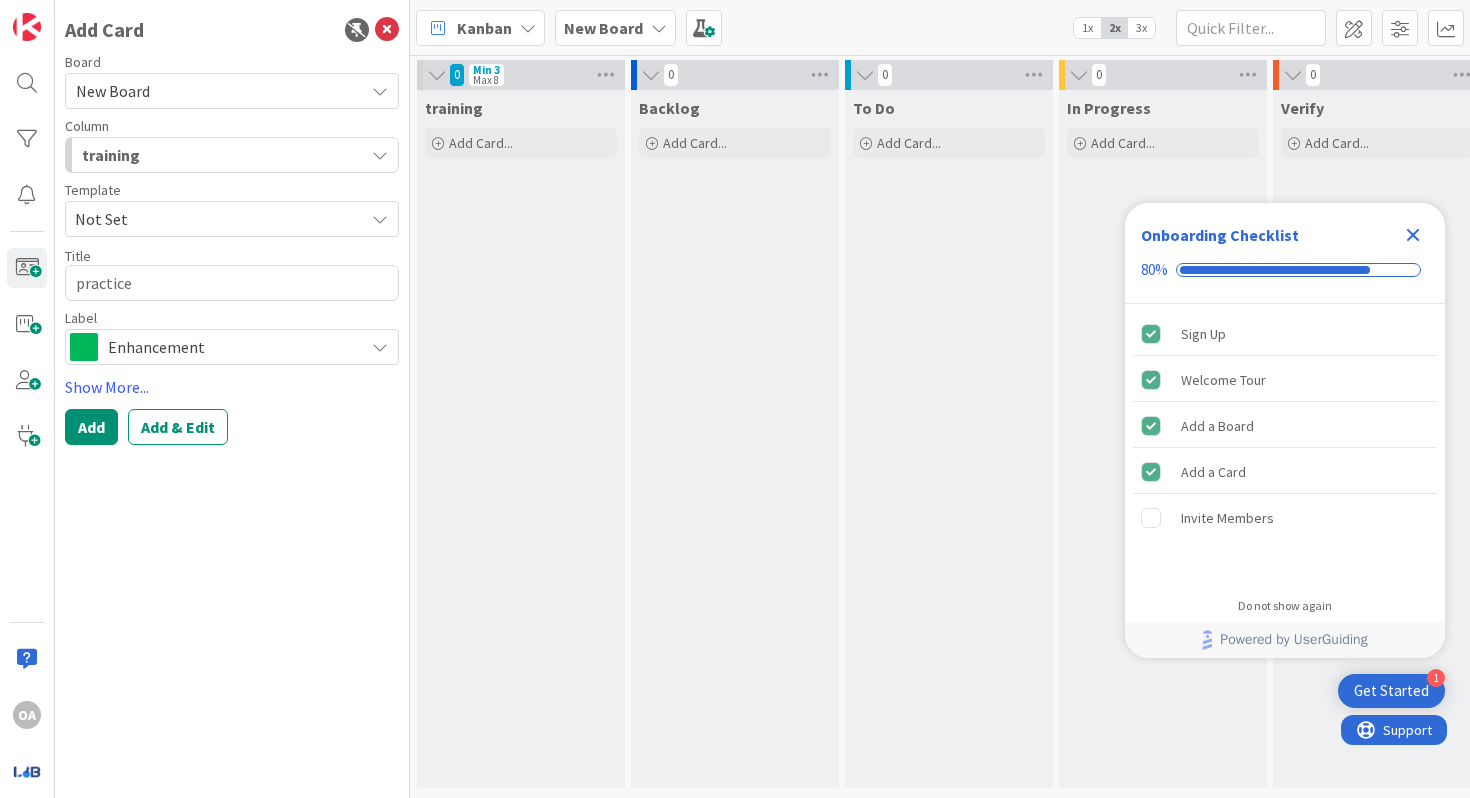type on "practice" 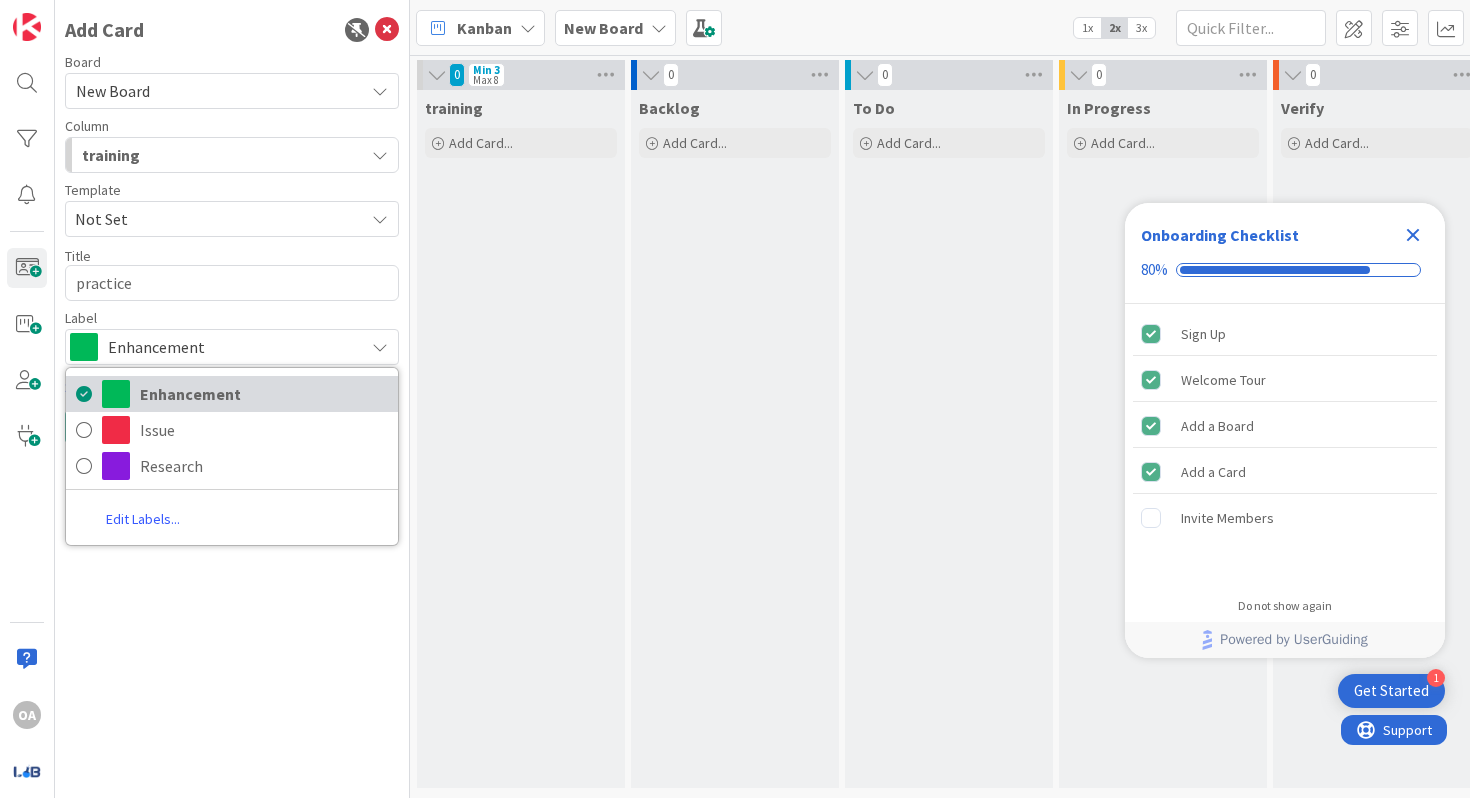 click on "Enhancement" at bounding box center [264, 394] 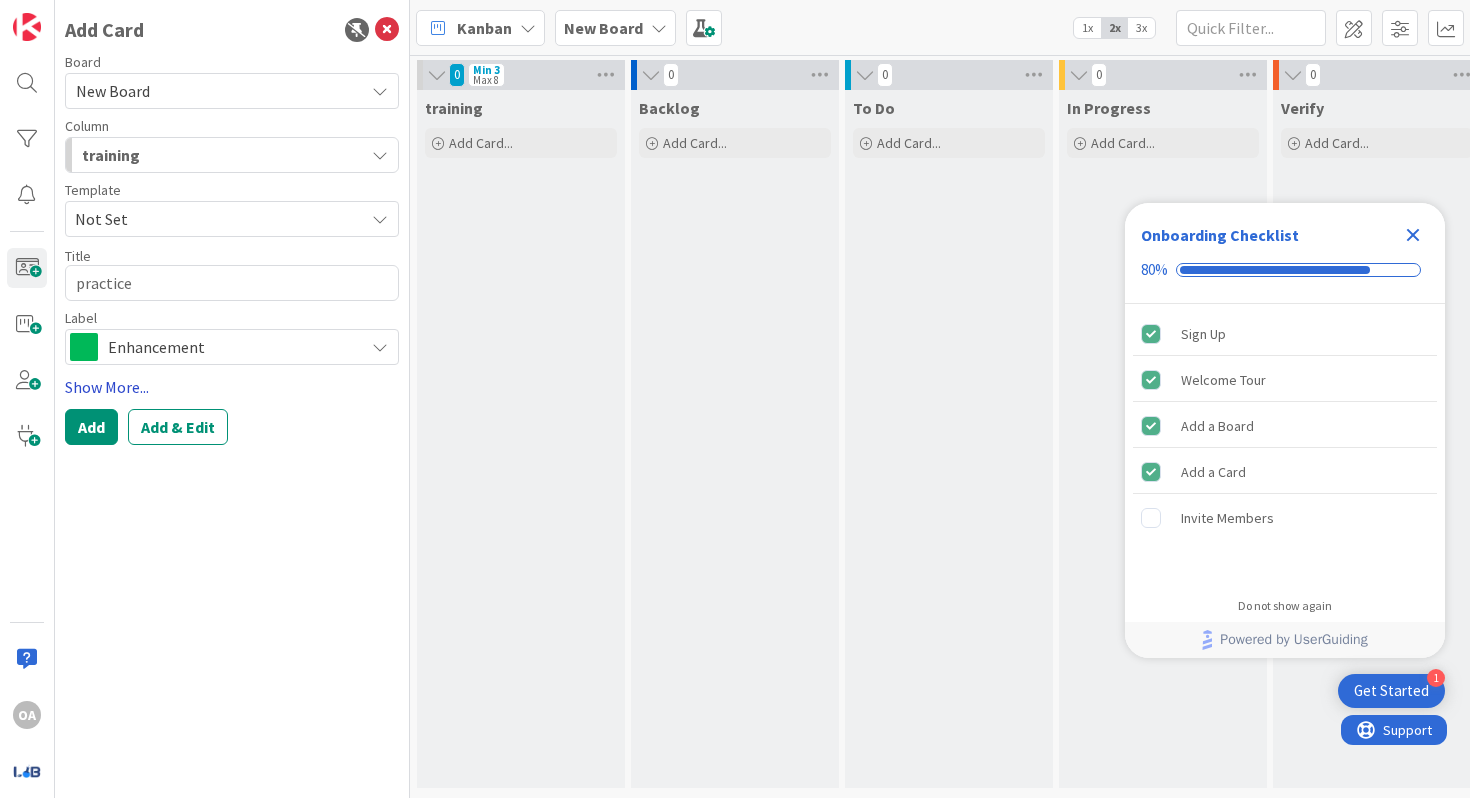 click on "Show More..." at bounding box center [232, 387] 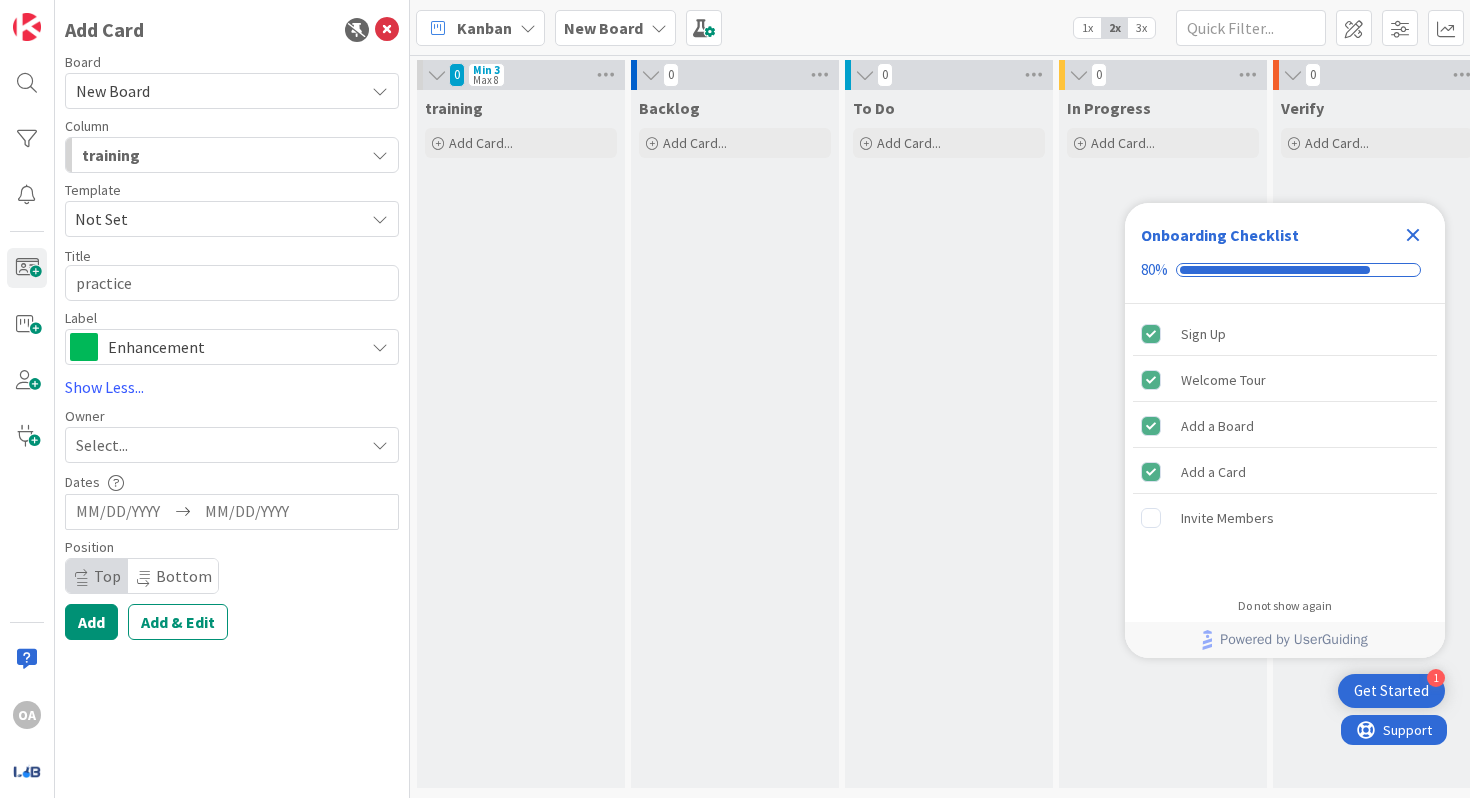 click on "Select..." at bounding box center [102, 445] 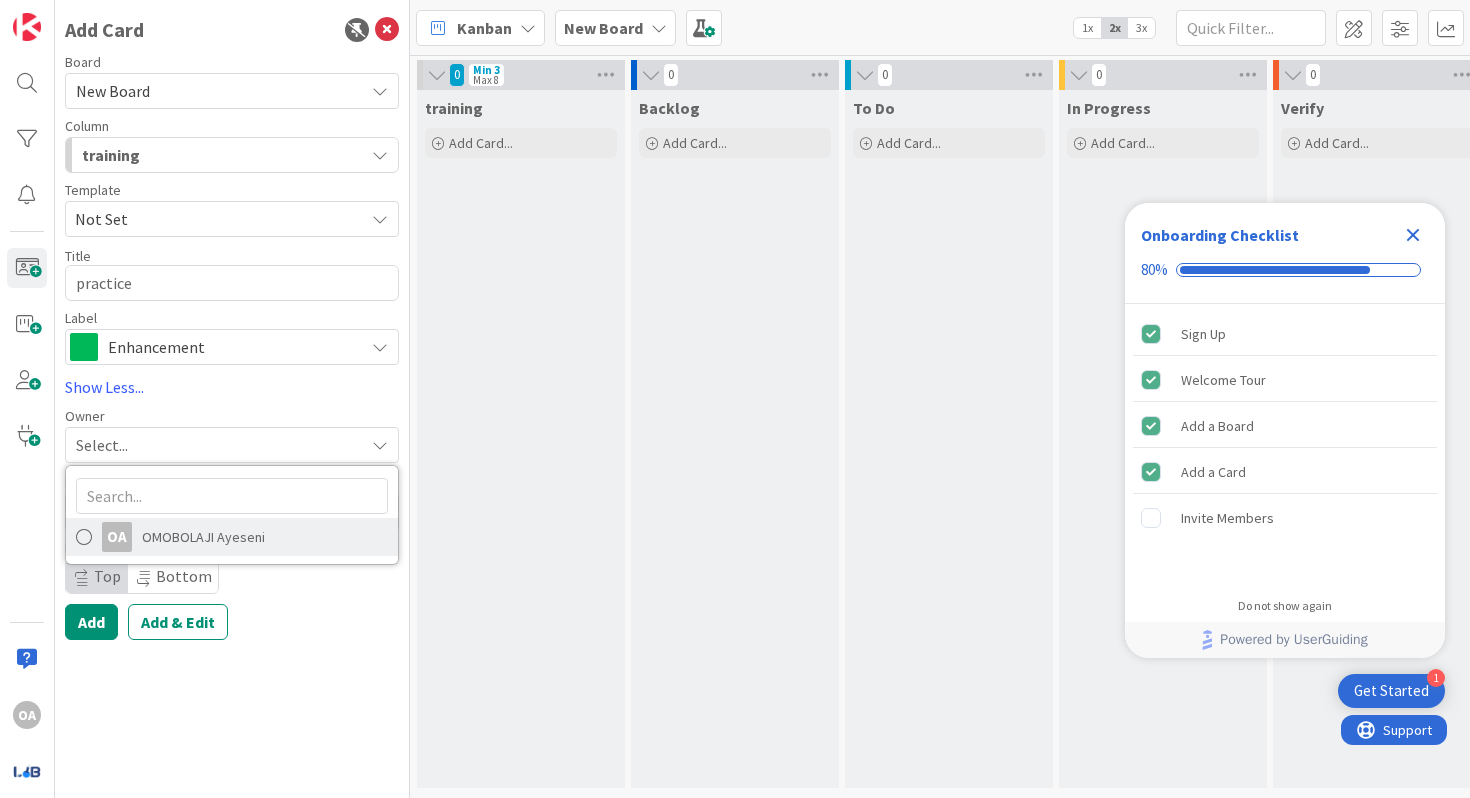click at bounding box center [84, 537] 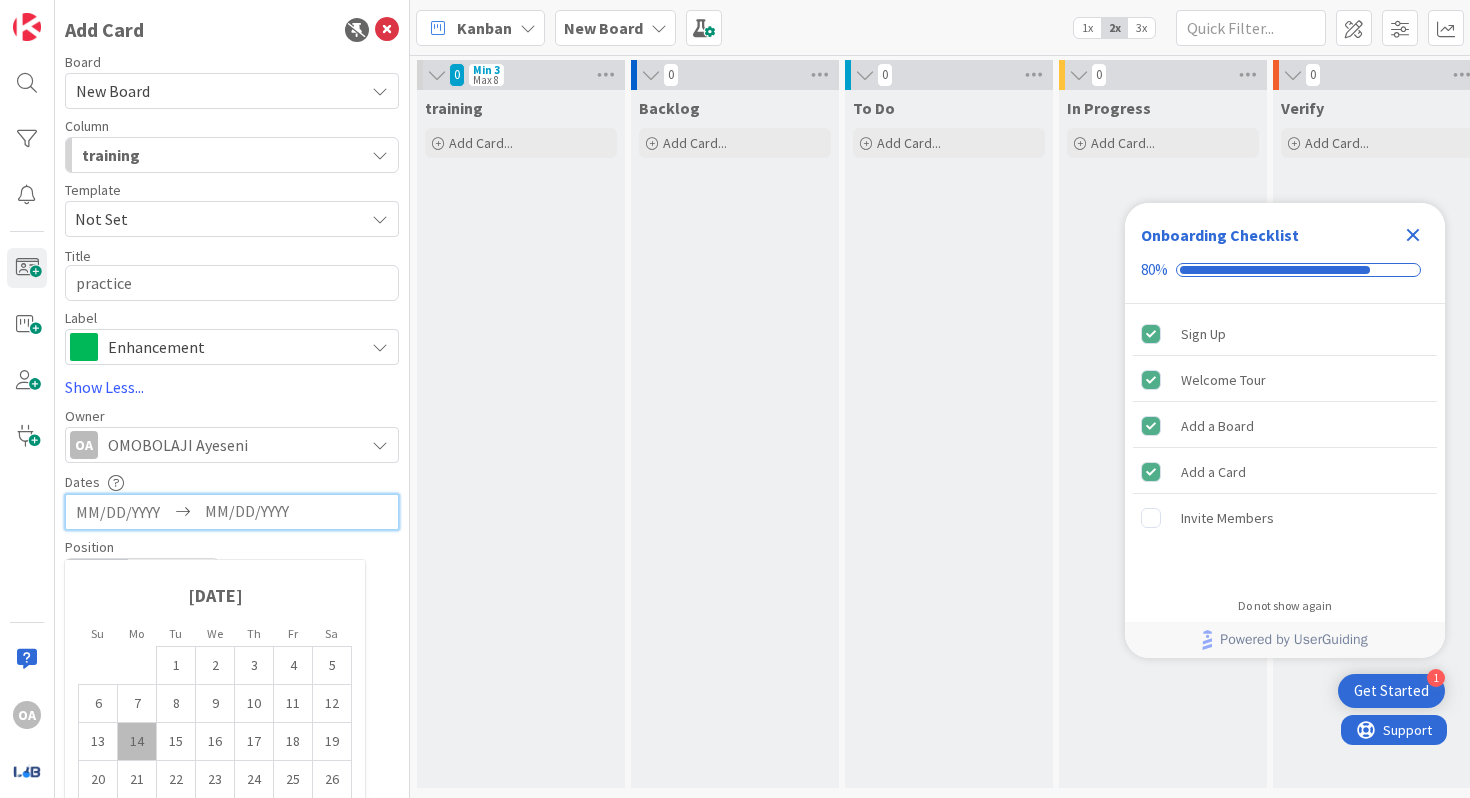 click at bounding box center (123, 512) 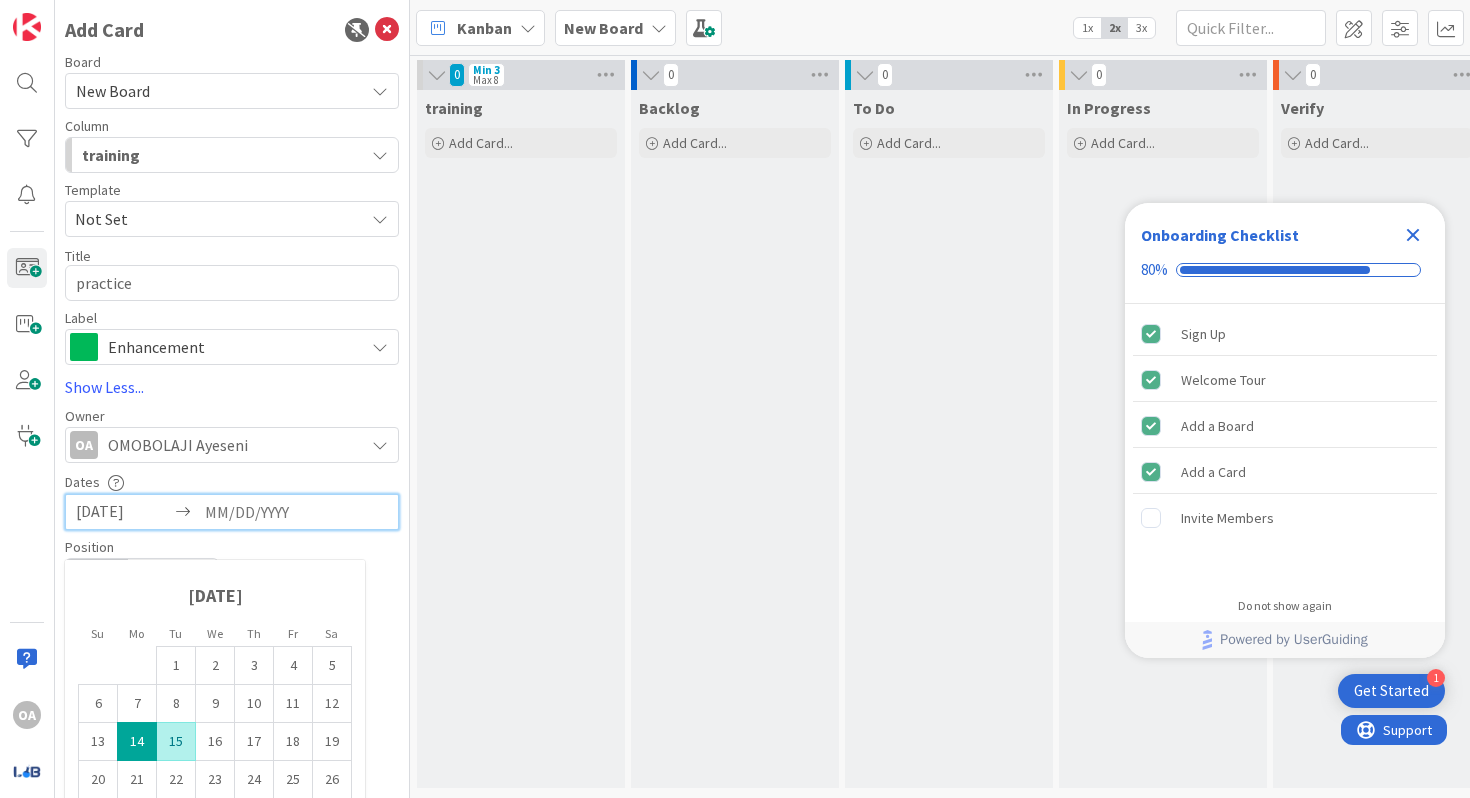 click on "15" at bounding box center [176, 742] 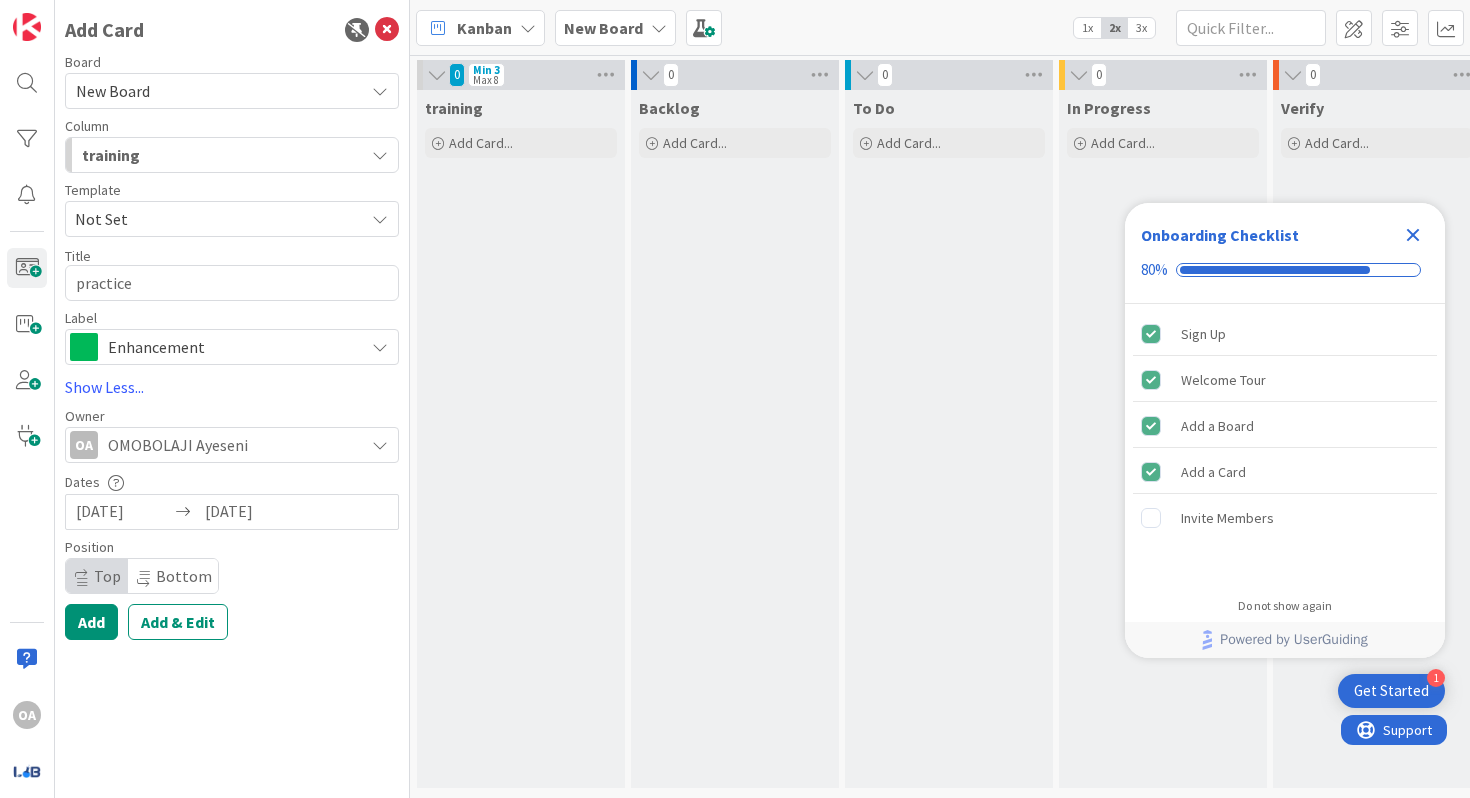 type on "x" 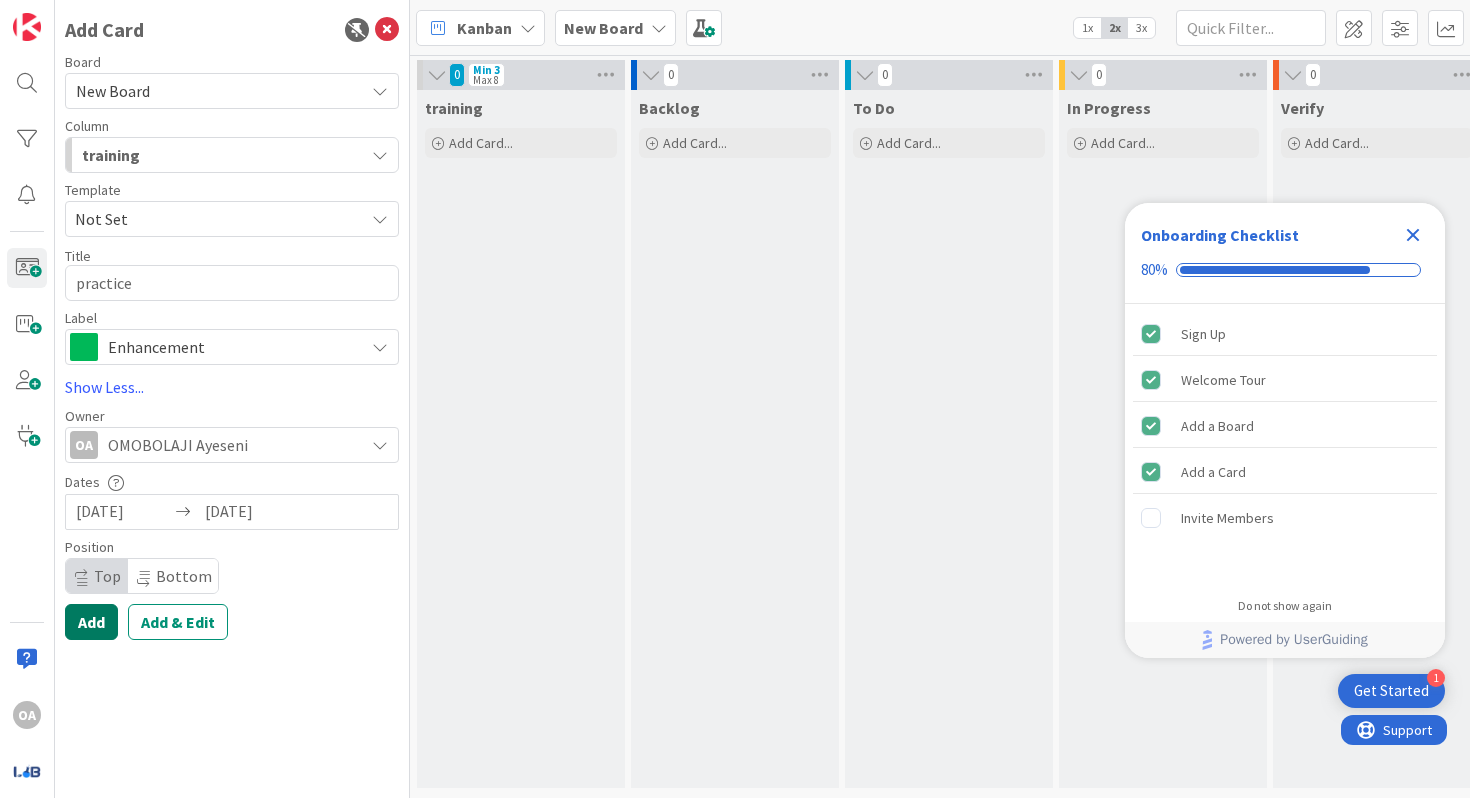 click on "Add" at bounding box center [91, 622] 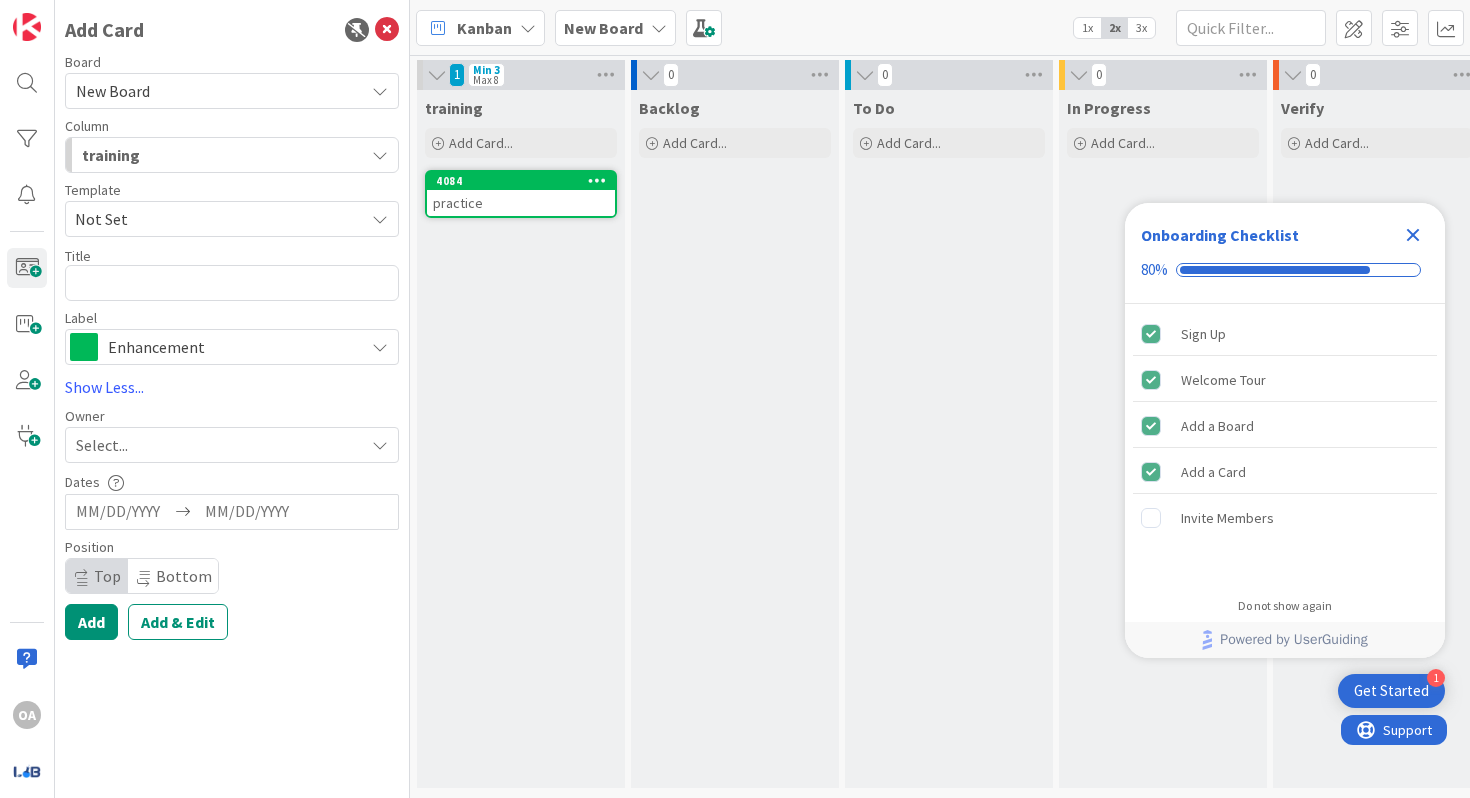 click at bounding box center [597, 180] 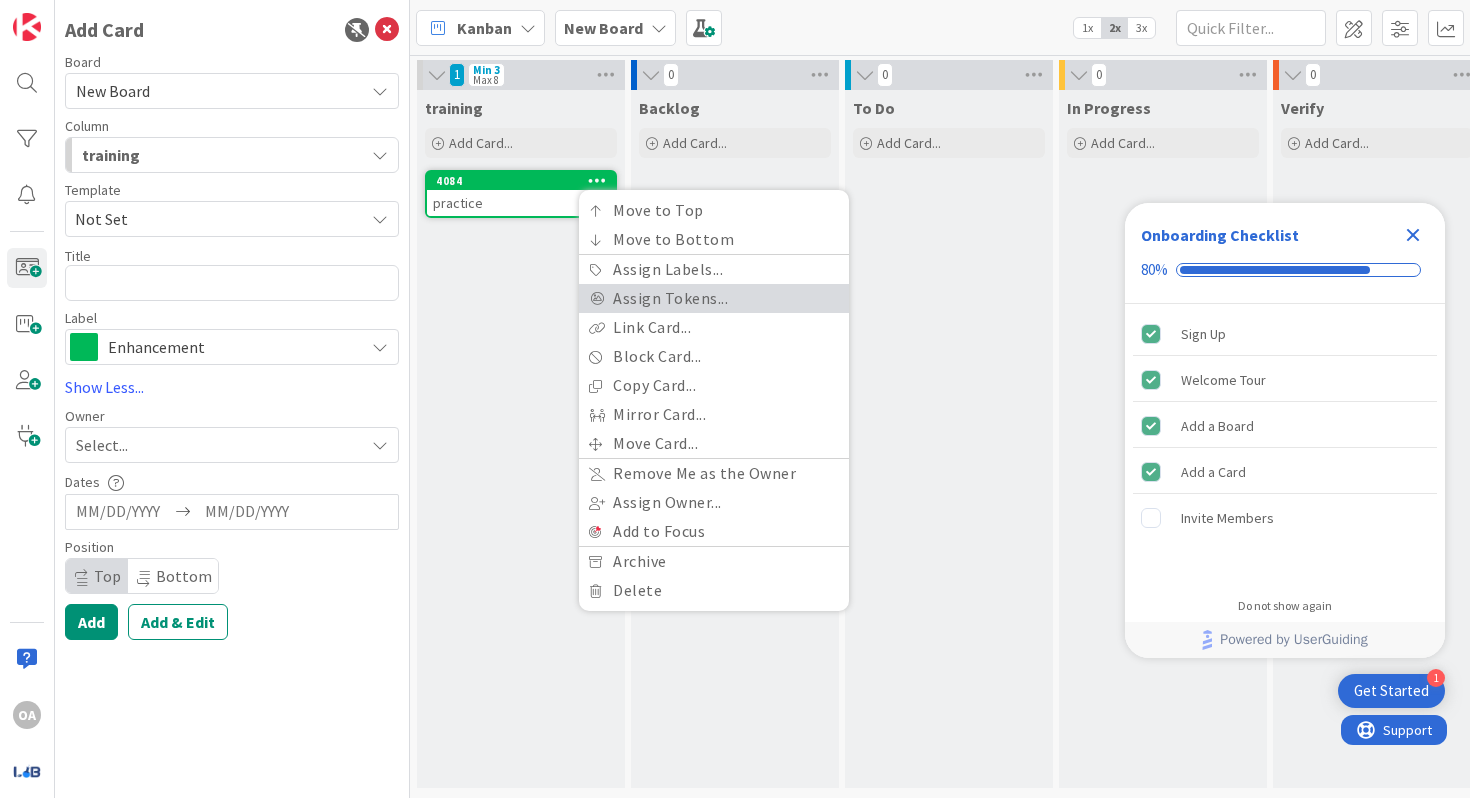 click on "Assign Tokens..." at bounding box center [714, 298] 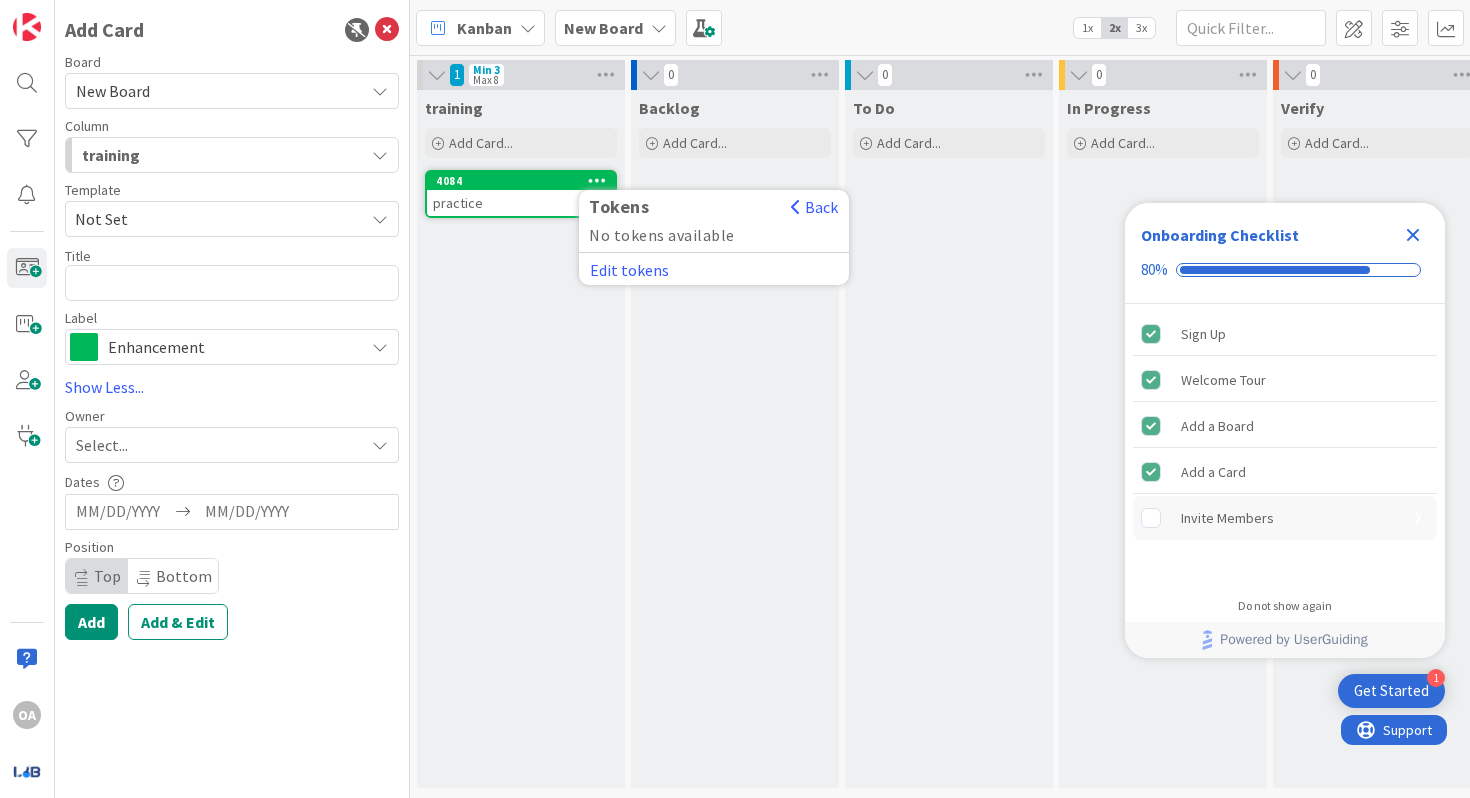 click 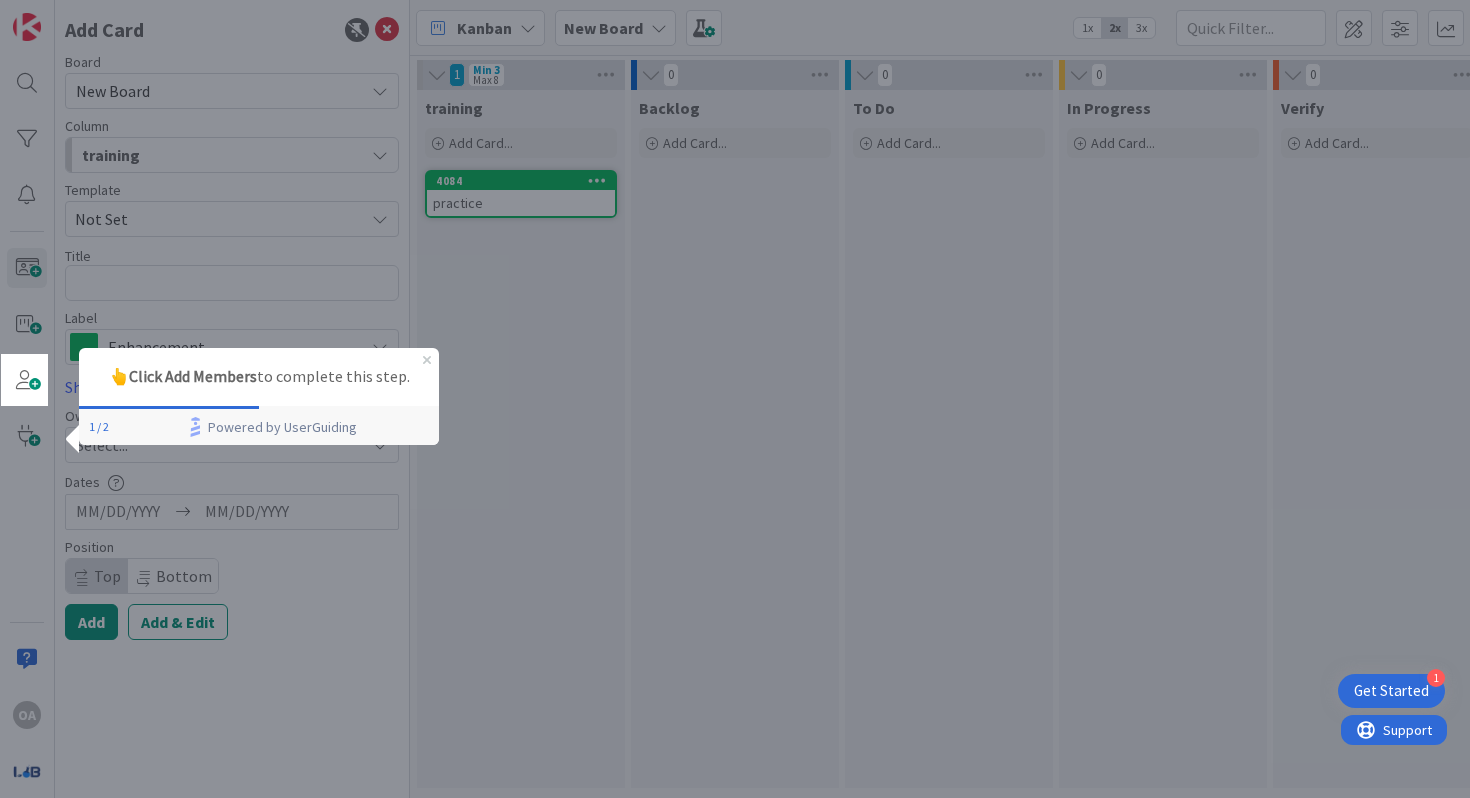 scroll, scrollTop: 0, scrollLeft: 0, axis: both 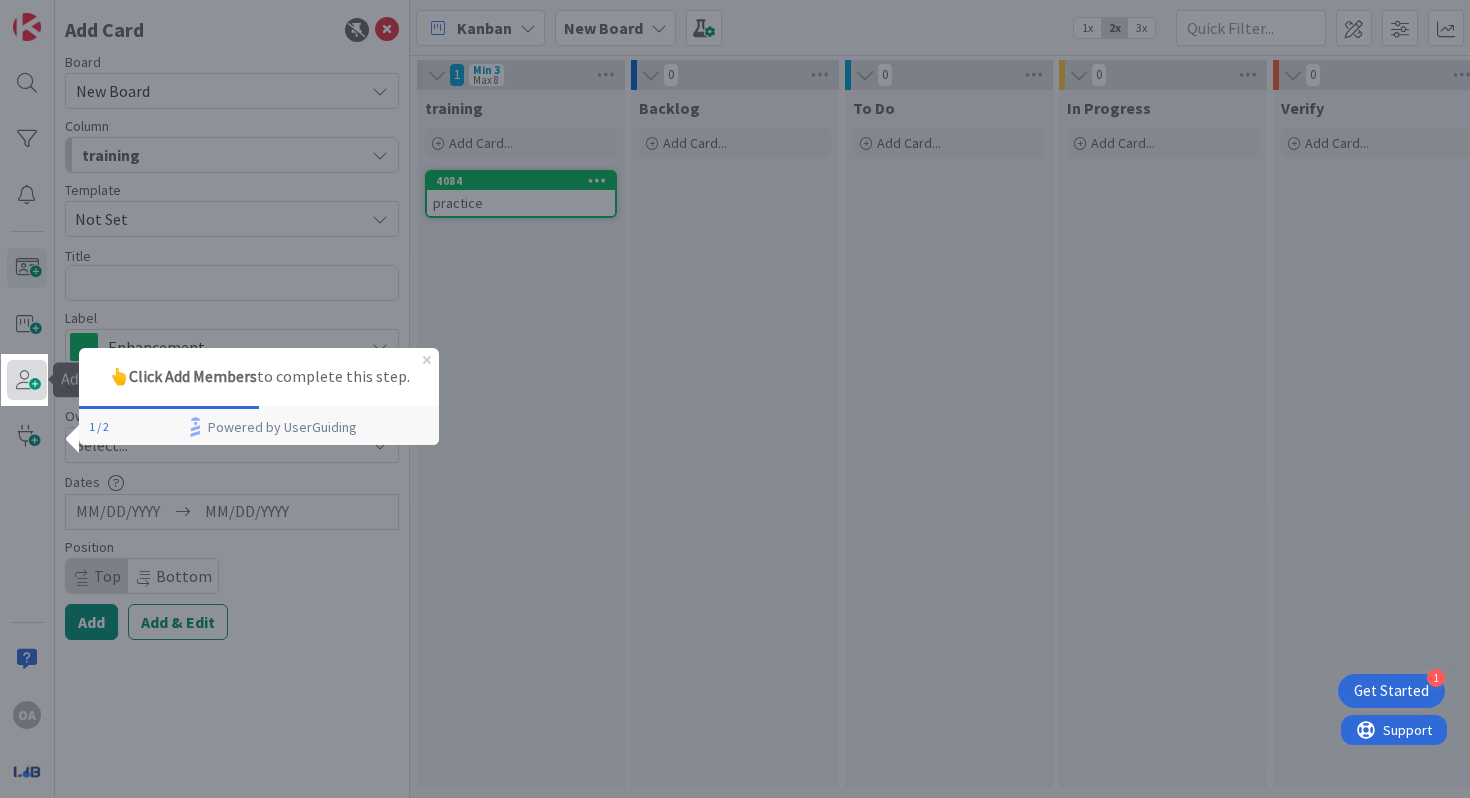 click at bounding box center [27, 380] 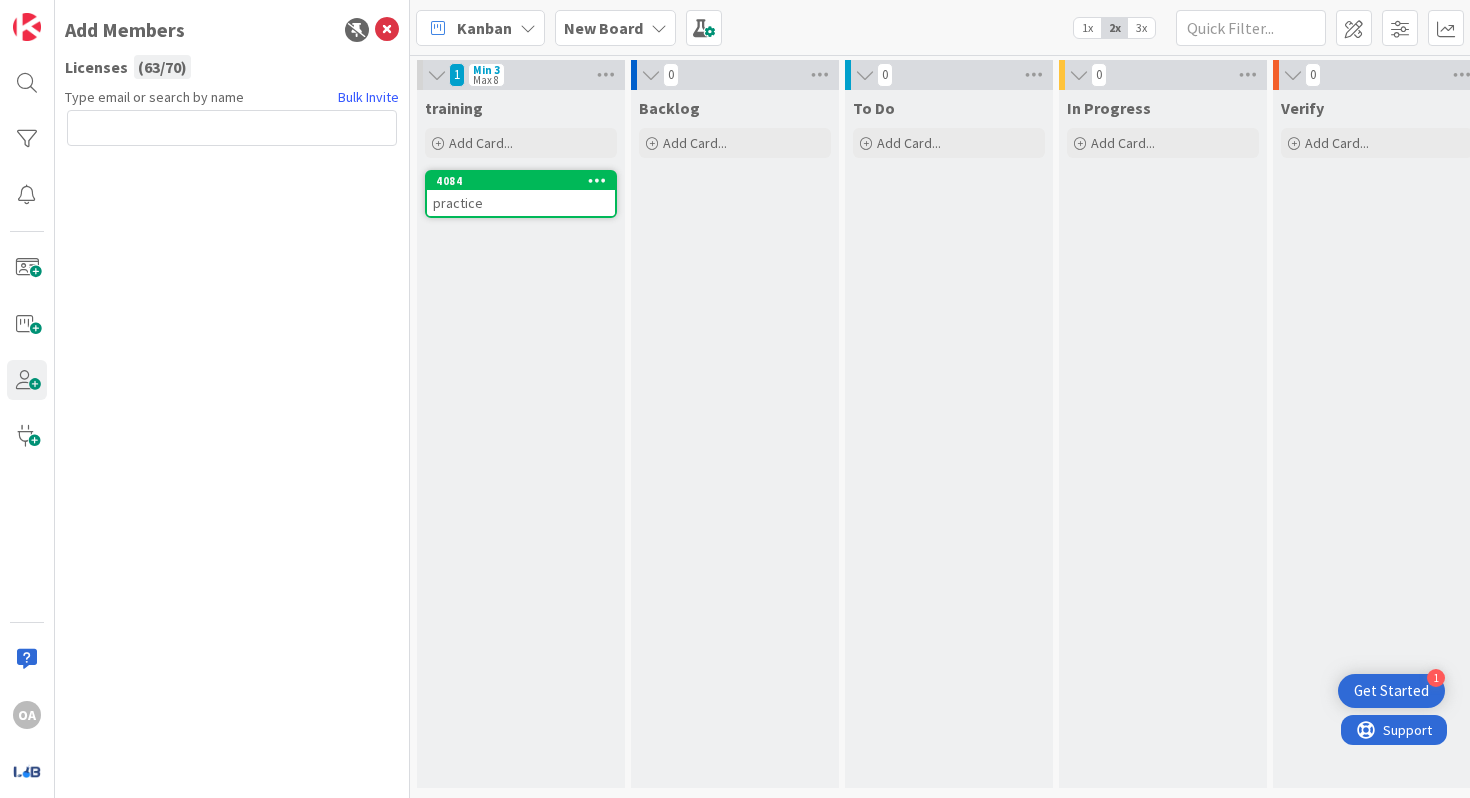 scroll, scrollTop: 0, scrollLeft: 0, axis: both 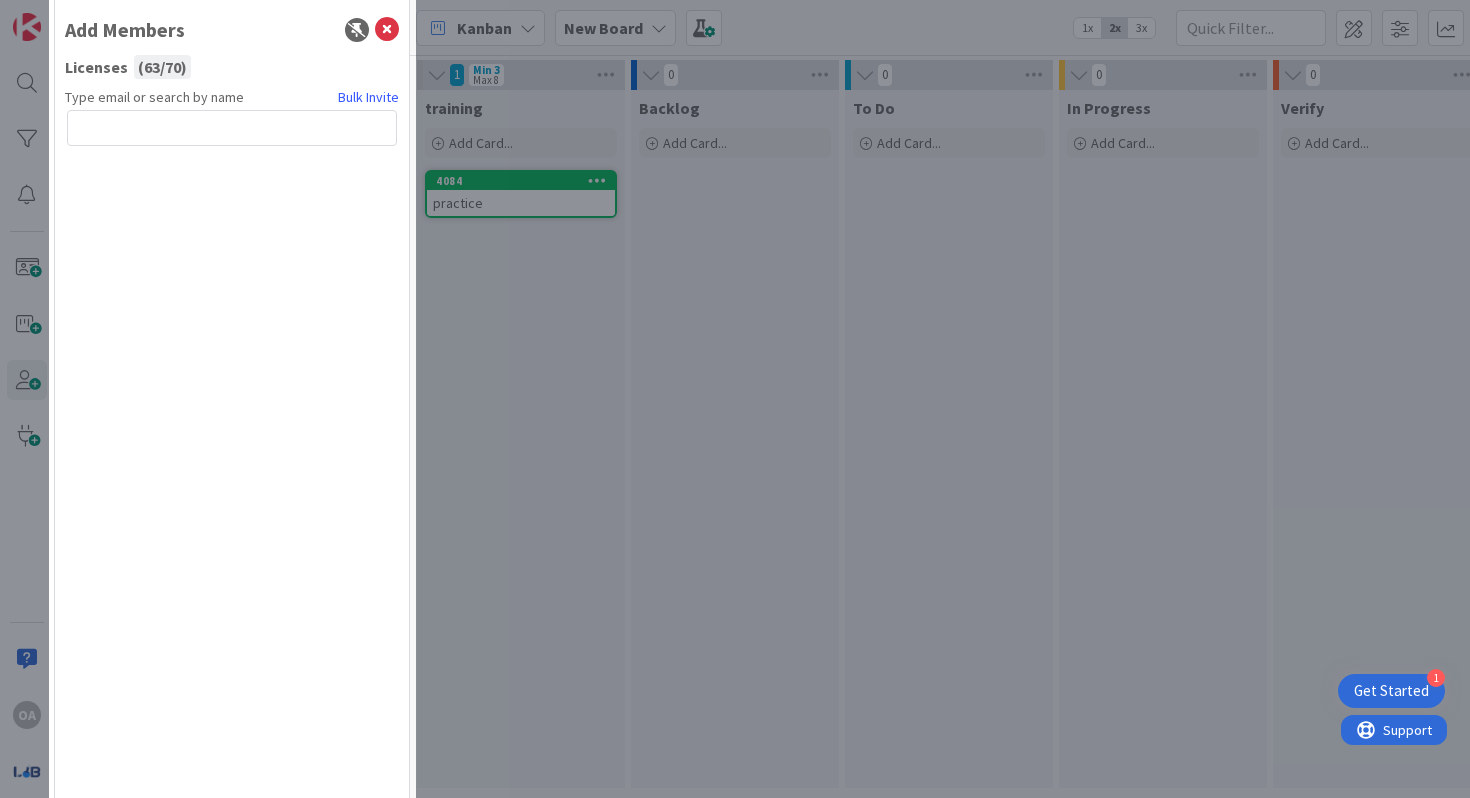 click on "OA Add Members Licenses ( 63 / 70 ) Type email or search by name Bulk Invite" at bounding box center (205, 399) 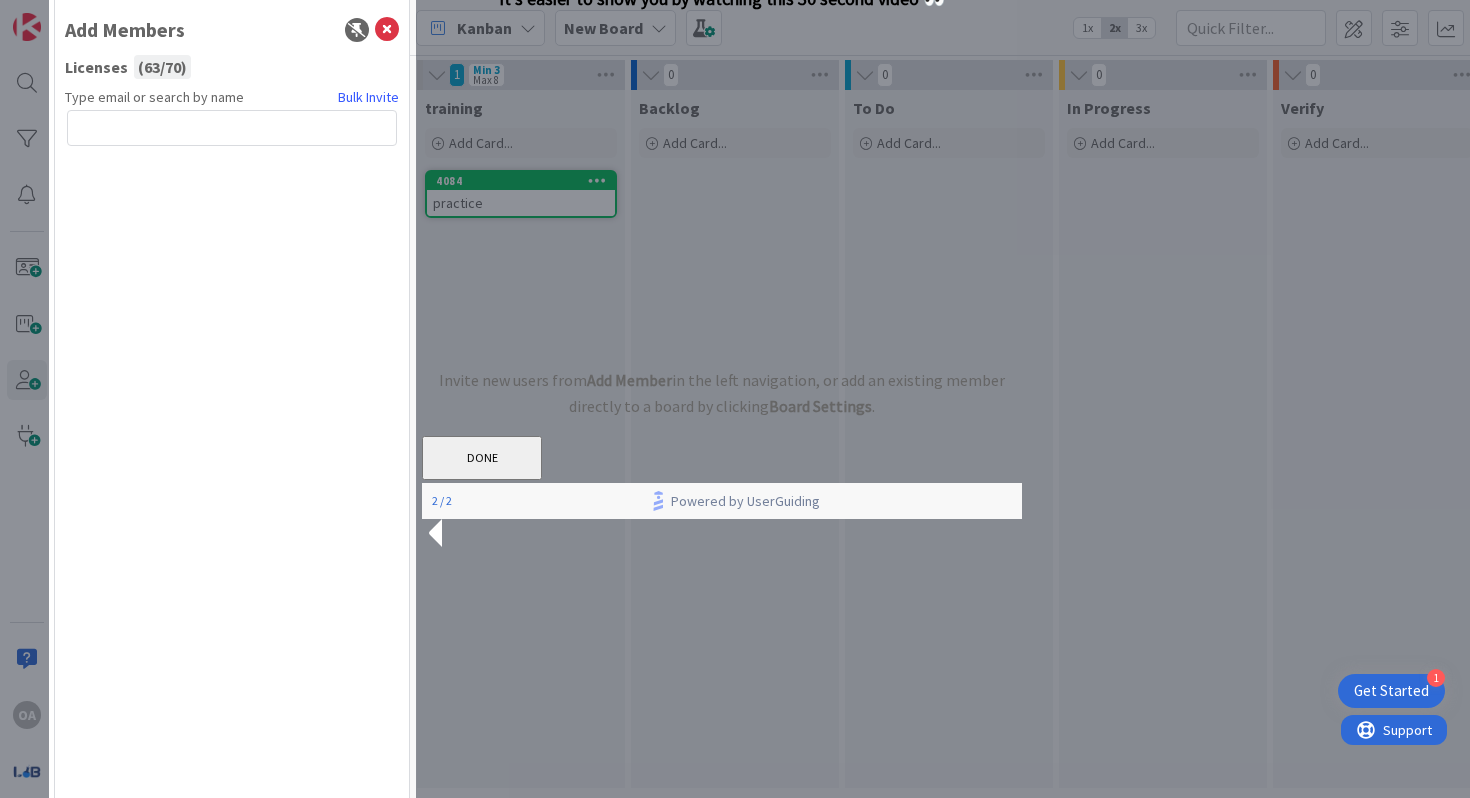 scroll, scrollTop: 0, scrollLeft: 0, axis: both 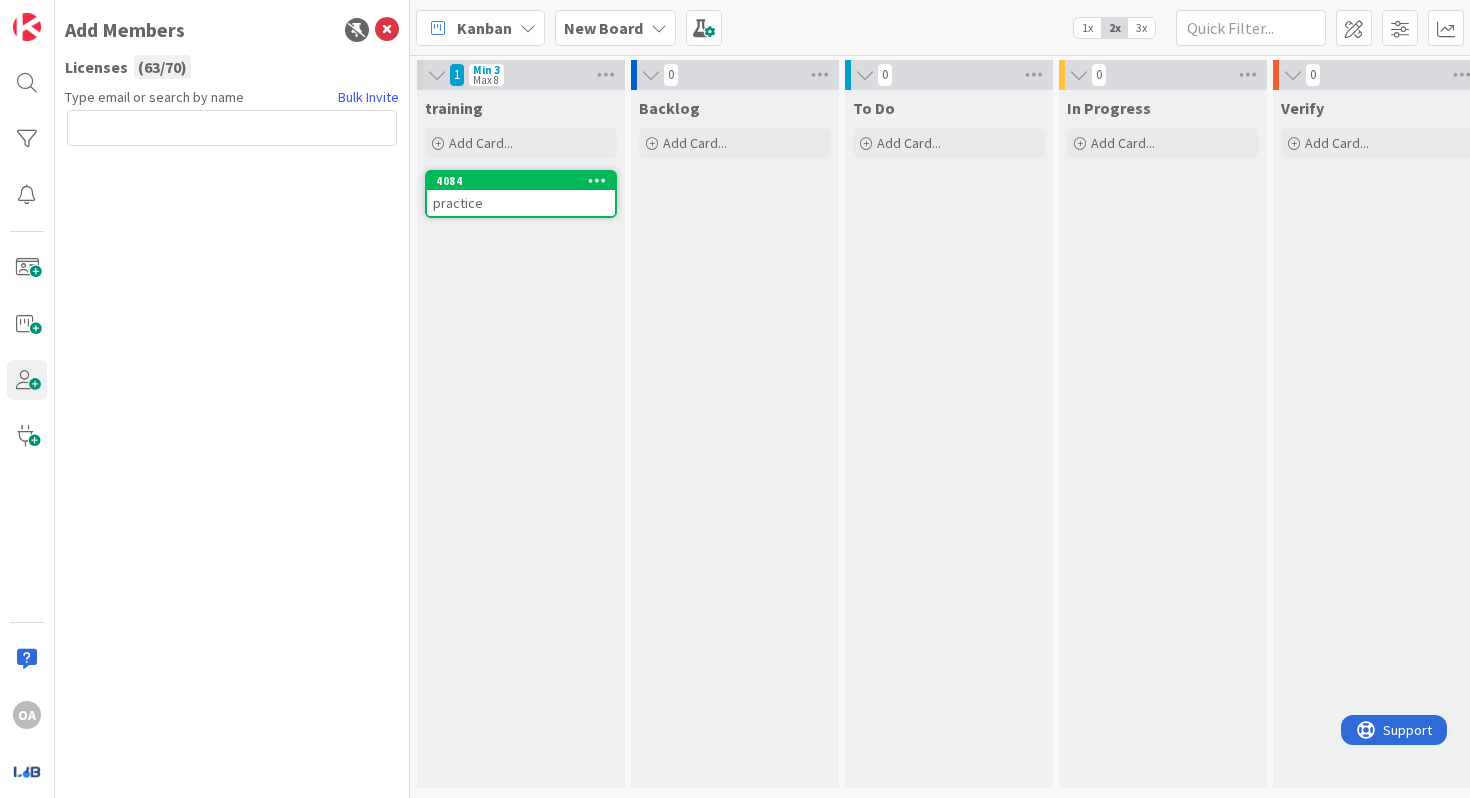 click at bounding box center (597, 180) 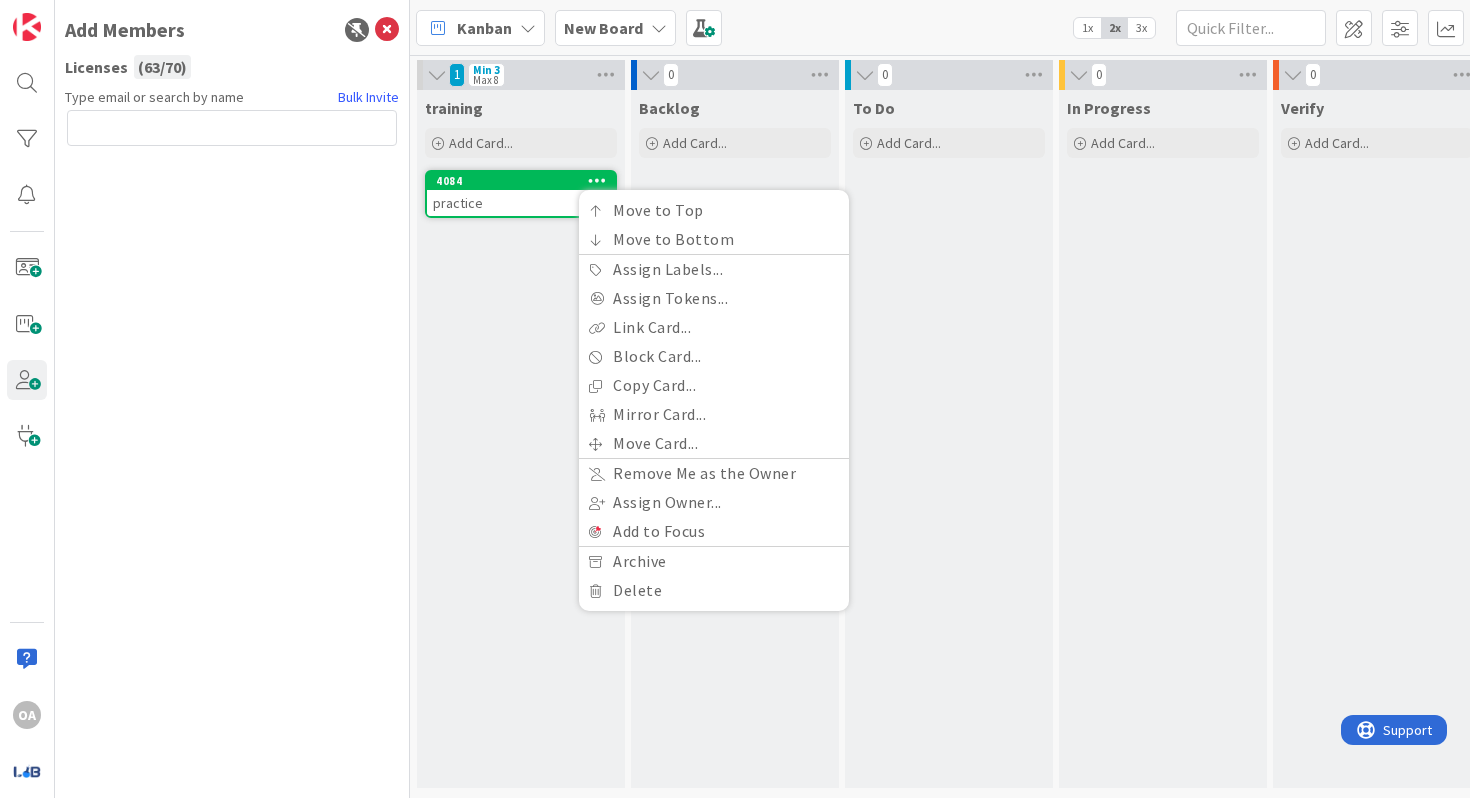 scroll, scrollTop: 0, scrollLeft: 0, axis: both 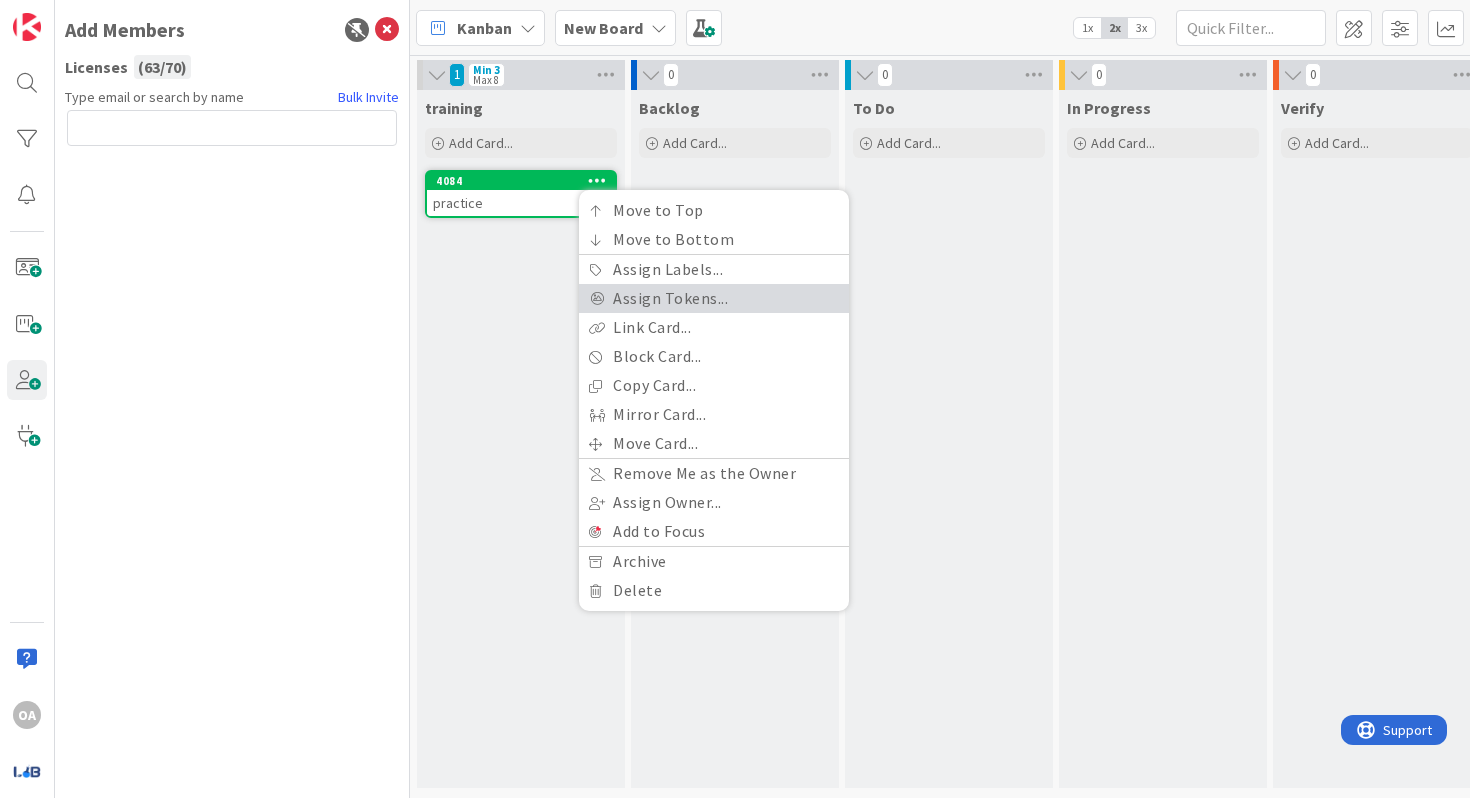 click on "Assign Tokens..." at bounding box center [714, 298] 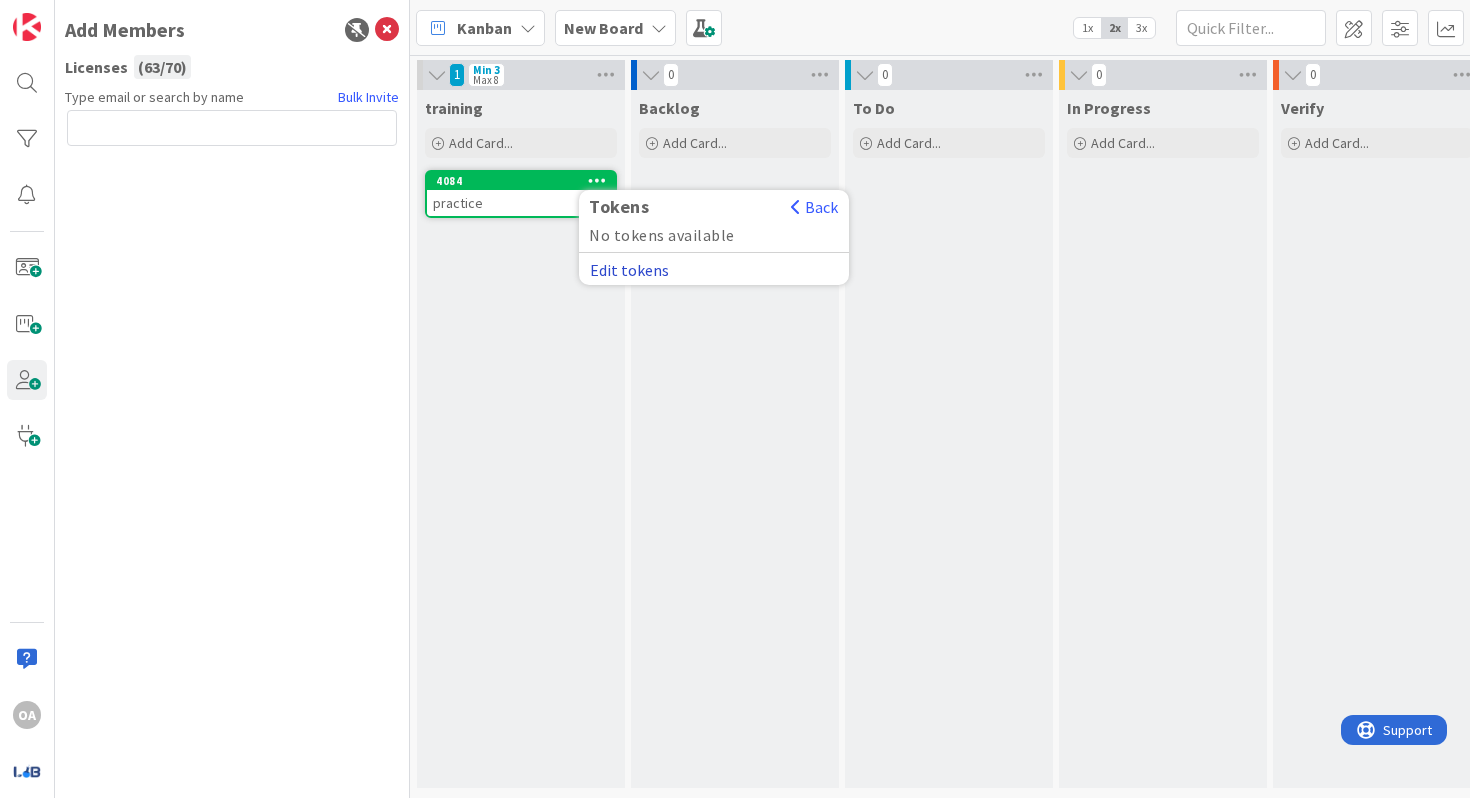 click on "Edit tokens" at bounding box center [629, 270] 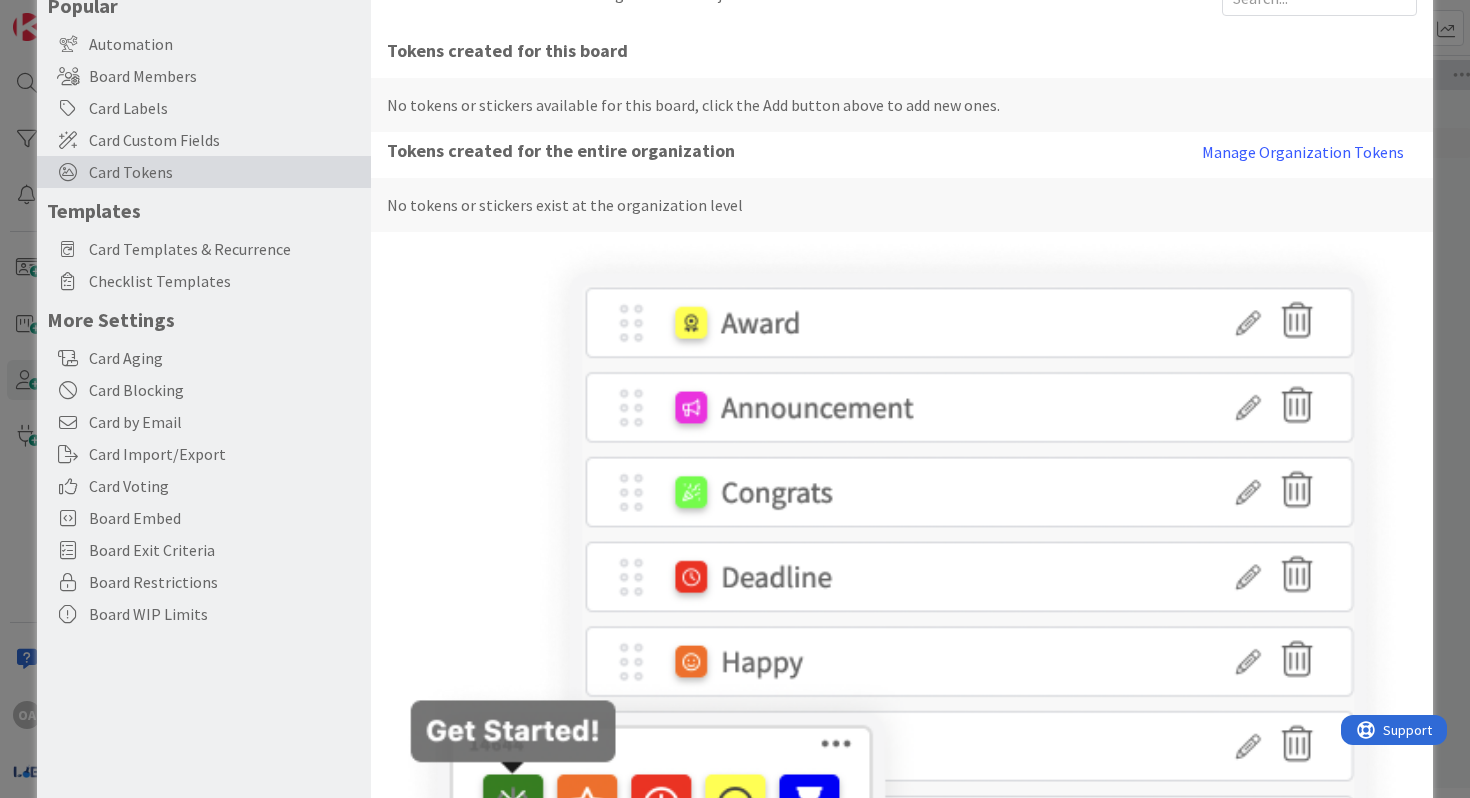 scroll, scrollTop: 0, scrollLeft: 0, axis: both 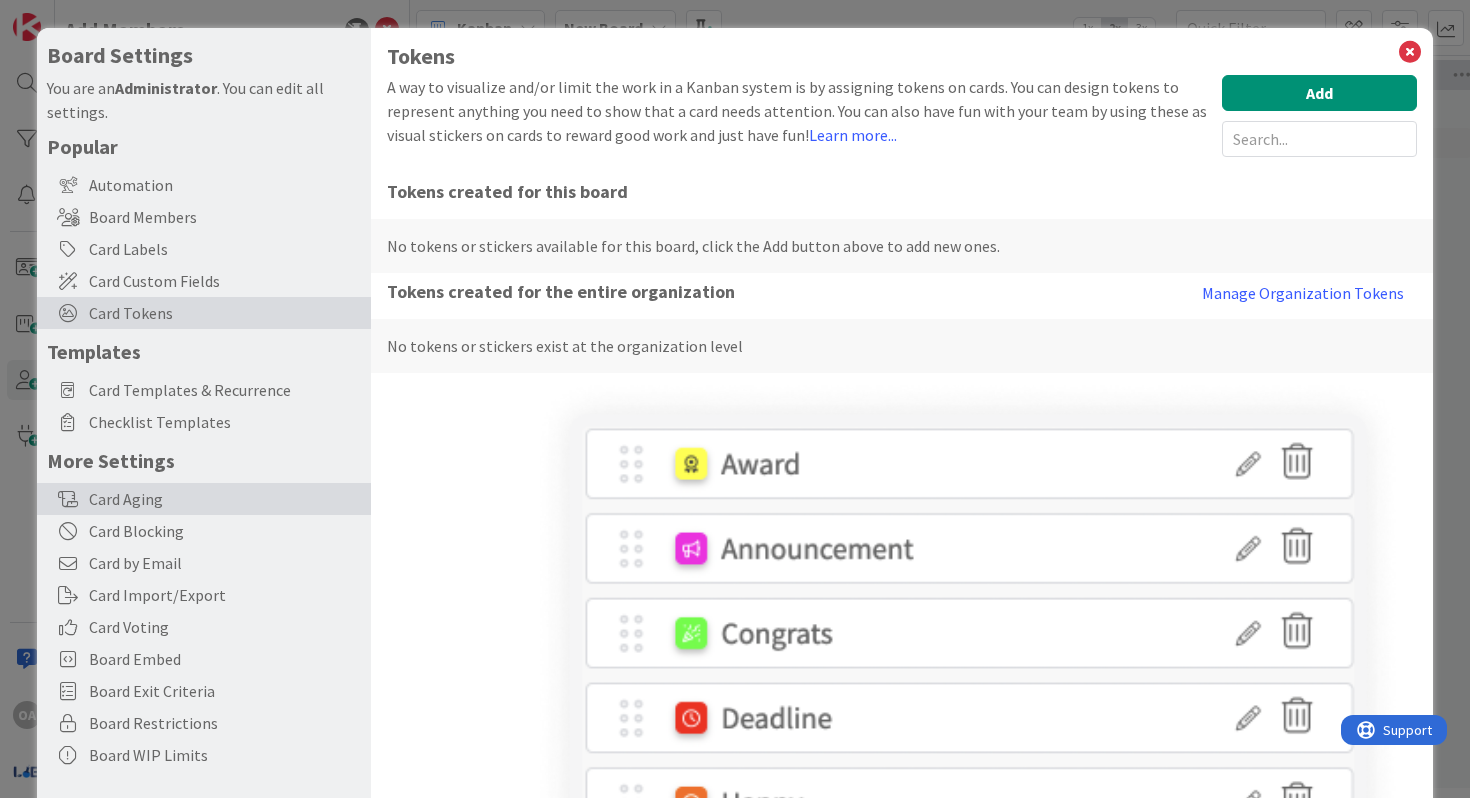 click on "Card Aging" at bounding box center [204, 499] 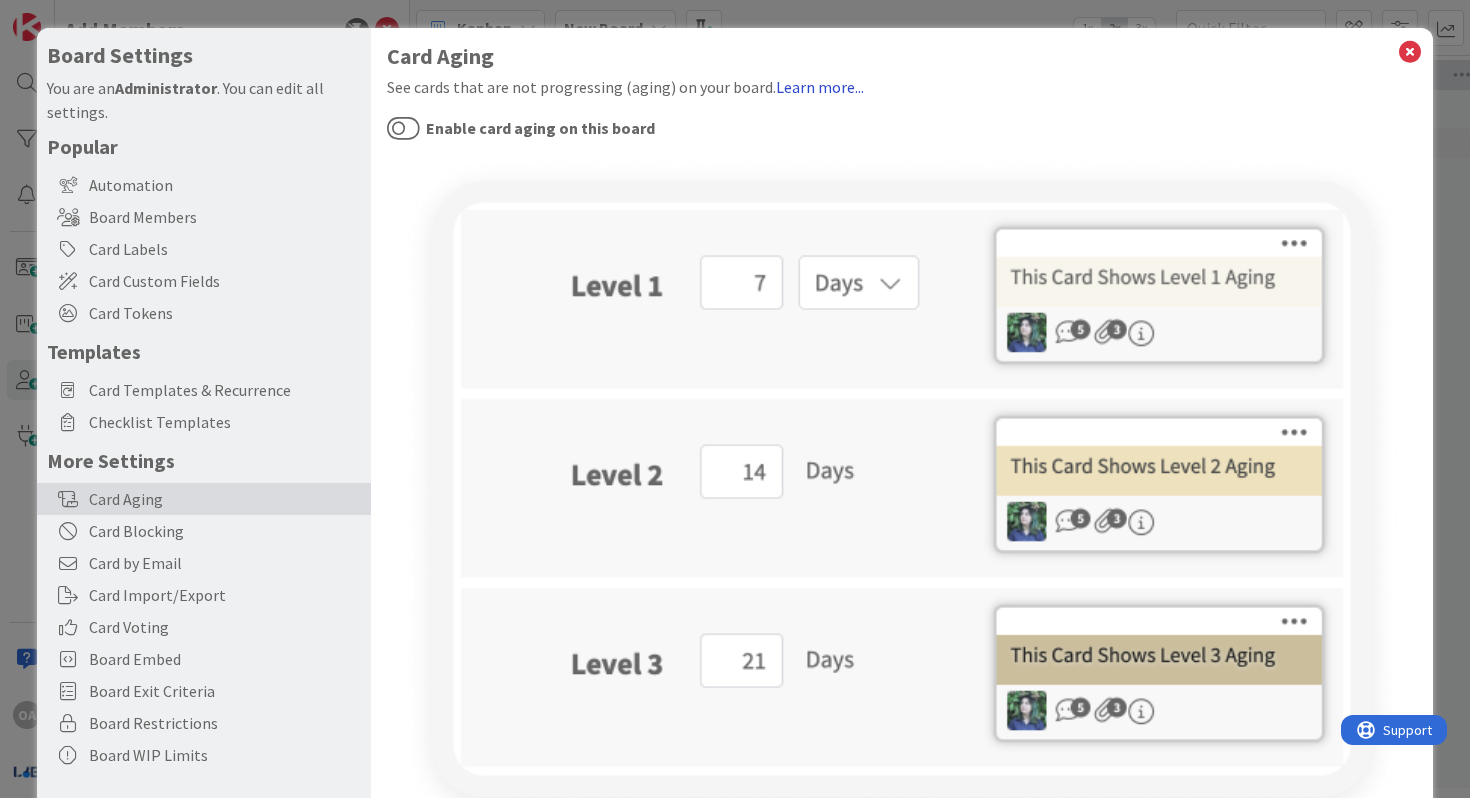 click on "Learn more..." at bounding box center (820, 87) 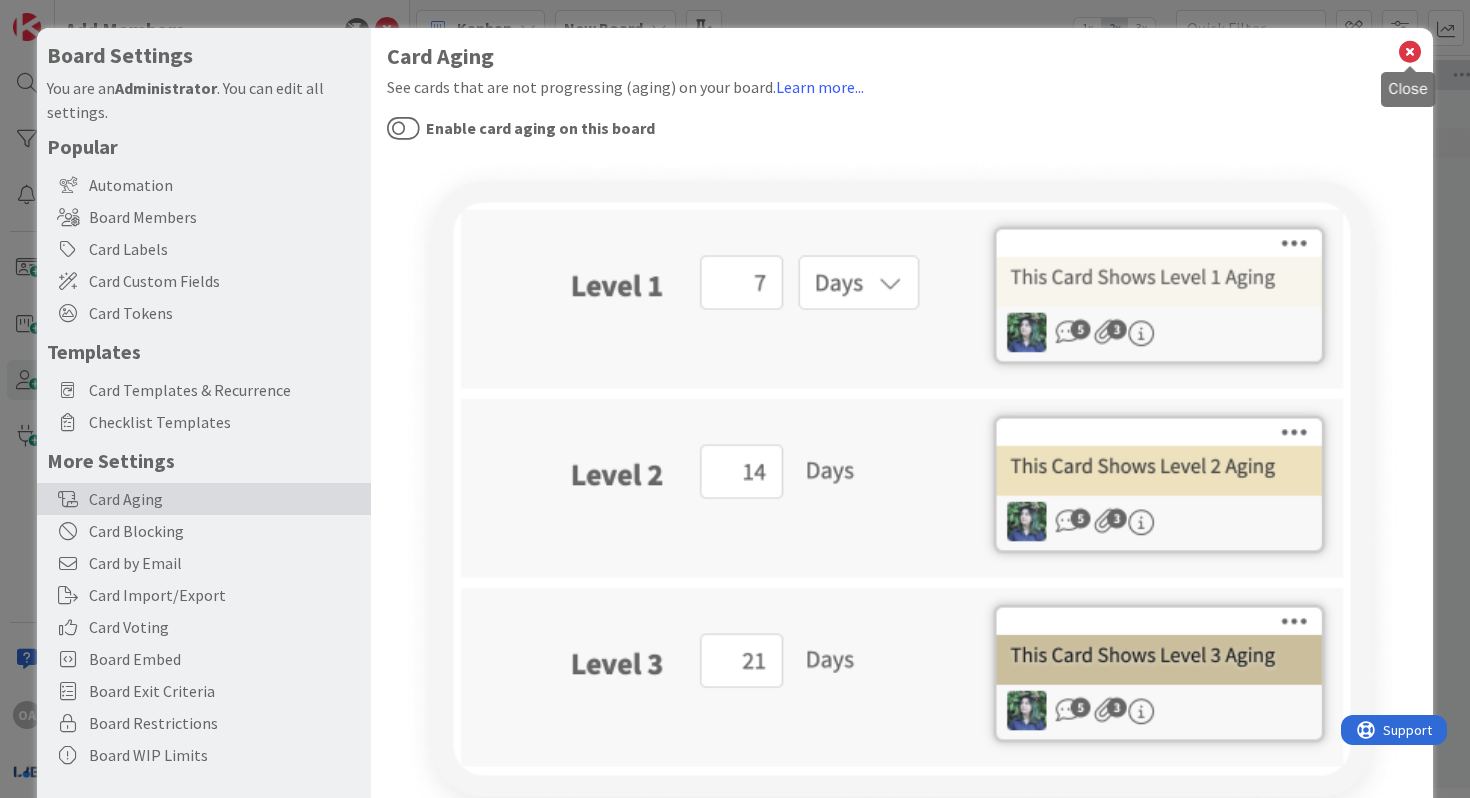 click at bounding box center (1410, 52) 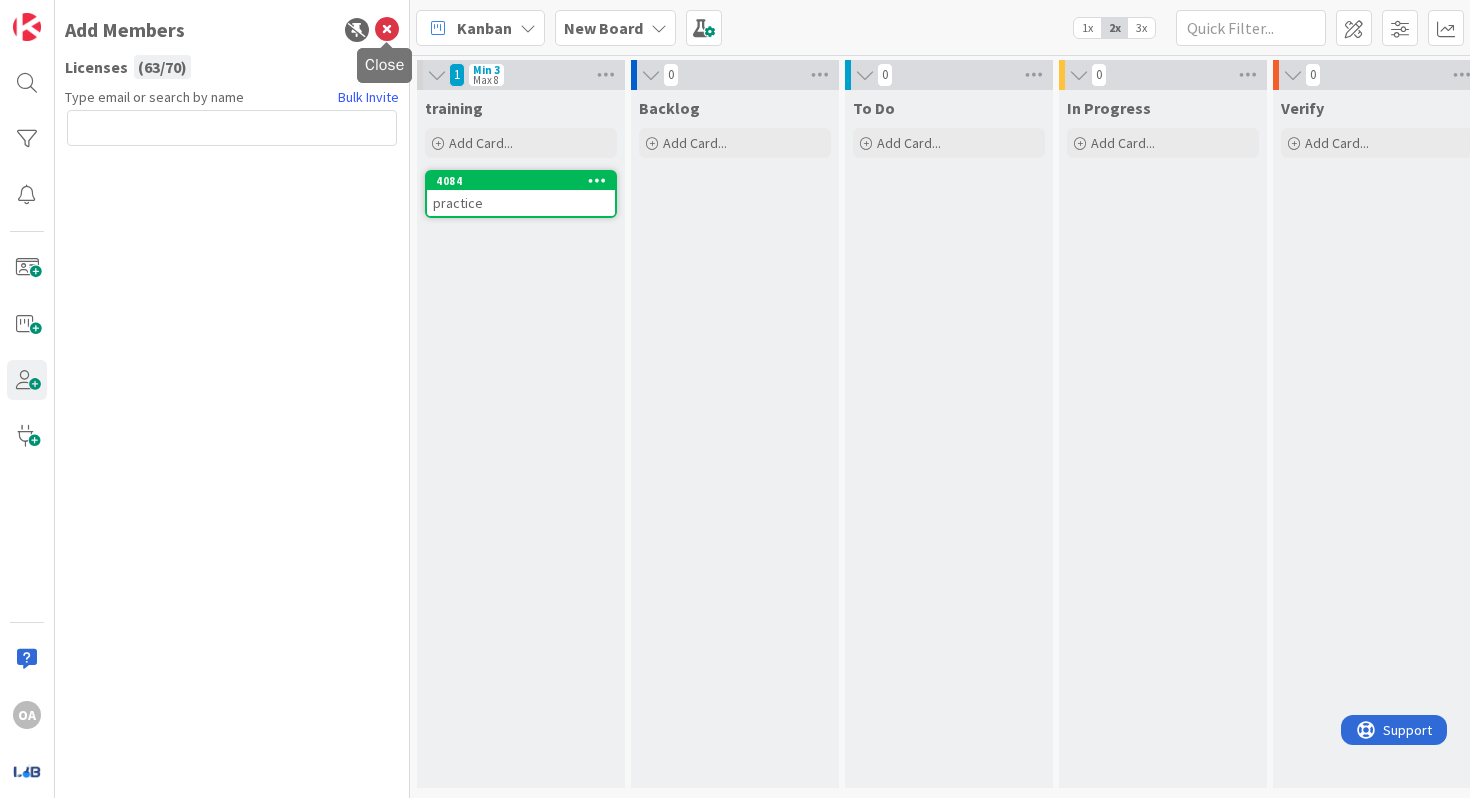 click at bounding box center [387, 30] 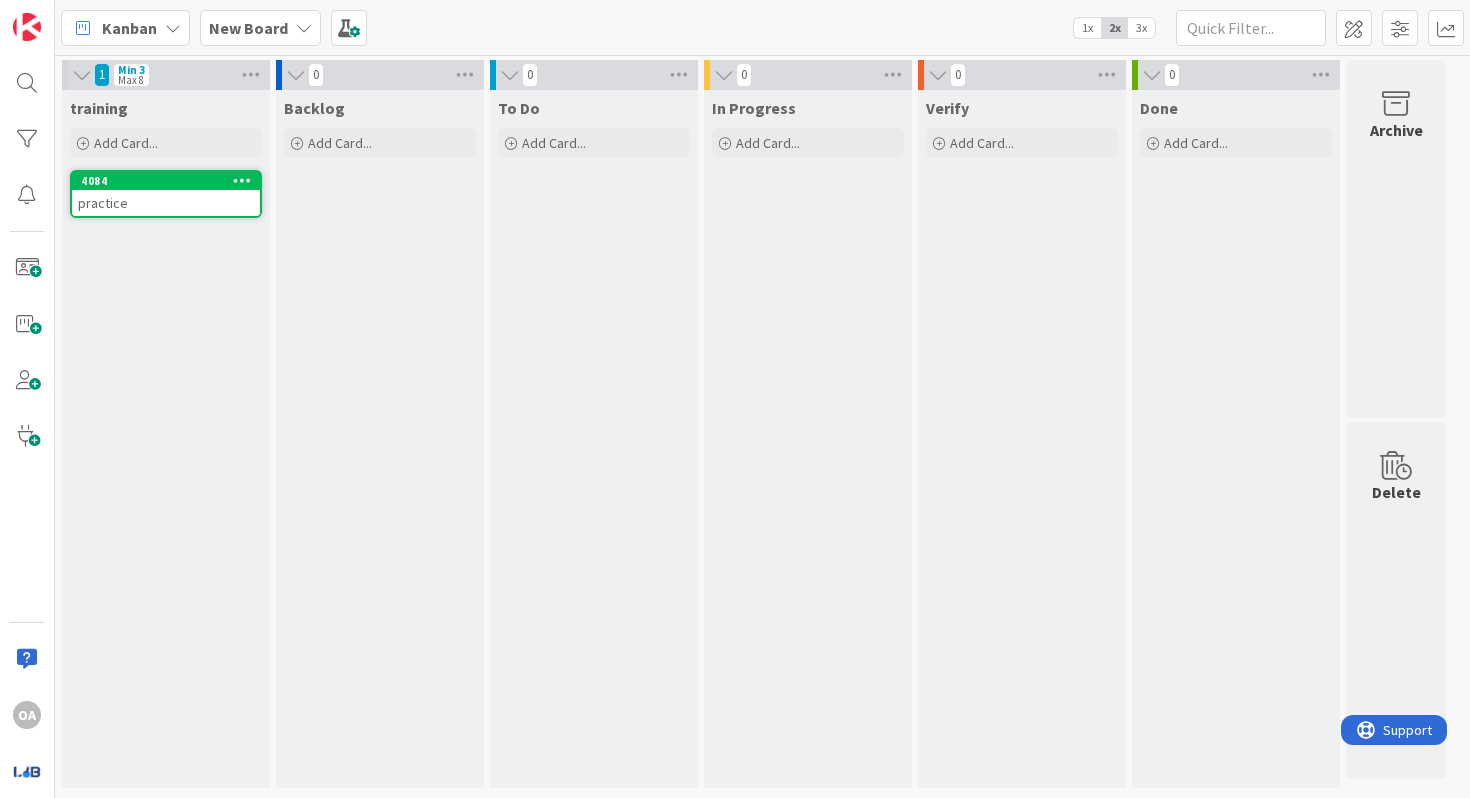 click at bounding box center [242, 180] 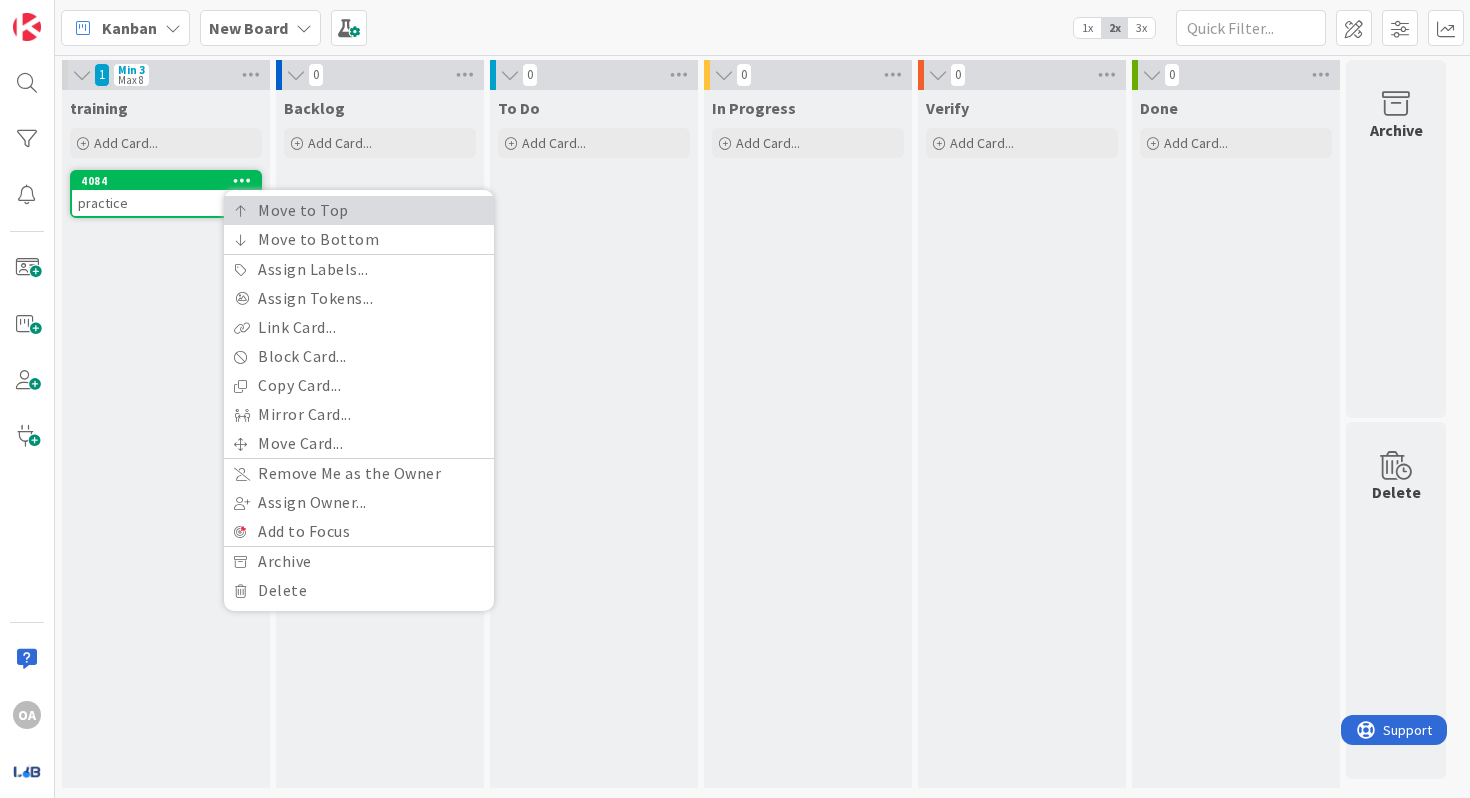 click on "Move to Top" at bounding box center (359, 210) 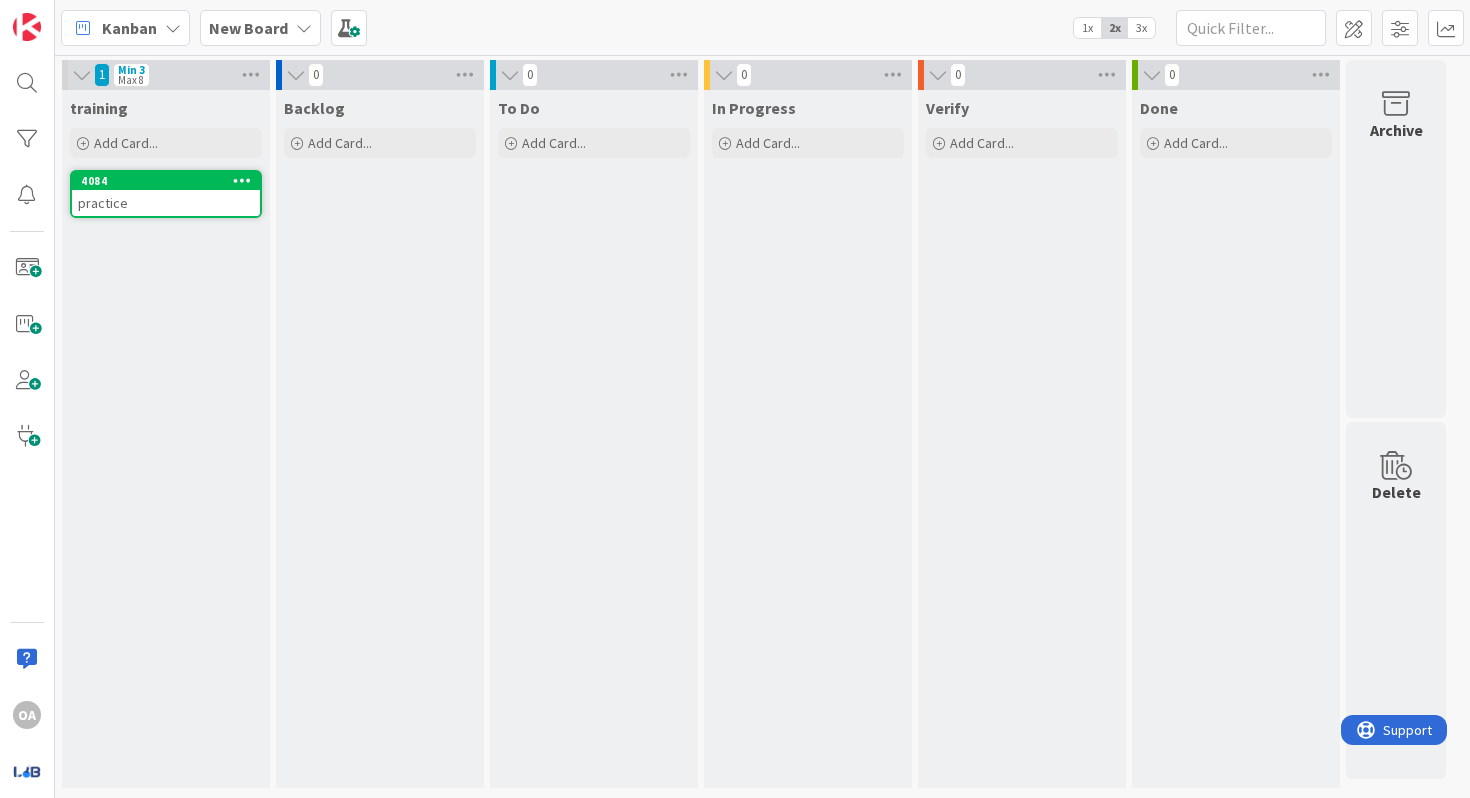 click at bounding box center [242, 180] 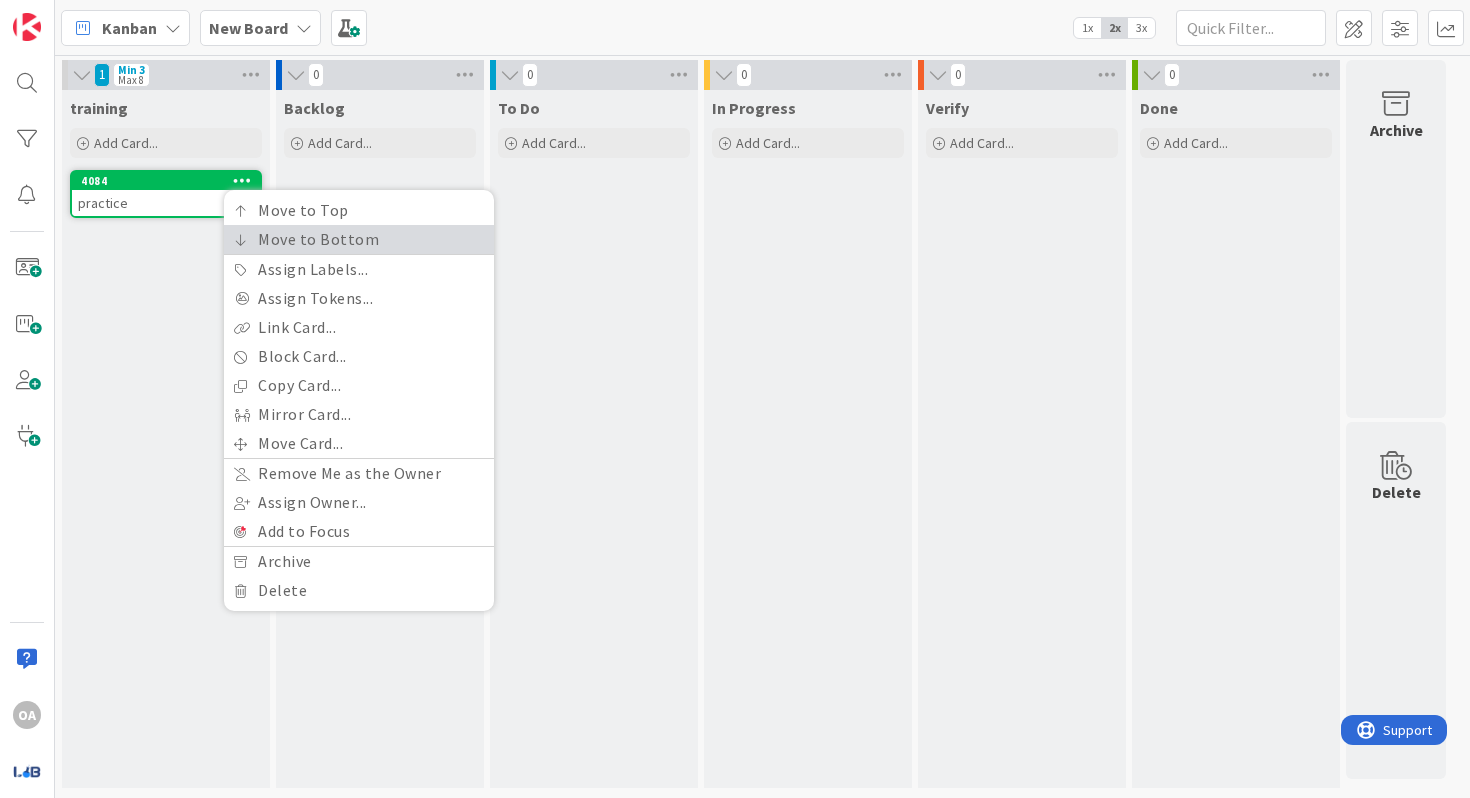 click on "Move to Bottom" at bounding box center [359, 239] 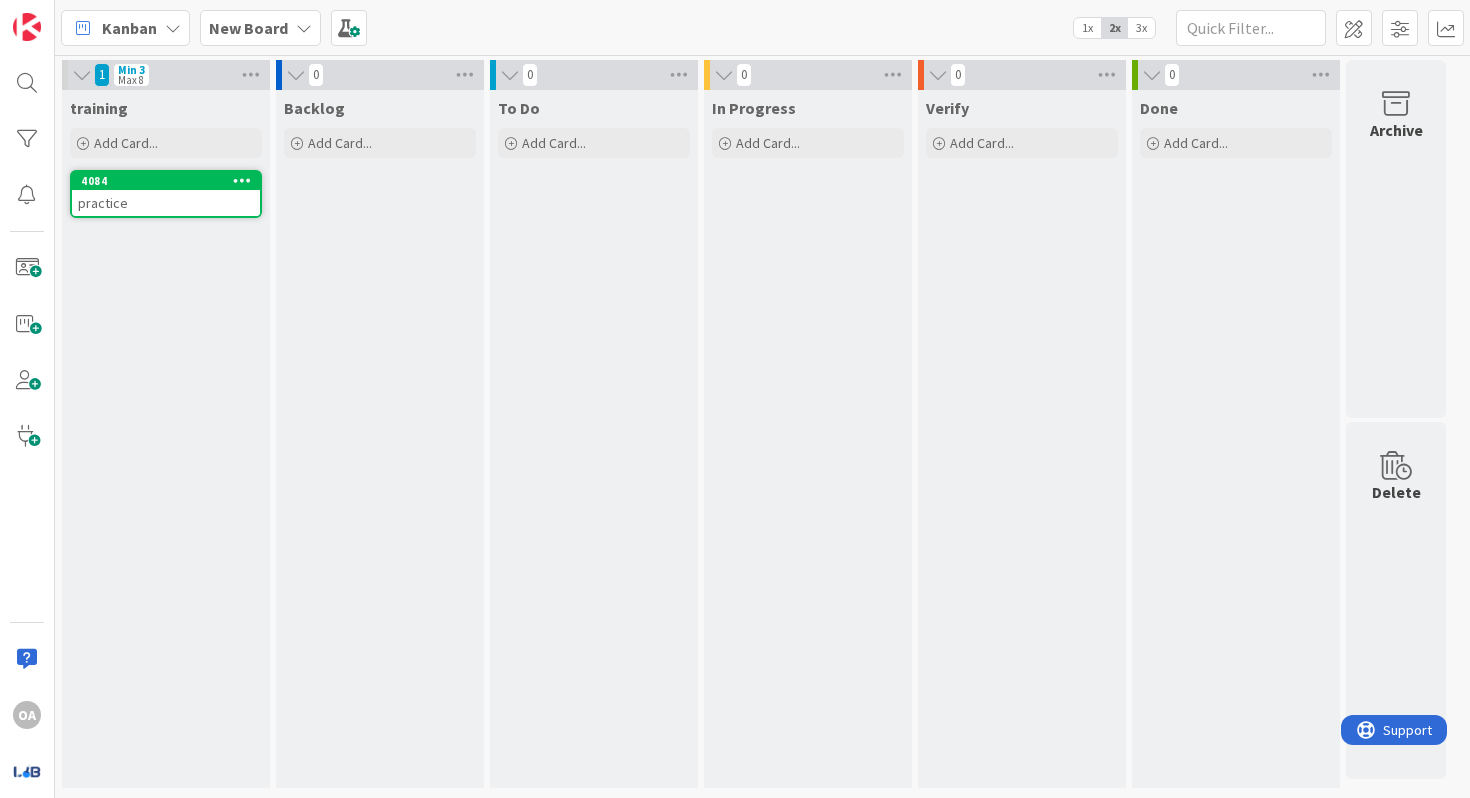 click at bounding box center (242, 180) 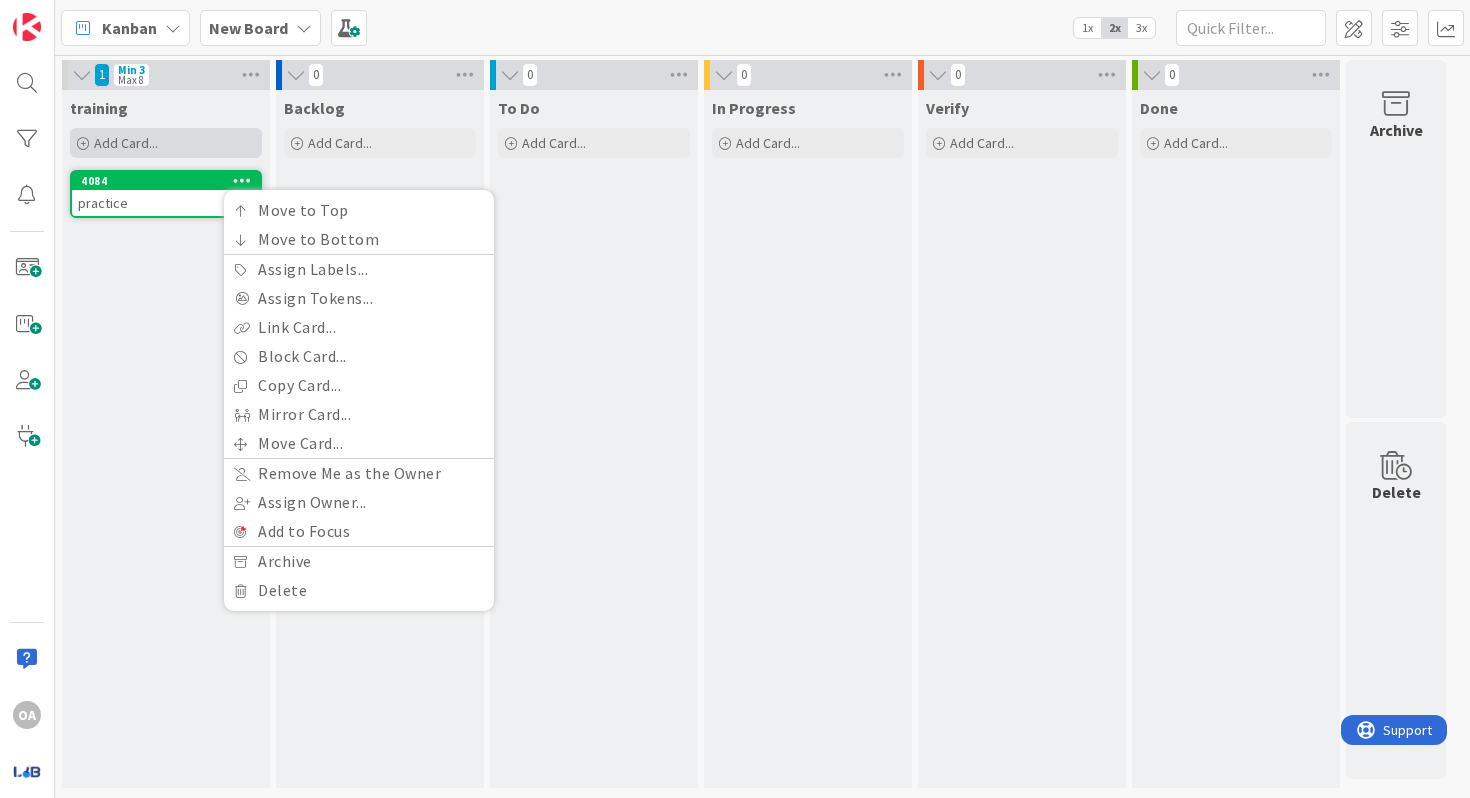 click at bounding box center (83, 144) 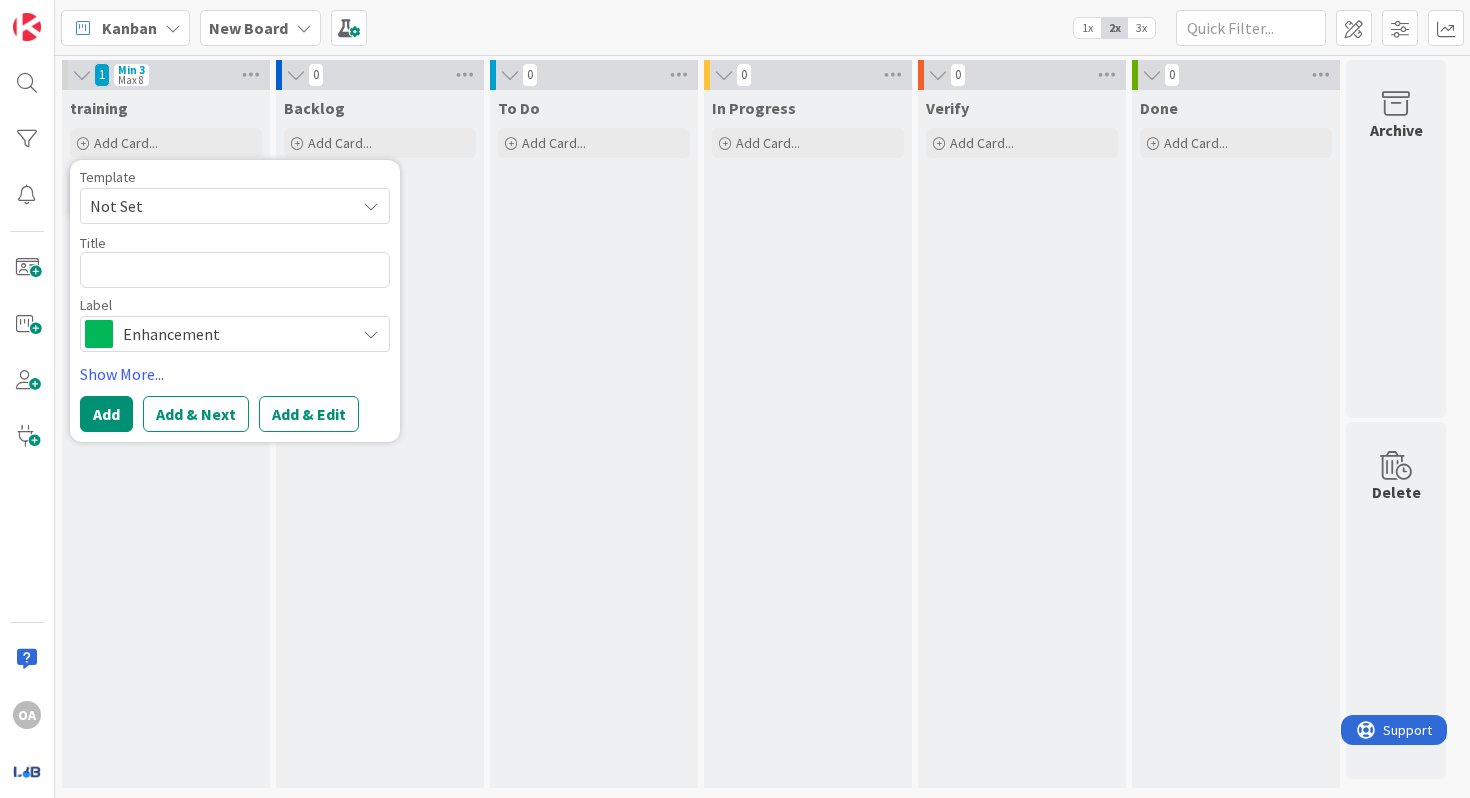 click at bounding box center [371, 334] 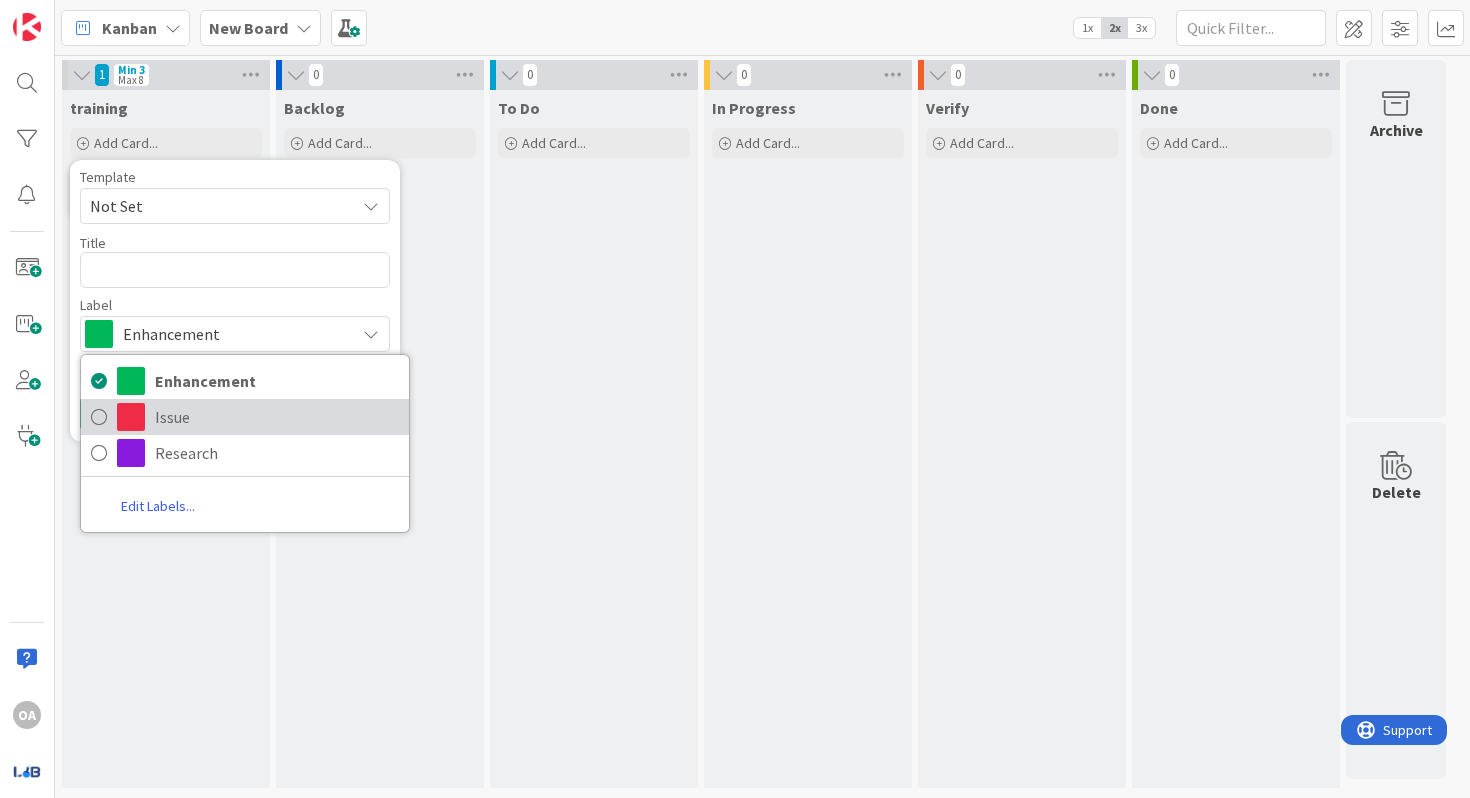 click on "Issue" at bounding box center [277, 417] 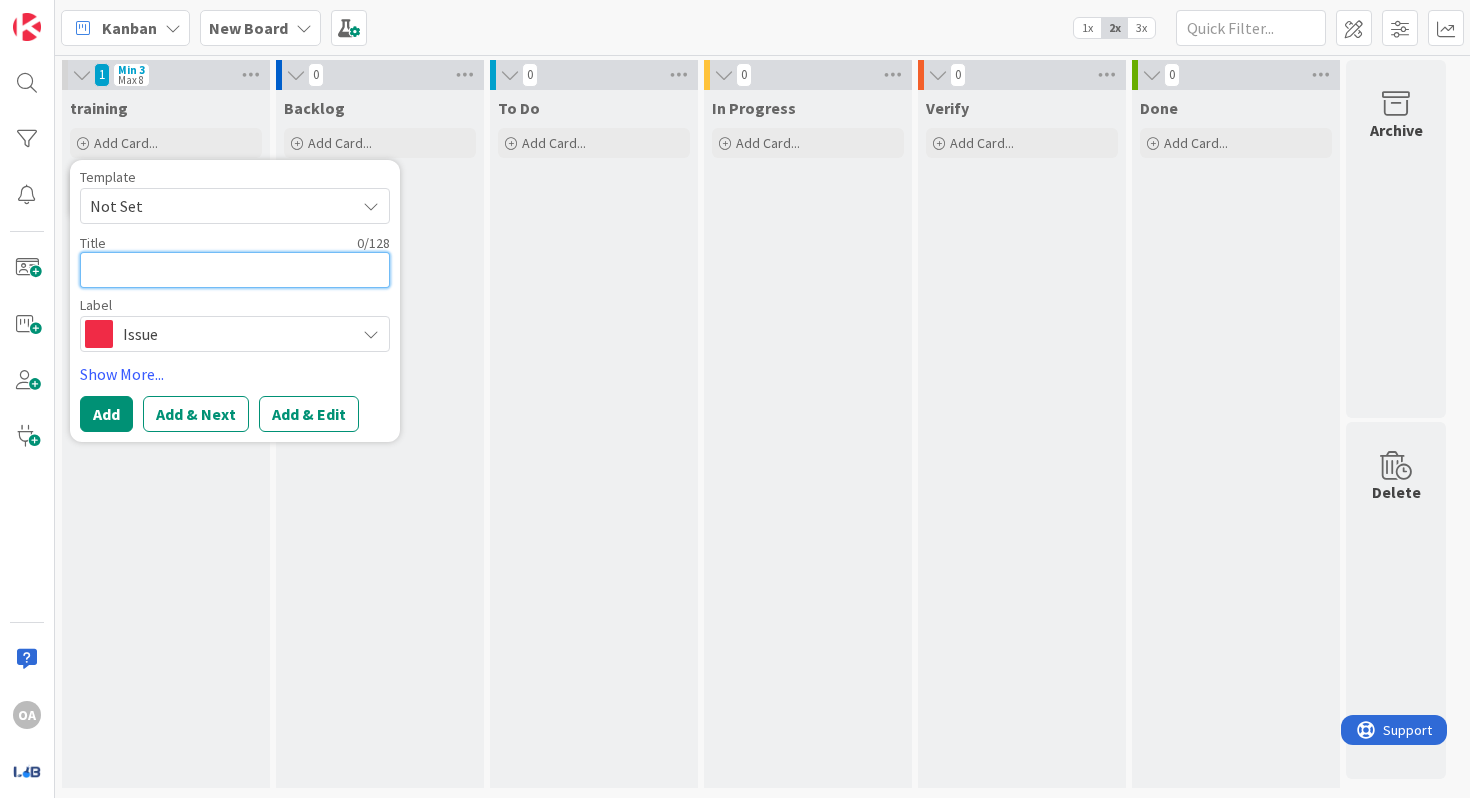 click at bounding box center (235, 270) 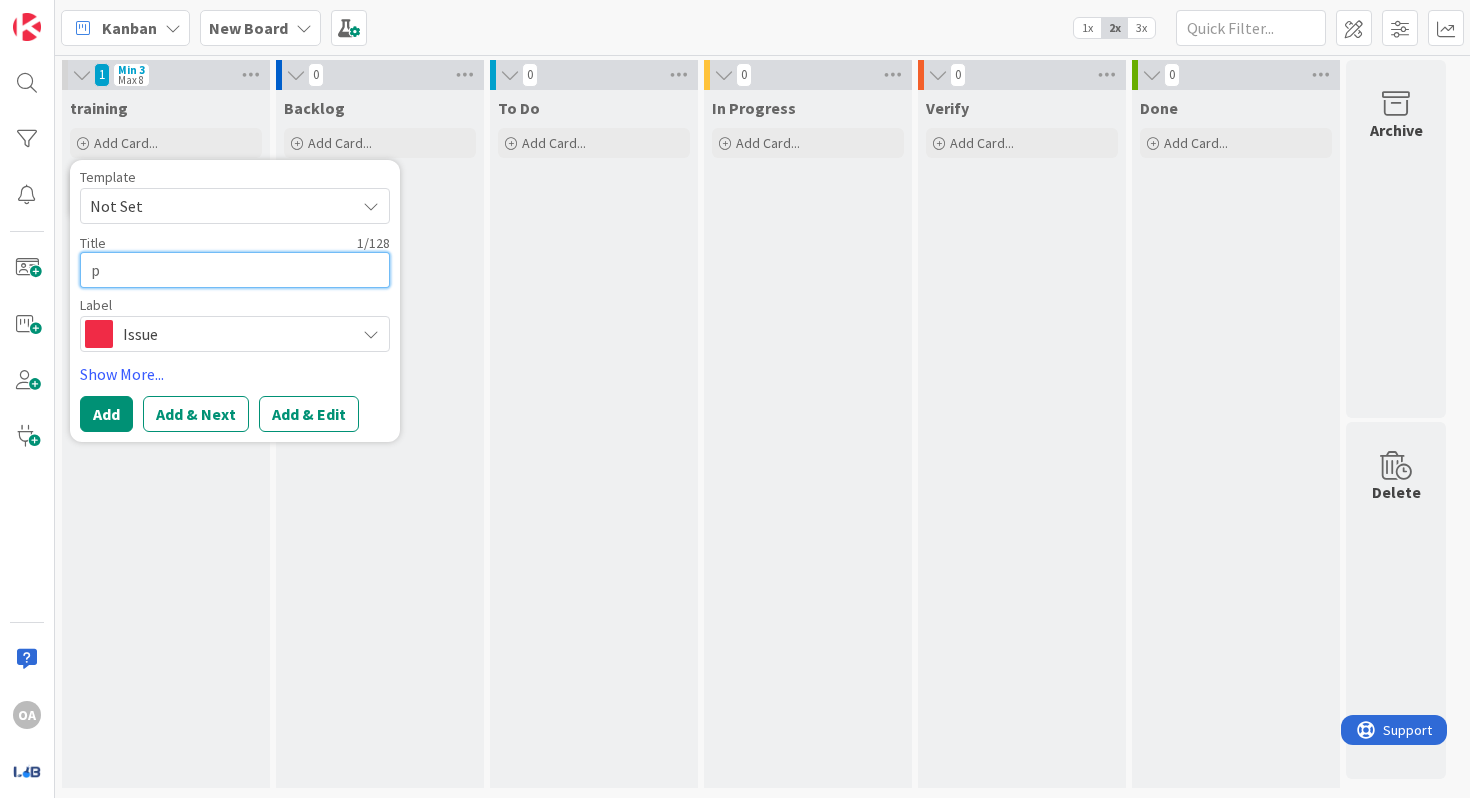 type on "x" 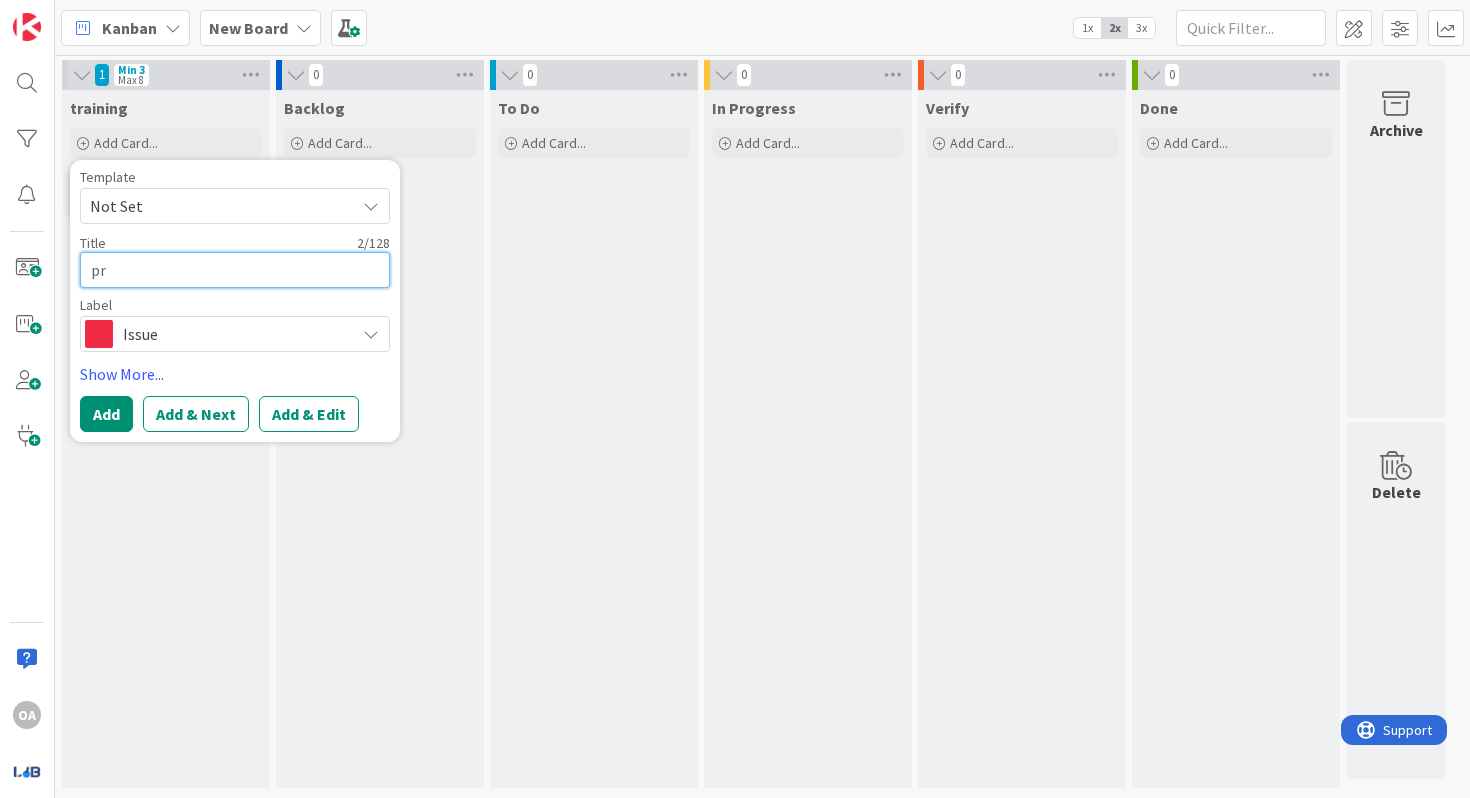 type on "x" 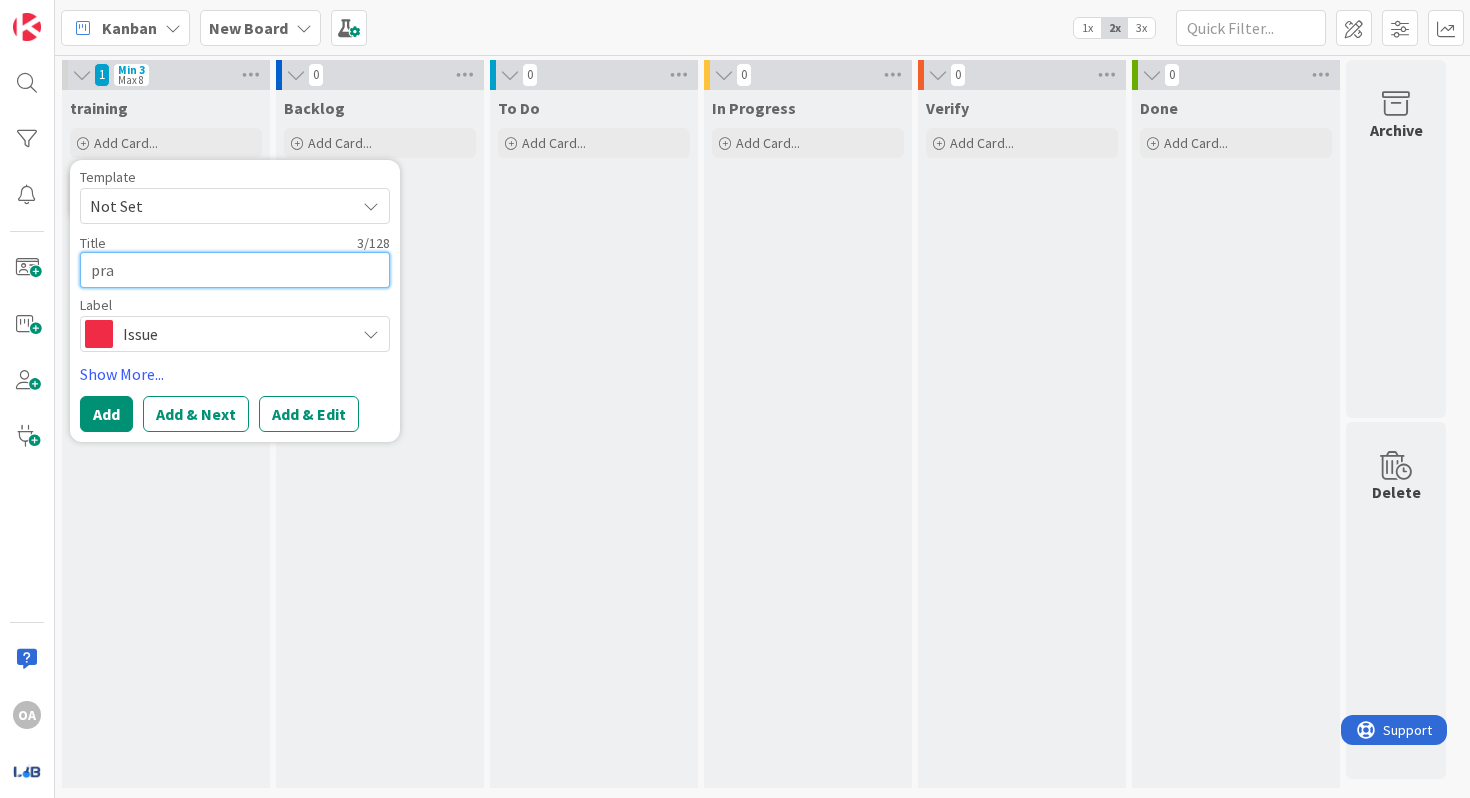 type on "x" 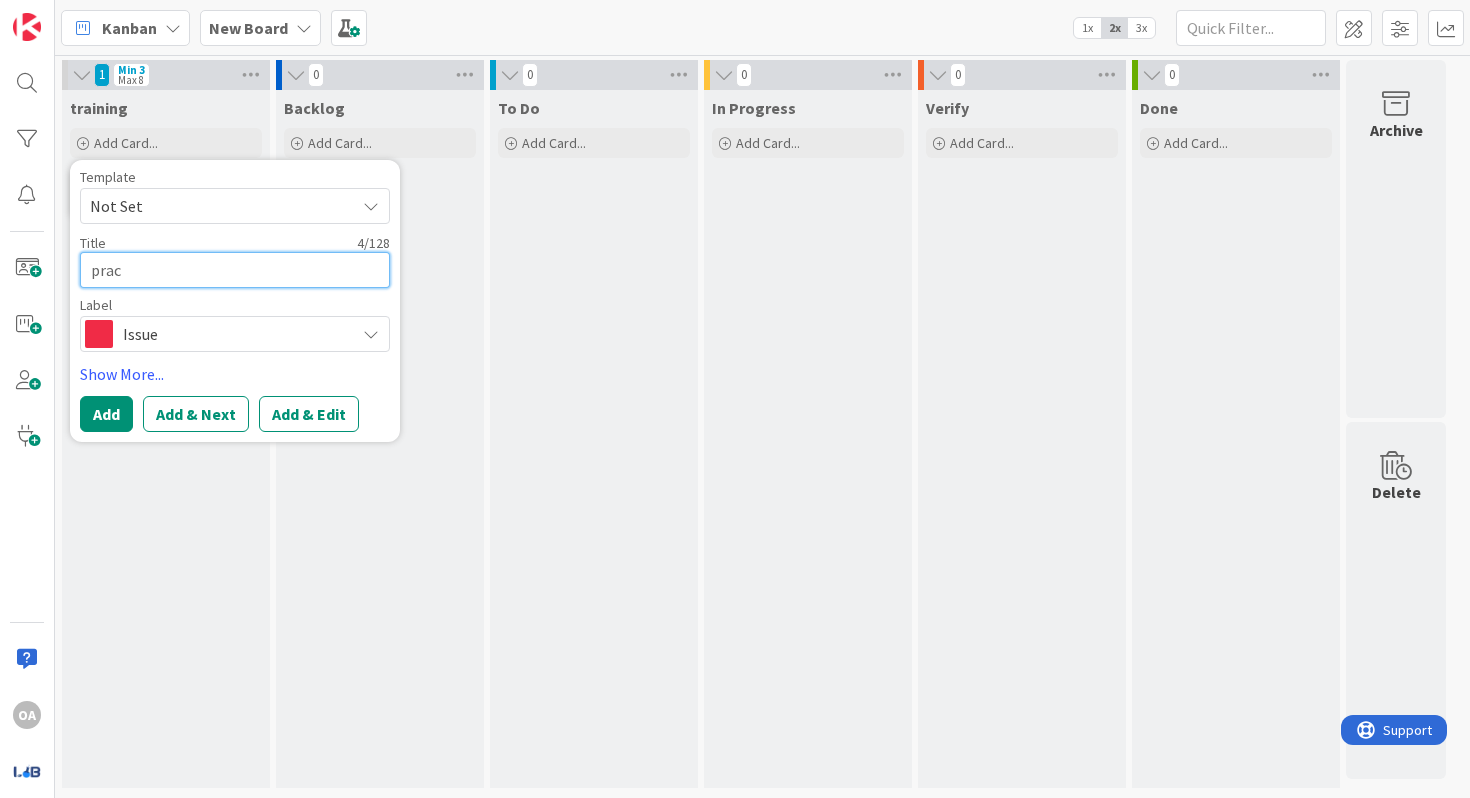 type on "x" 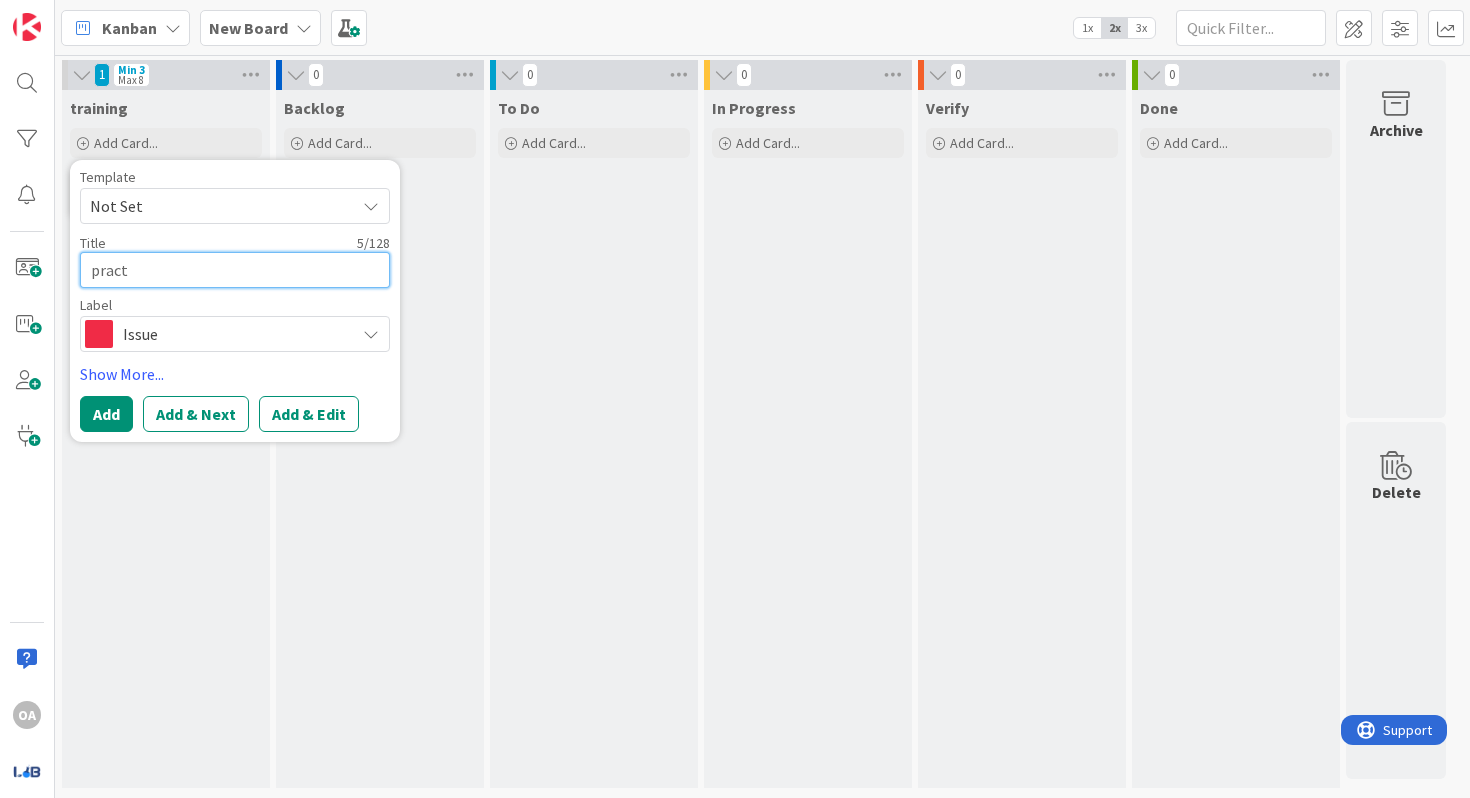 type on "x" 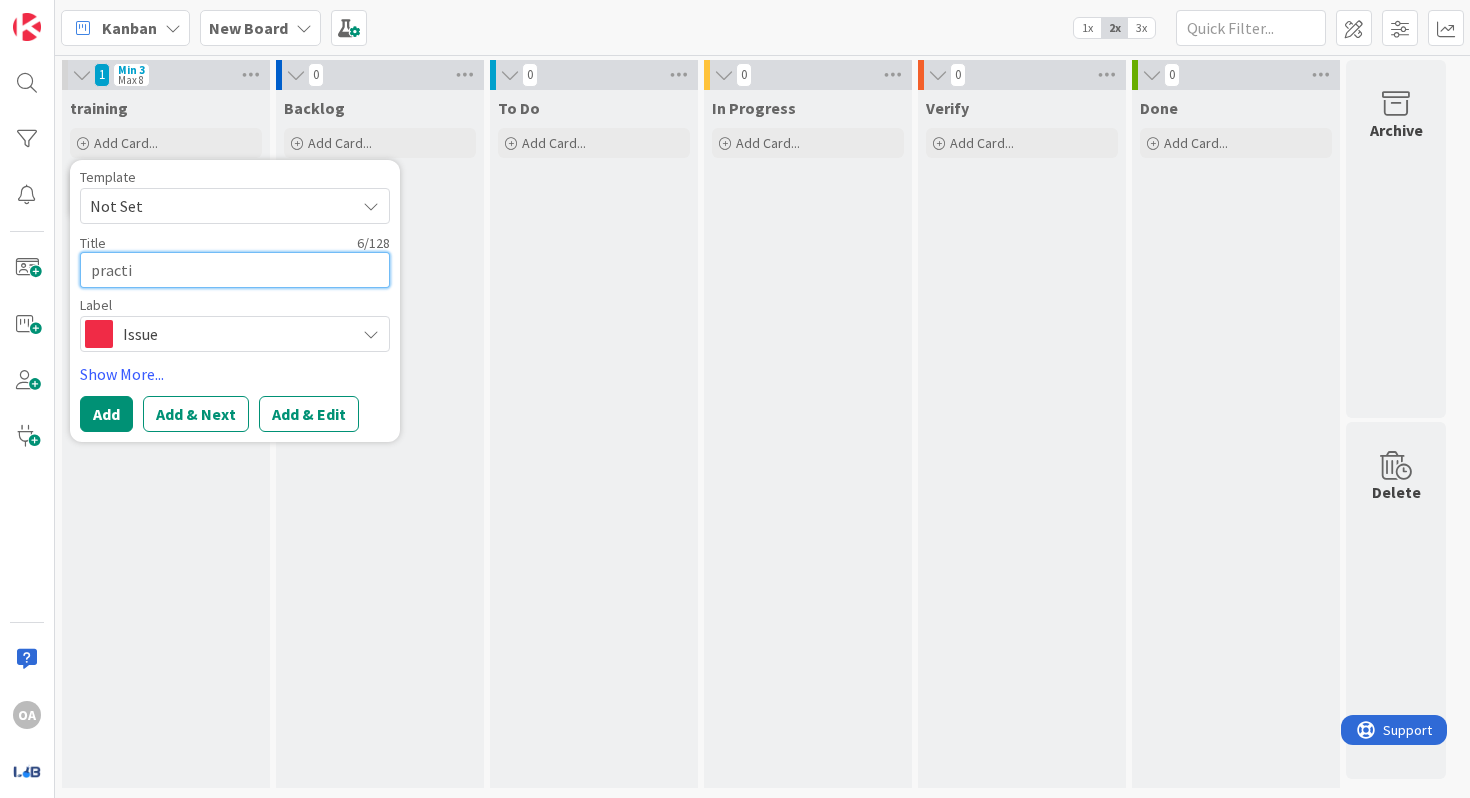 type on "x" 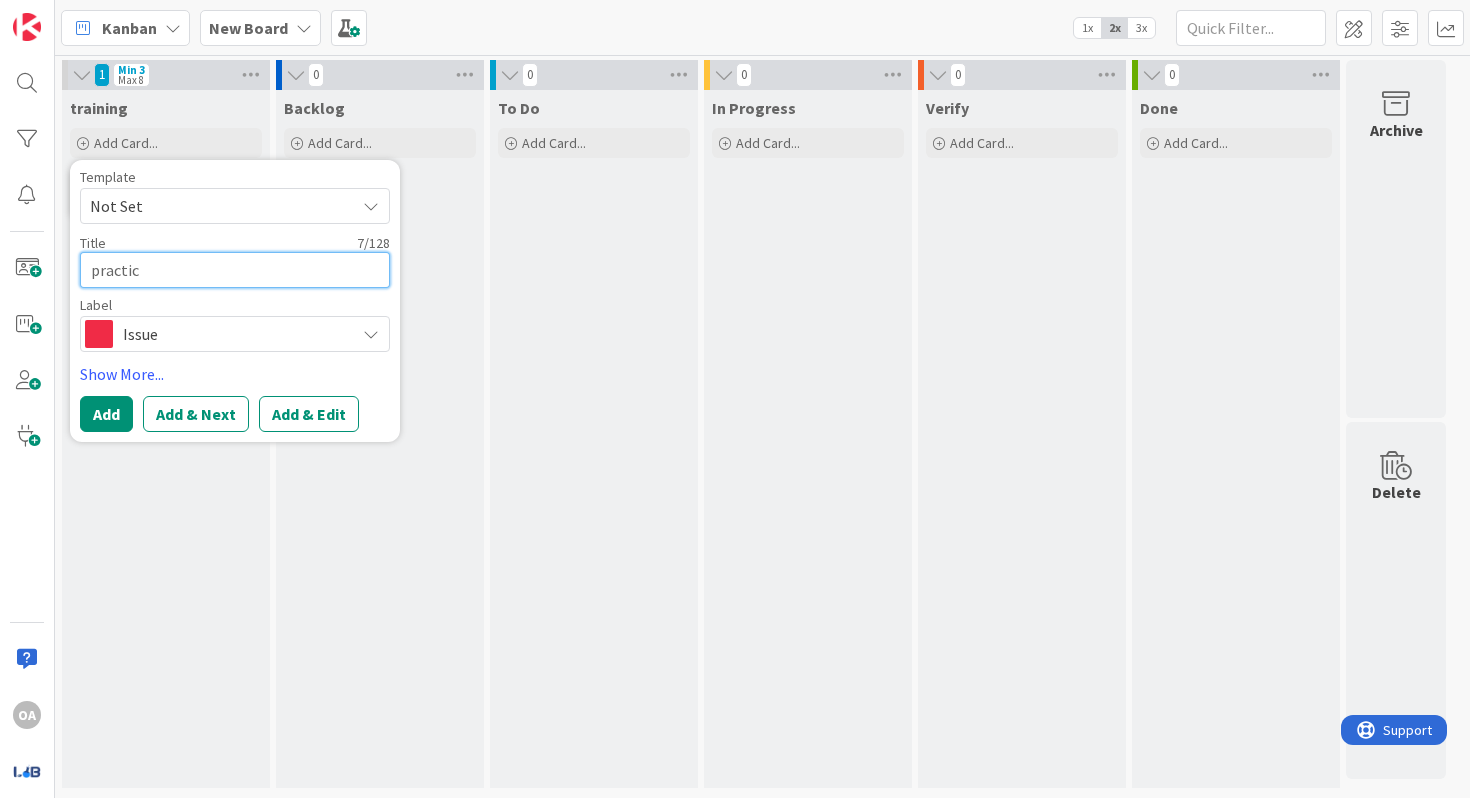 type on "x" 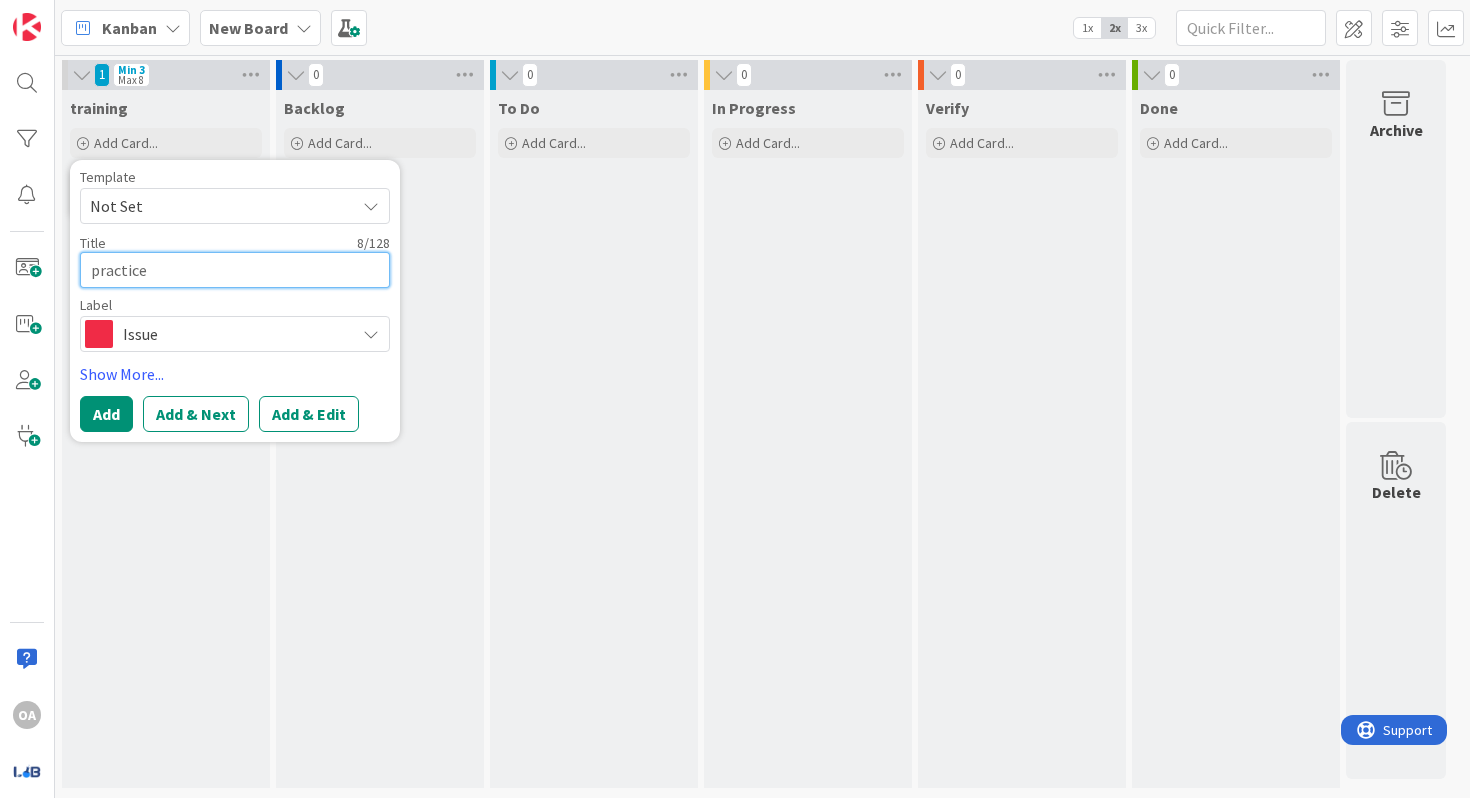 type on "x" 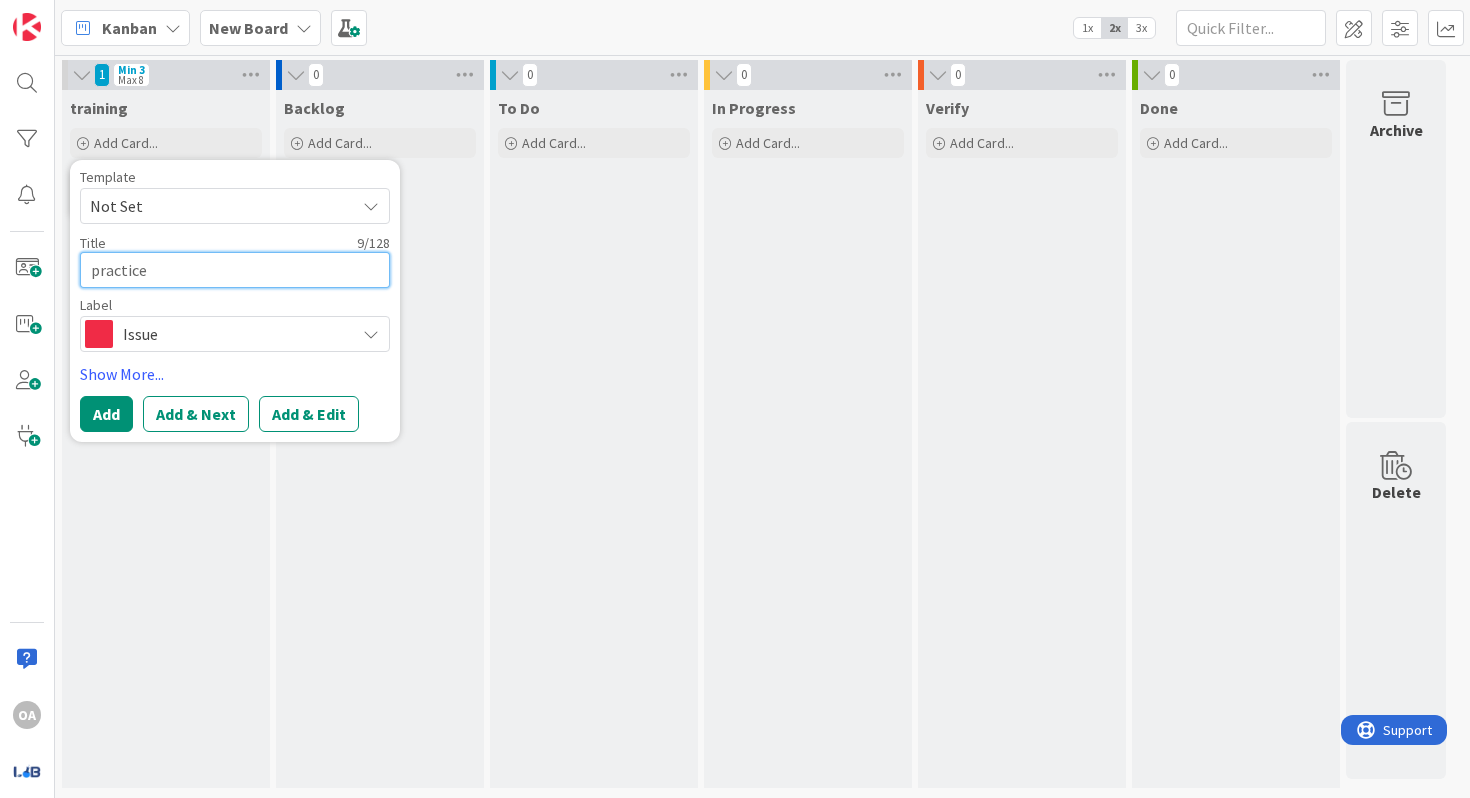 type on "x" 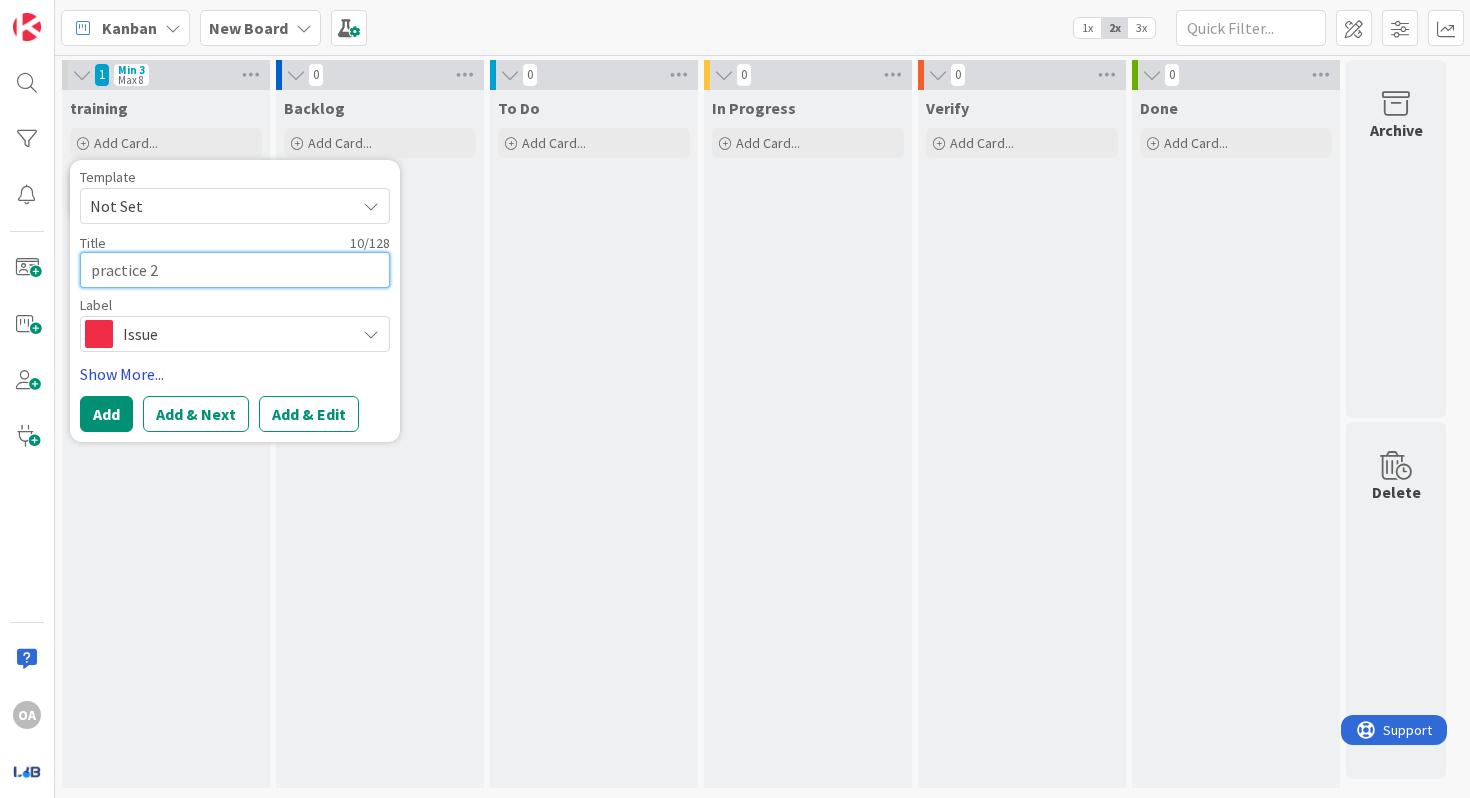 type on "practice 2" 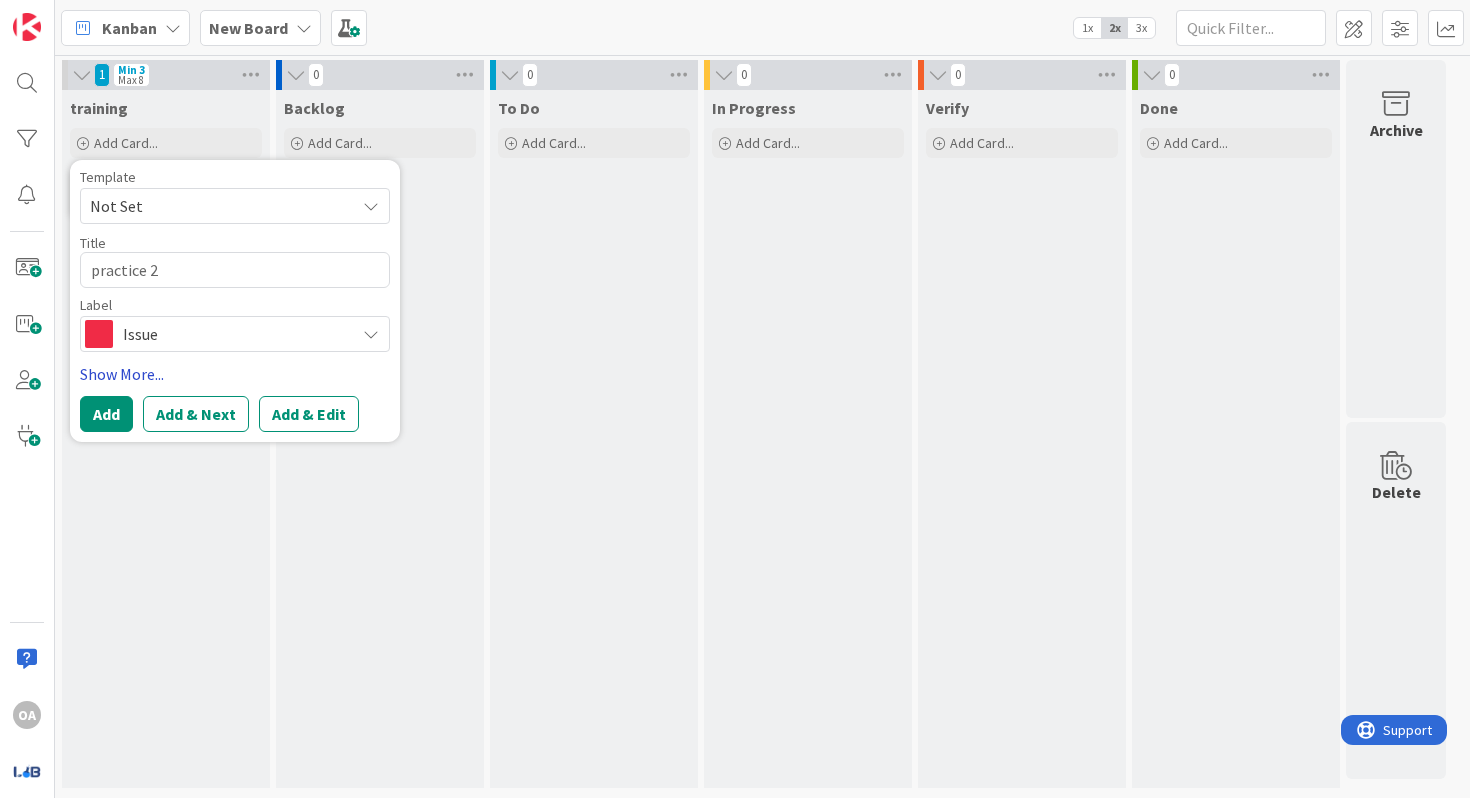 click on "Show More..." at bounding box center (235, 374) 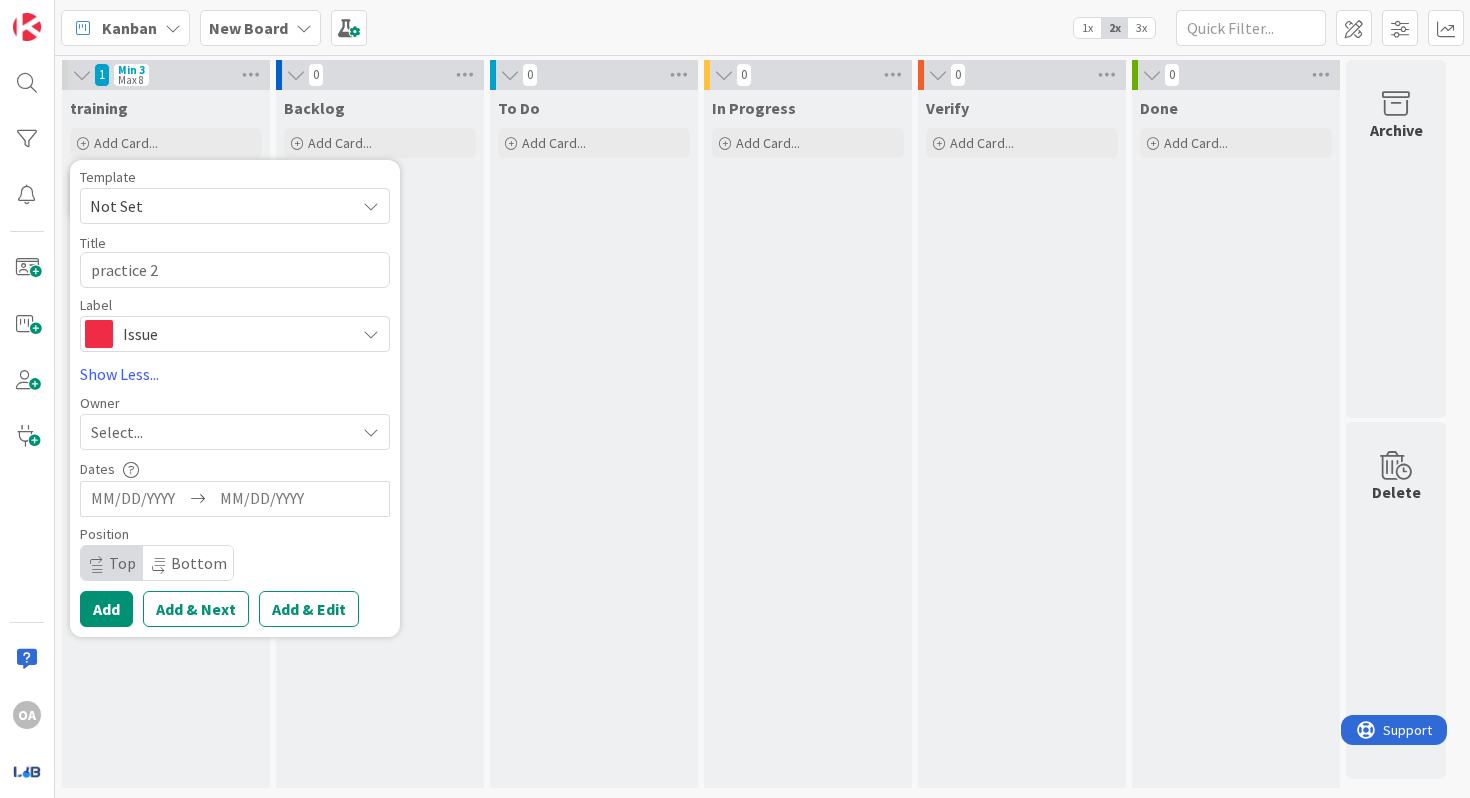 click on "Select..." at bounding box center [117, 432] 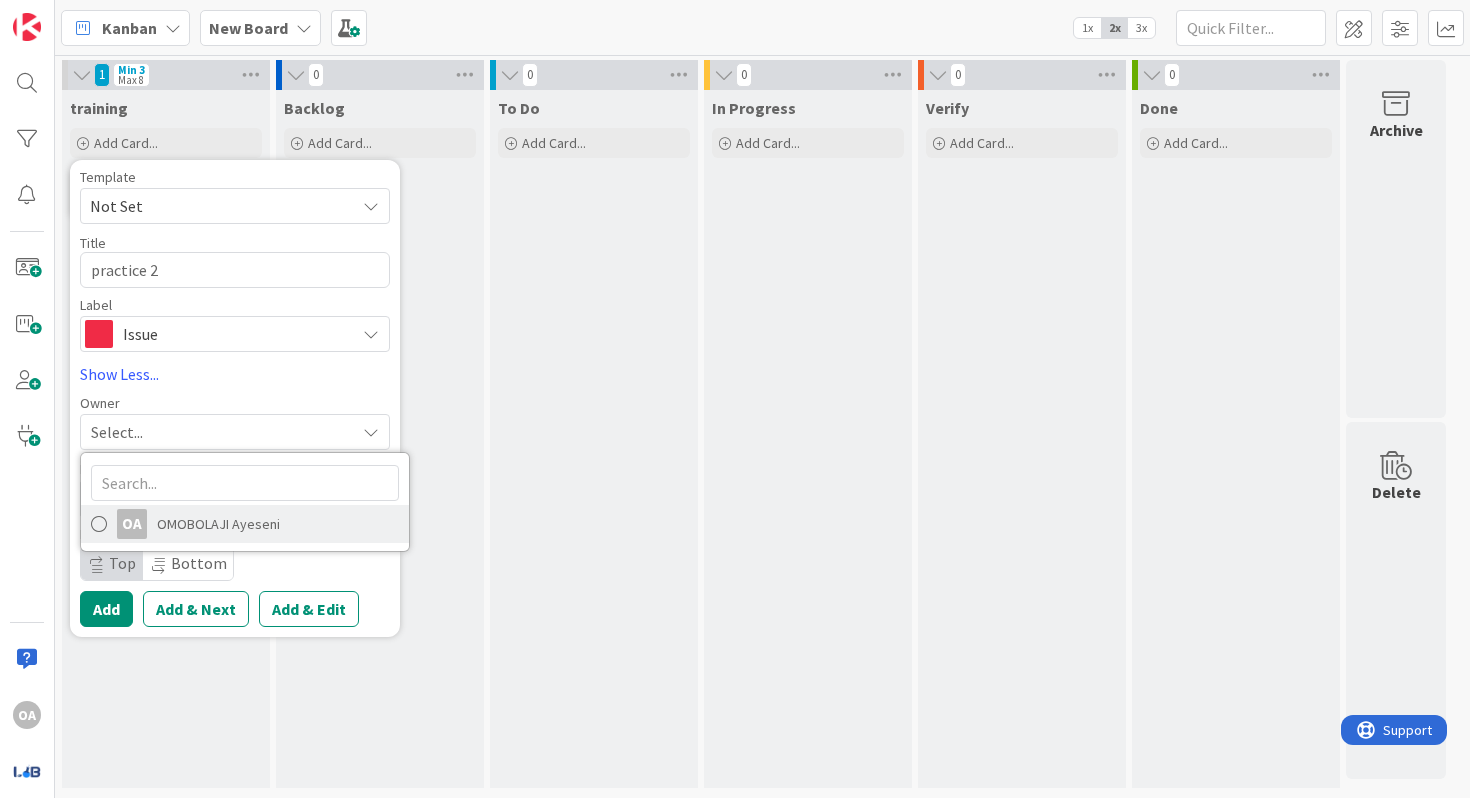click at bounding box center (99, 524) 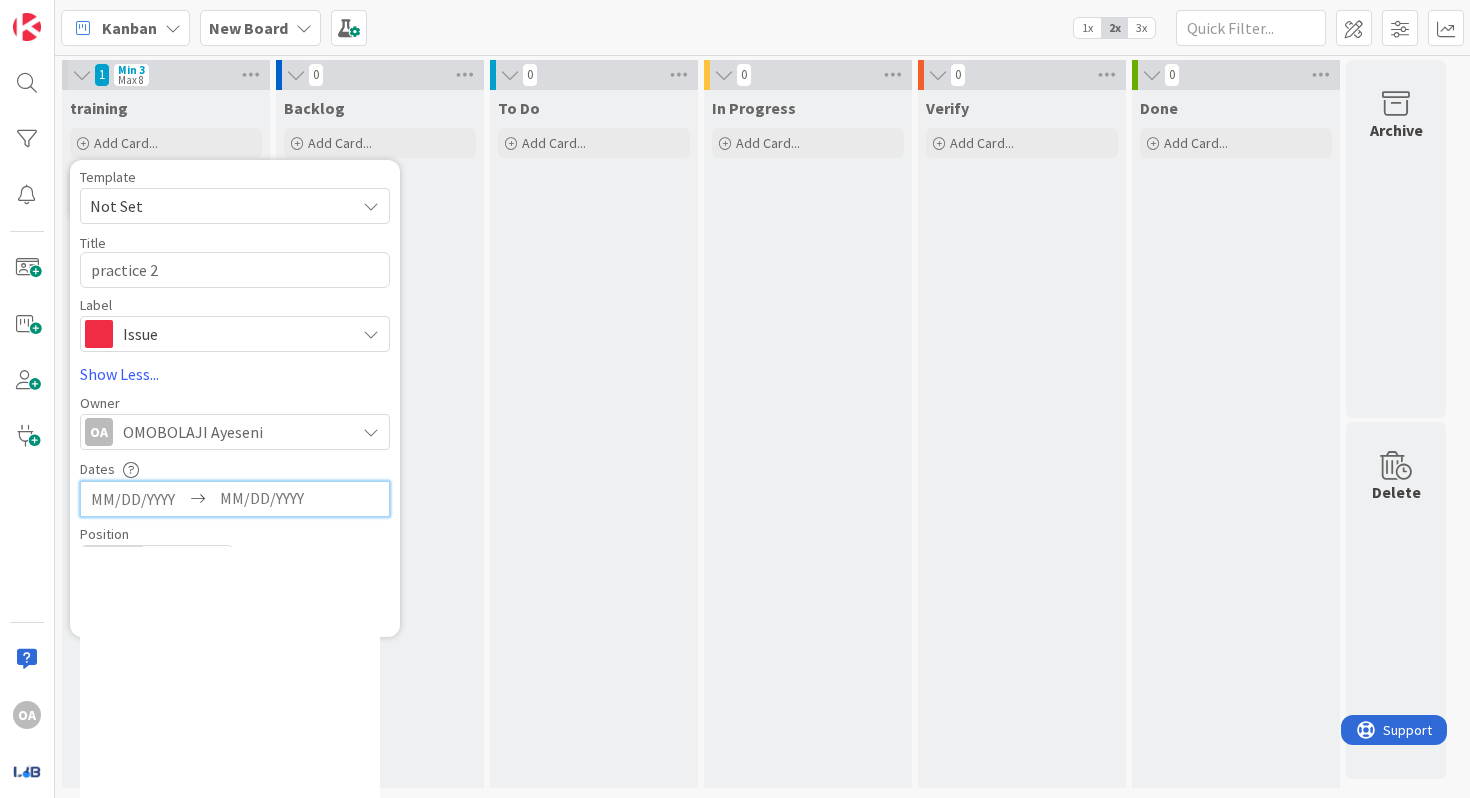 click at bounding box center (138, 499) 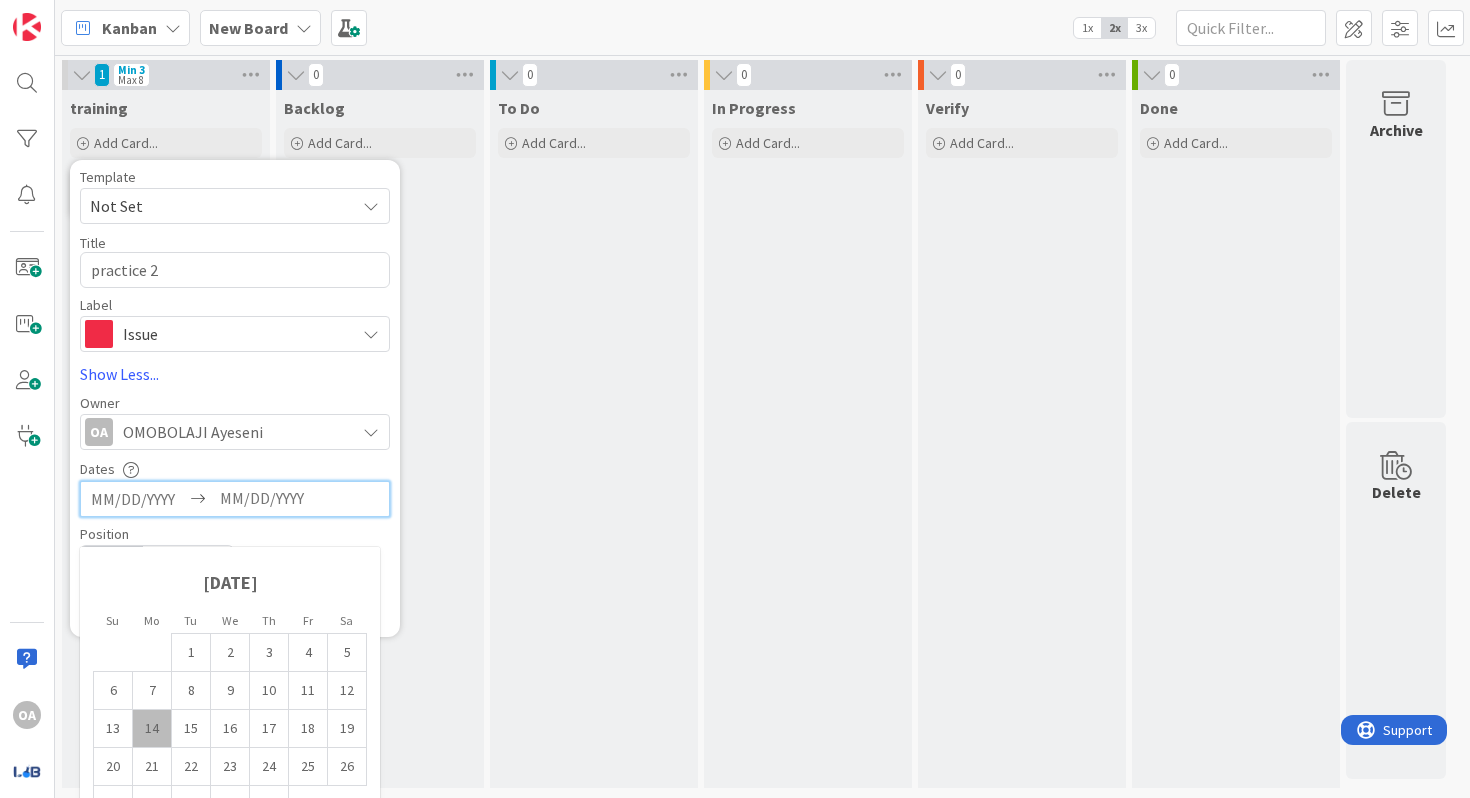 click on "14" at bounding box center (152, 729) 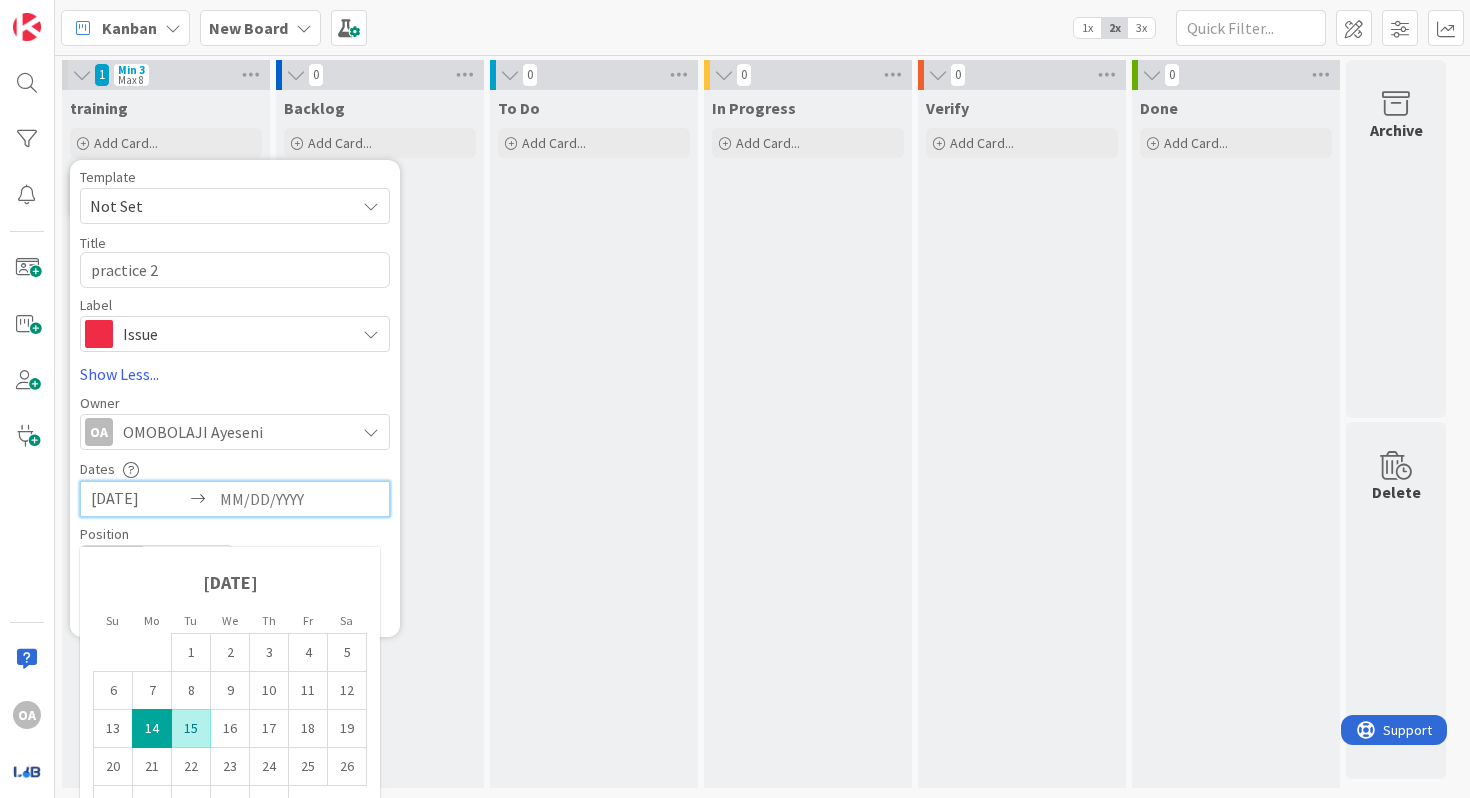 click on "15" at bounding box center [191, 729] 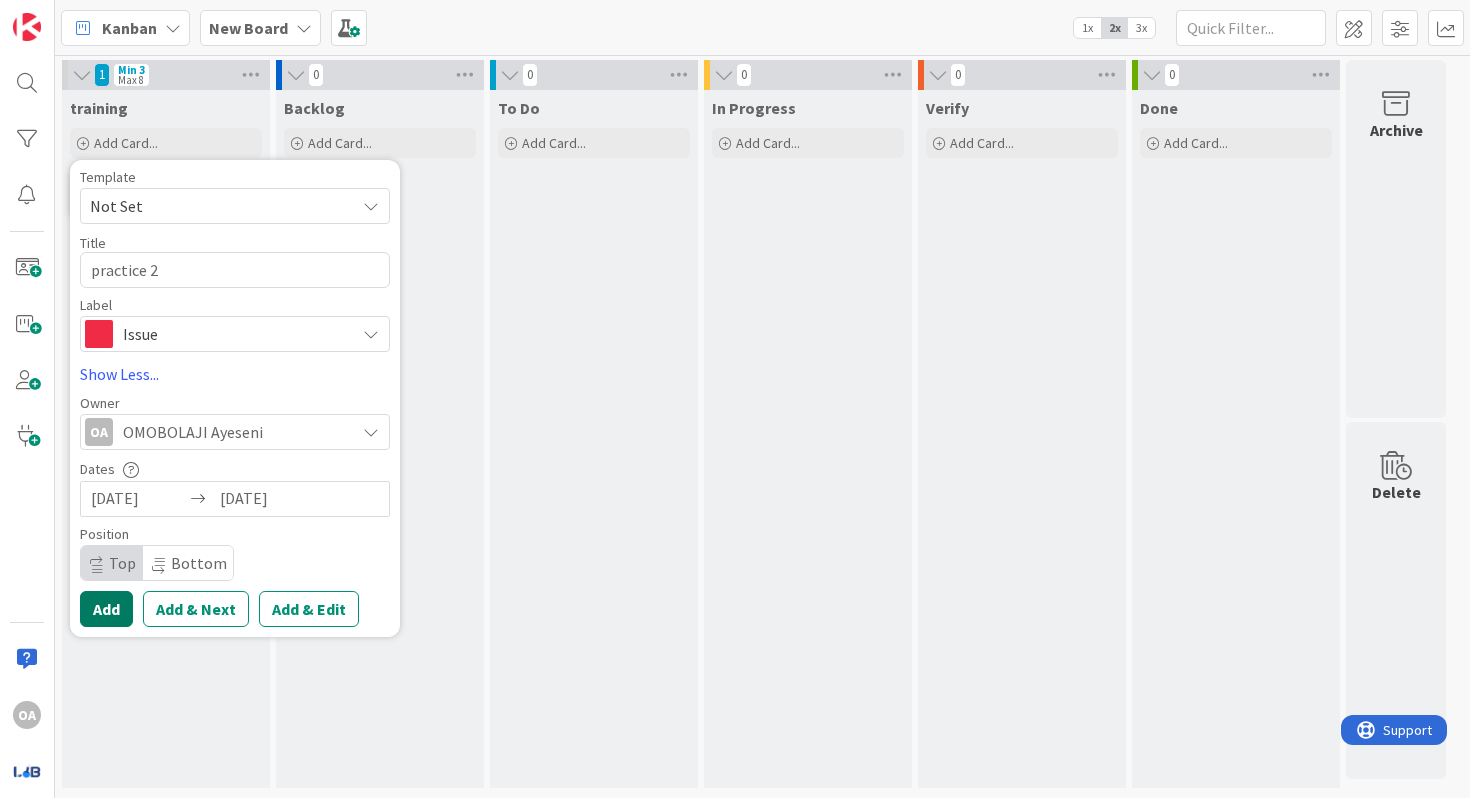 click on "Add" at bounding box center (106, 609) 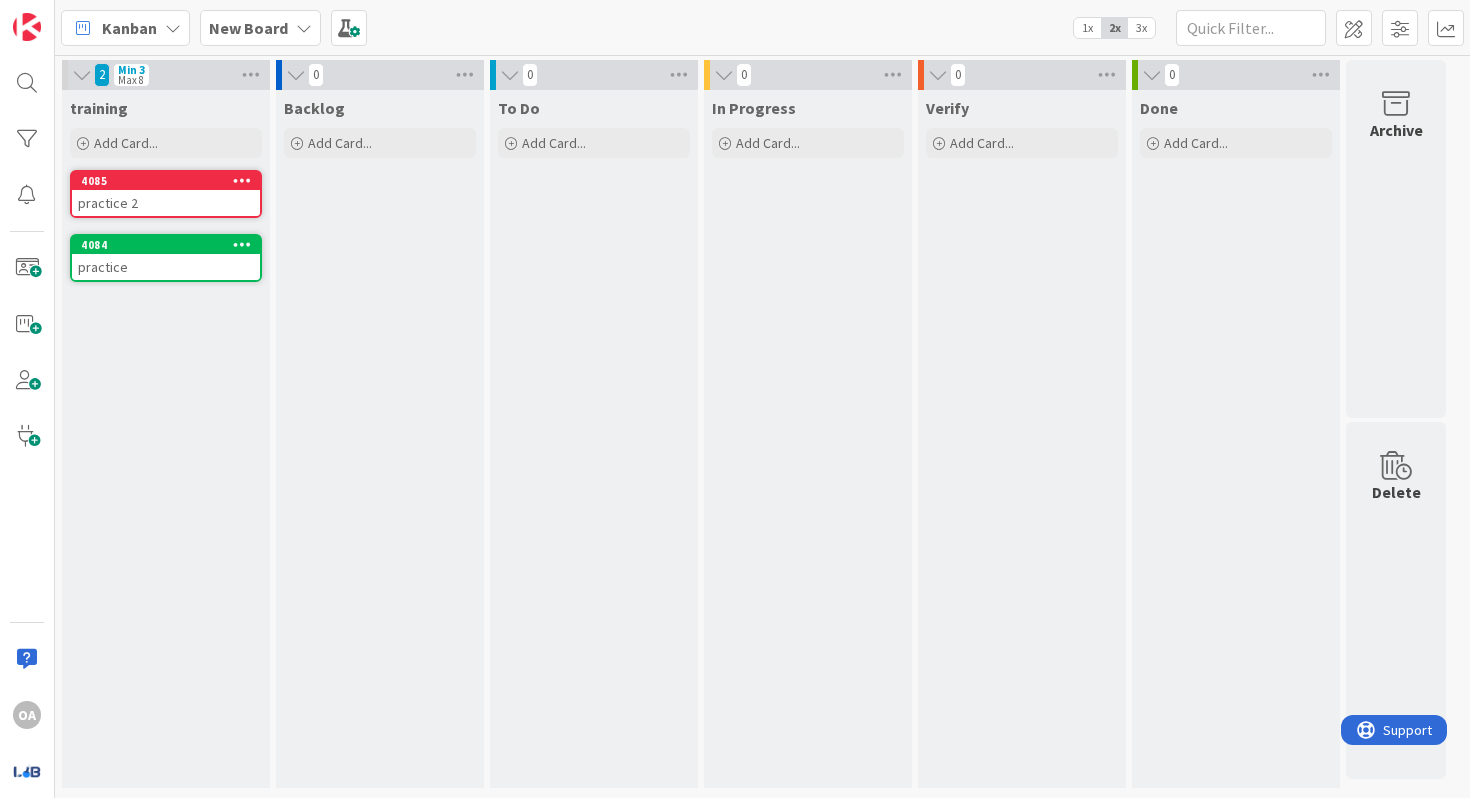 click at bounding box center (242, 180) 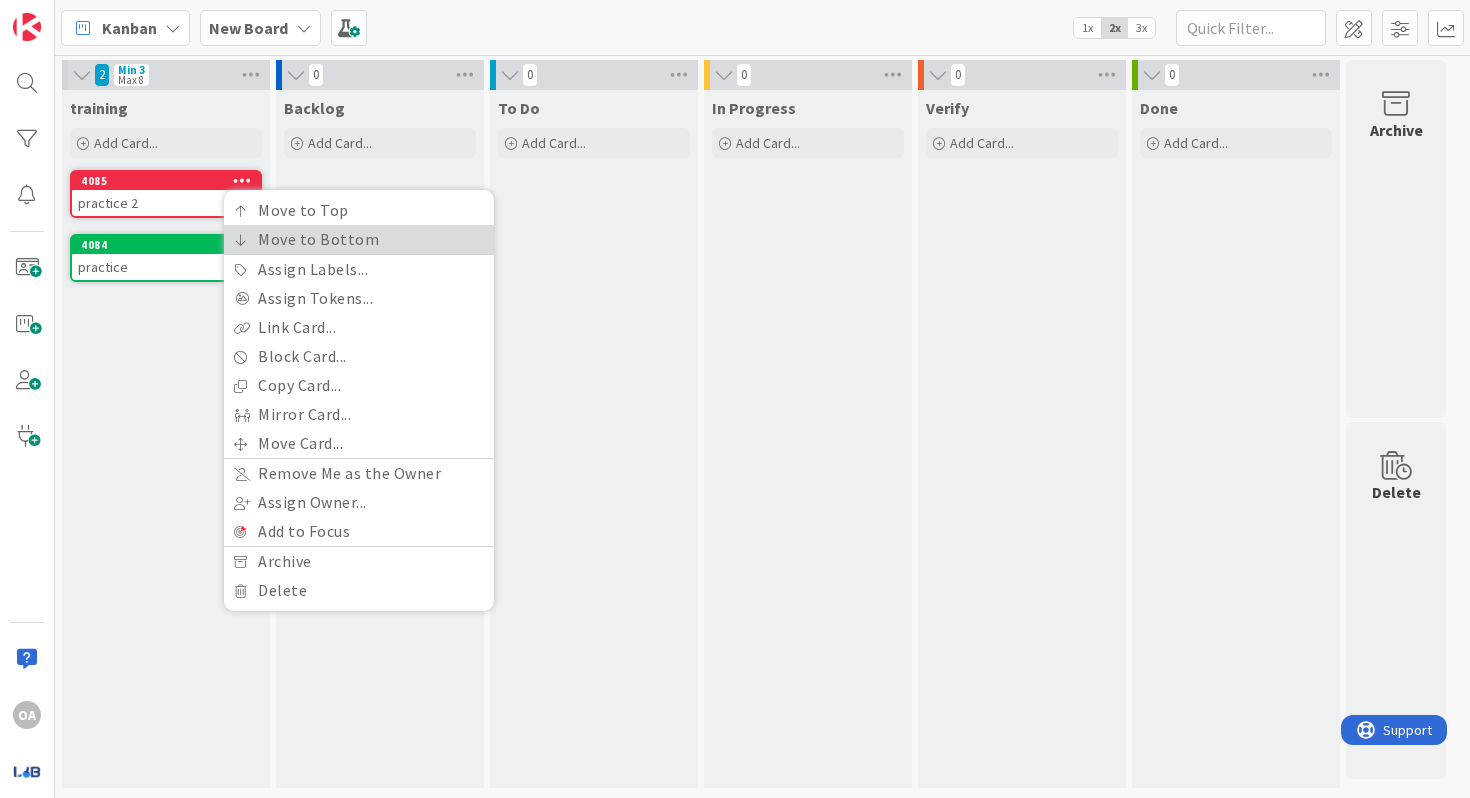 click on "Move to Bottom" at bounding box center [359, 239] 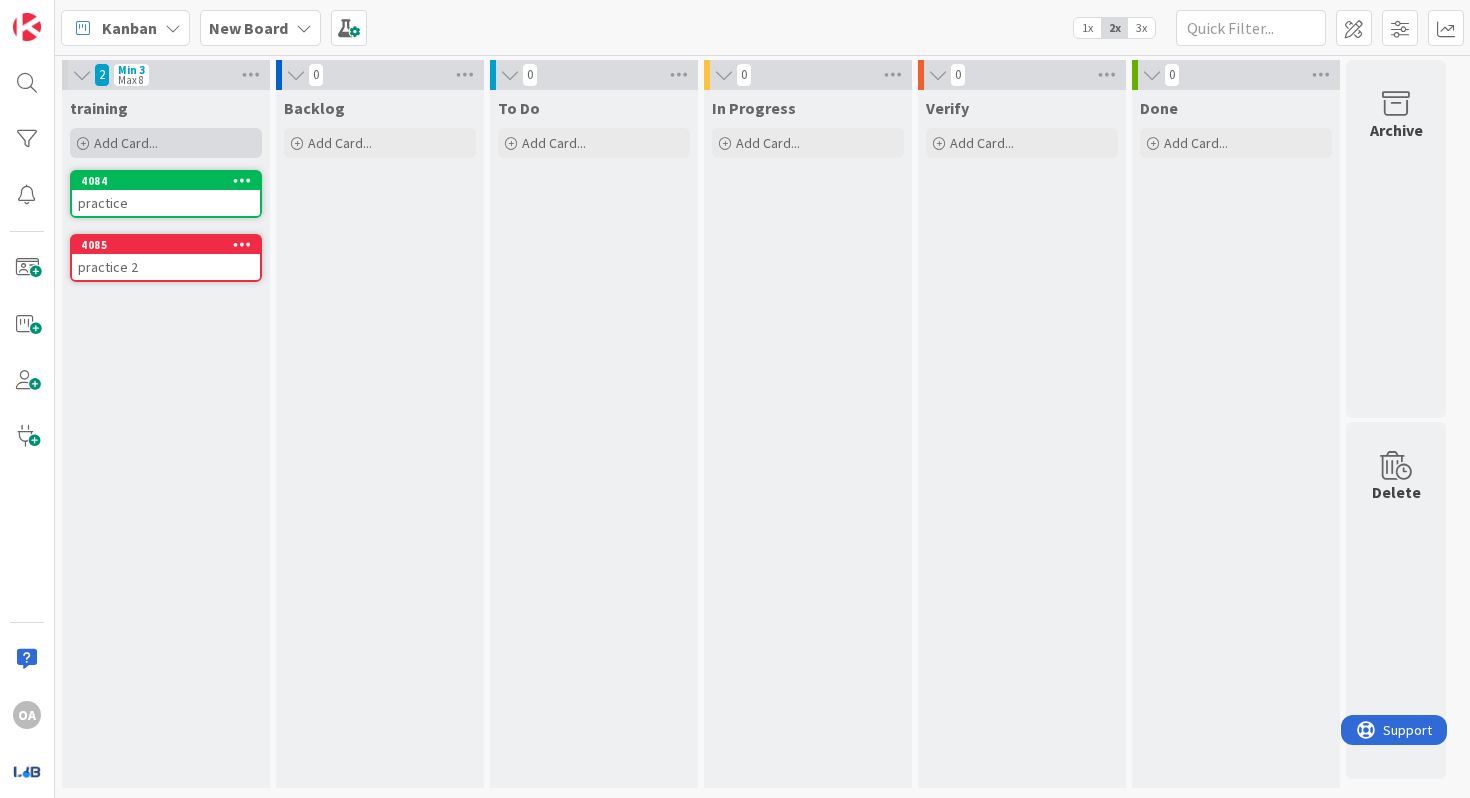 click at bounding box center (83, 144) 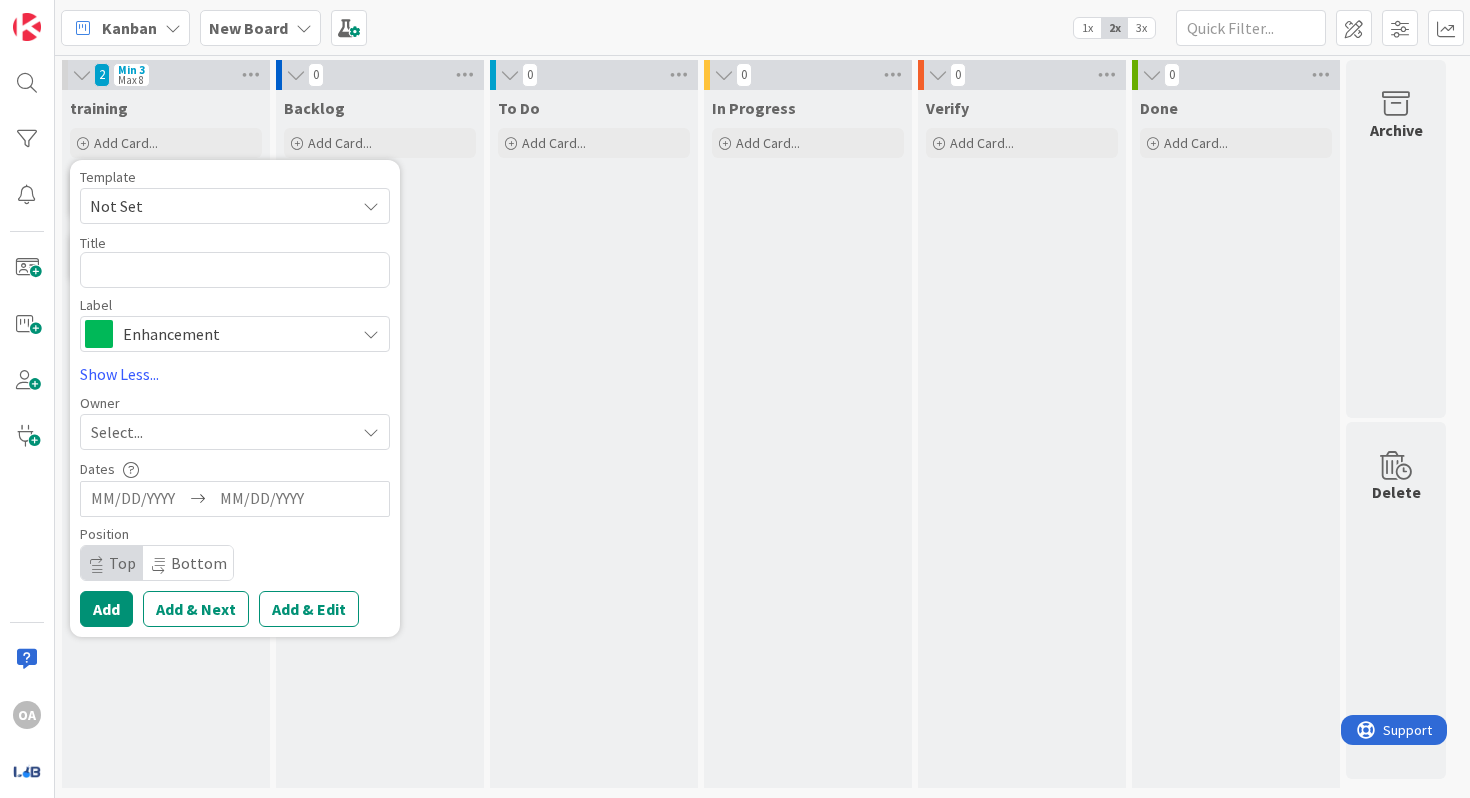 click at bounding box center (371, 334) 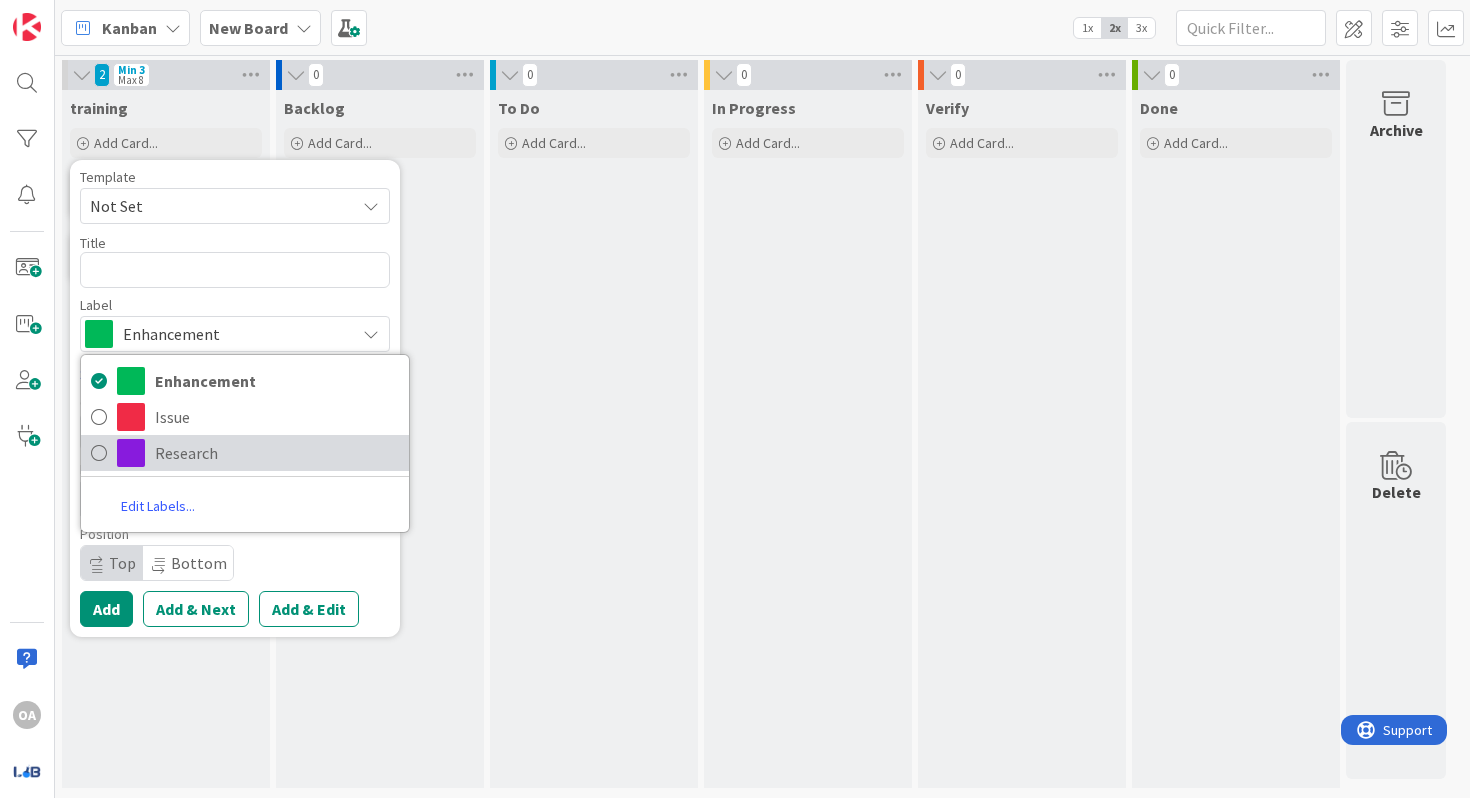 click at bounding box center (99, 453) 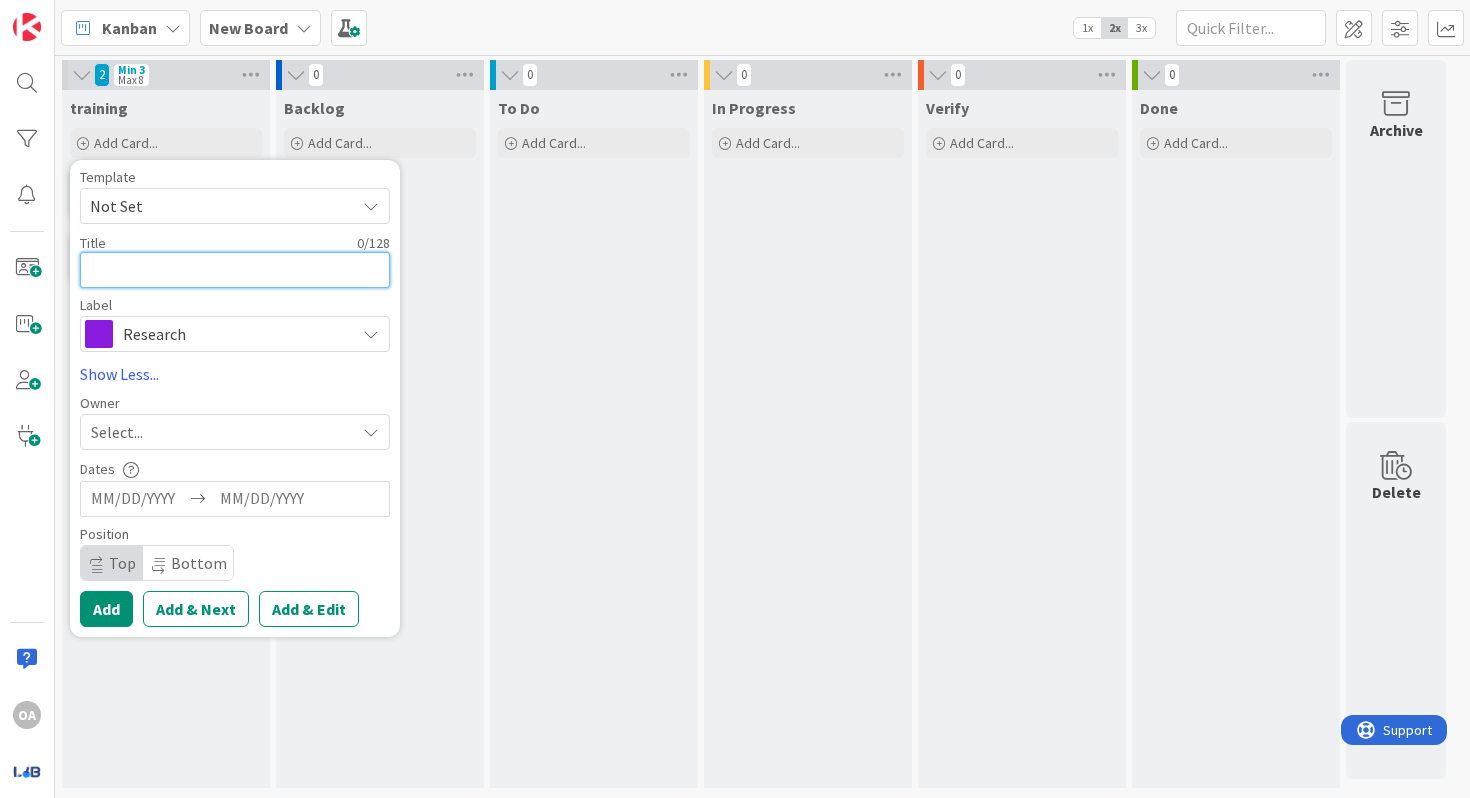 click at bounding box center (235, 270) 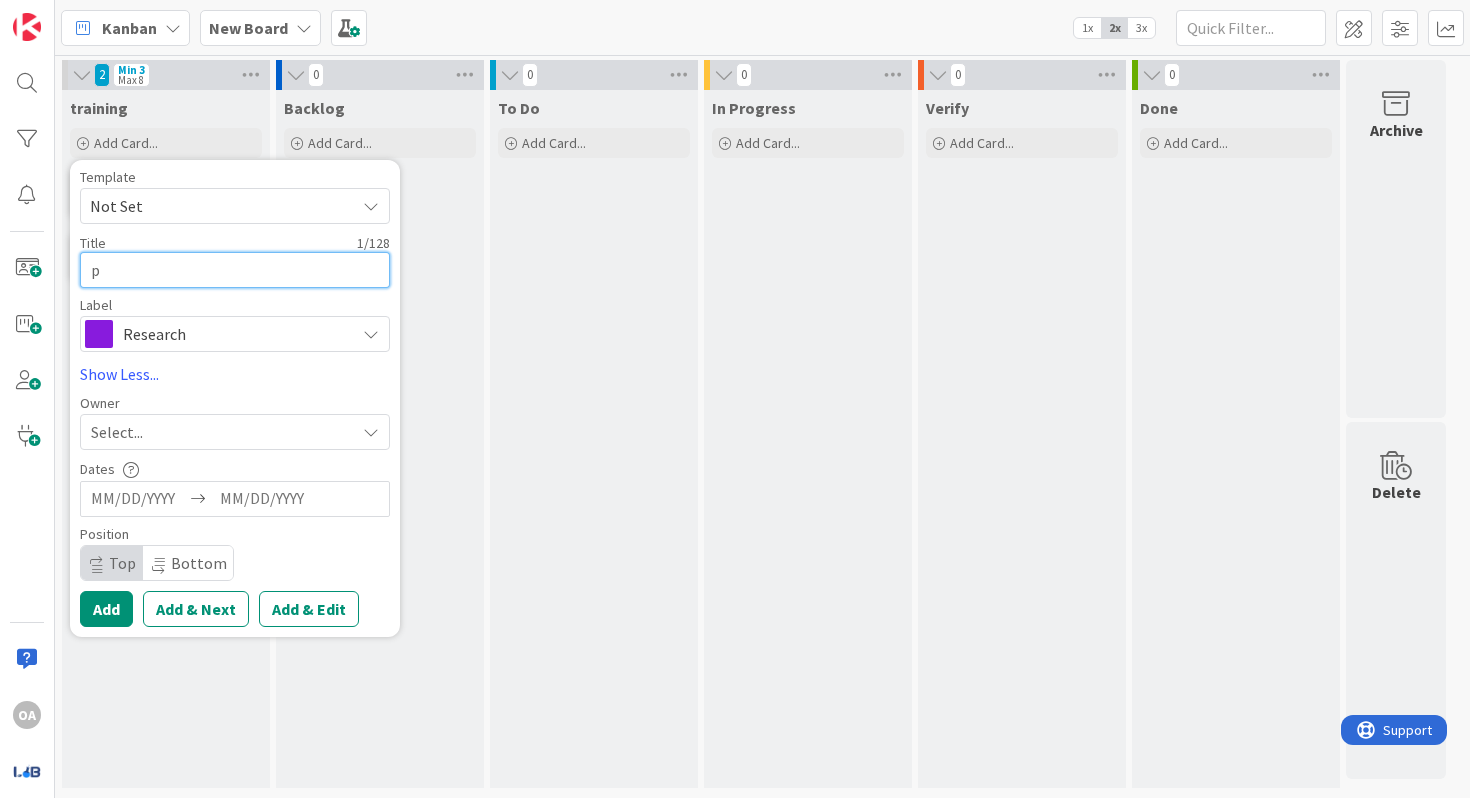 type on "x" 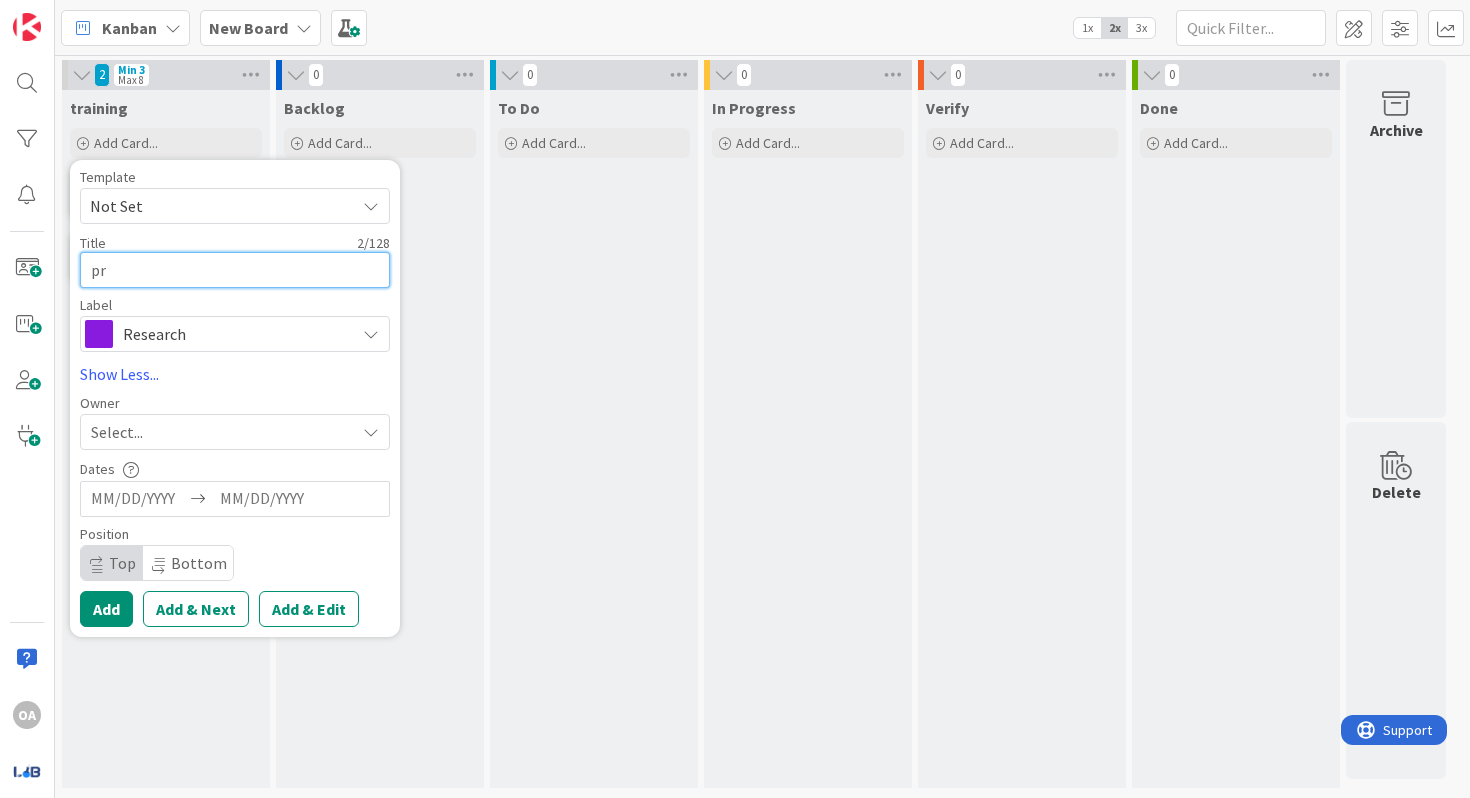 type on "x" 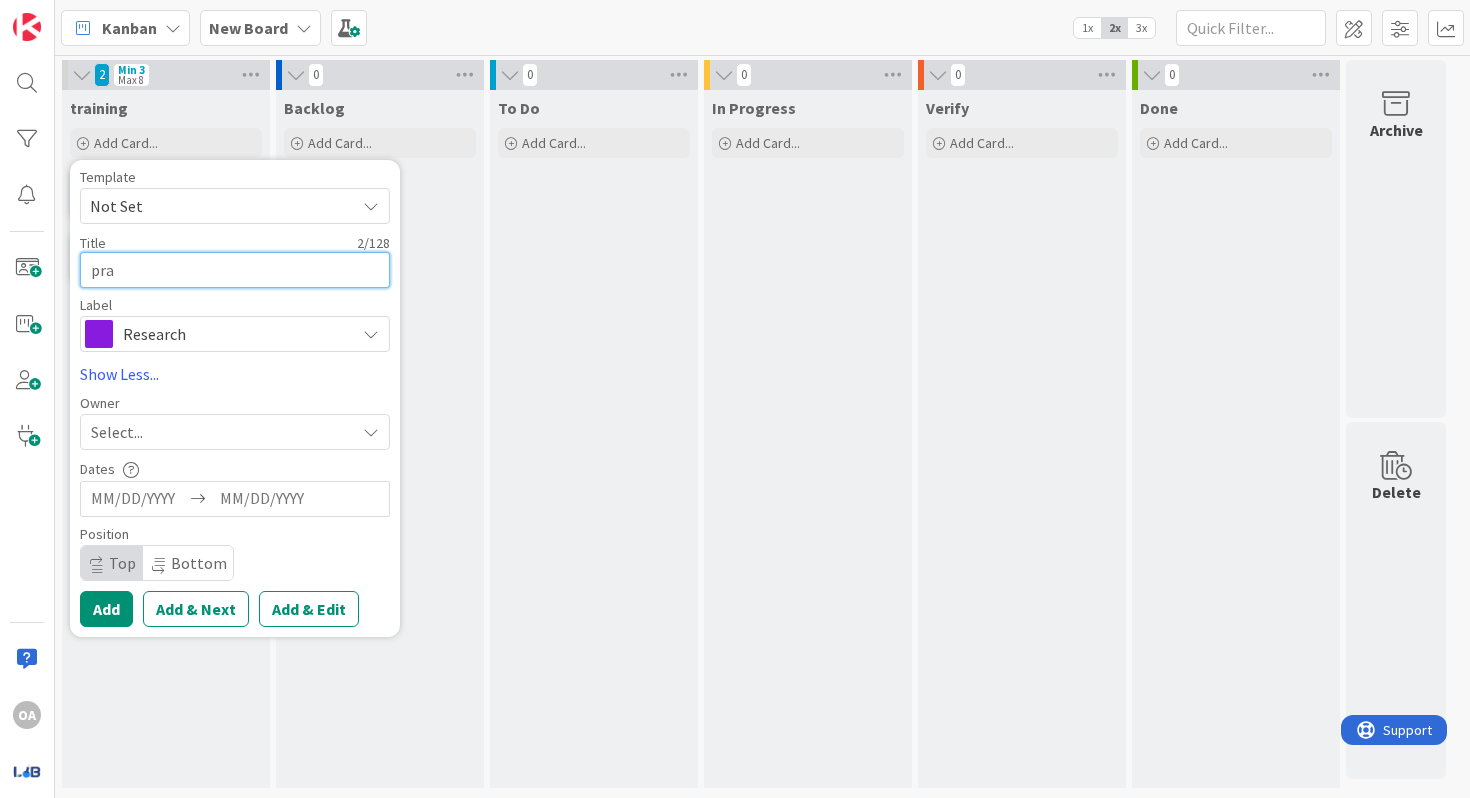 type on "prac" 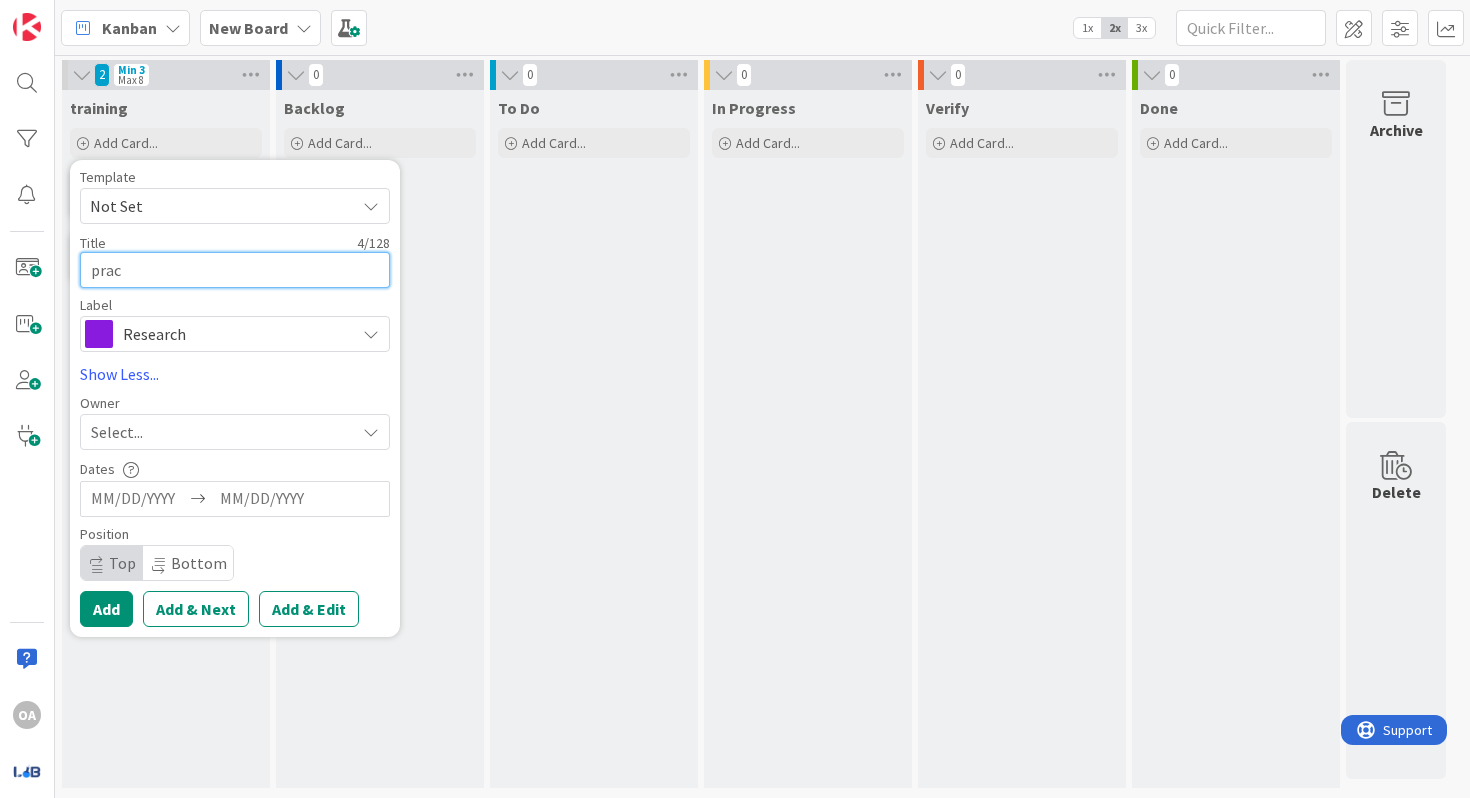 type on "x" 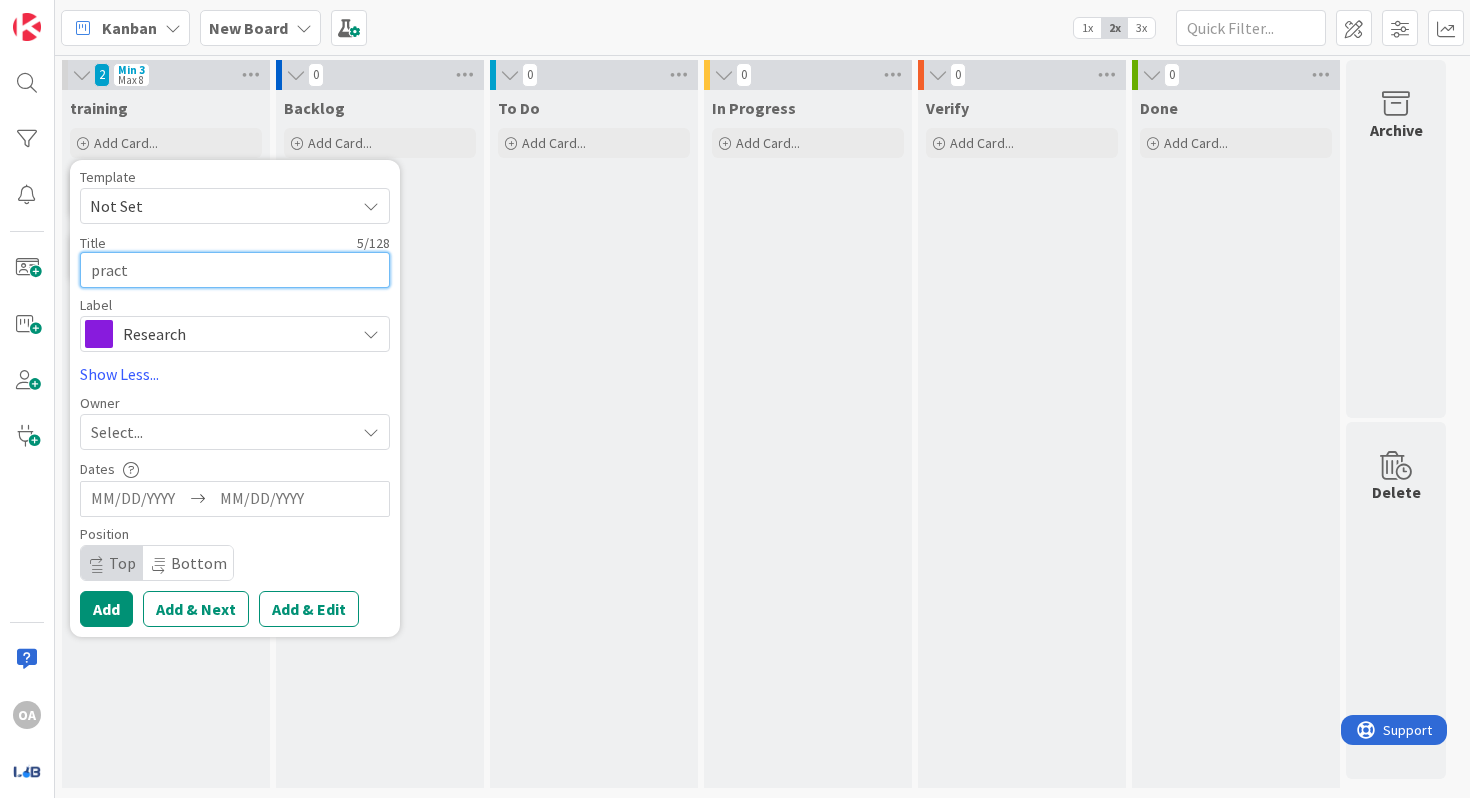type on "x" 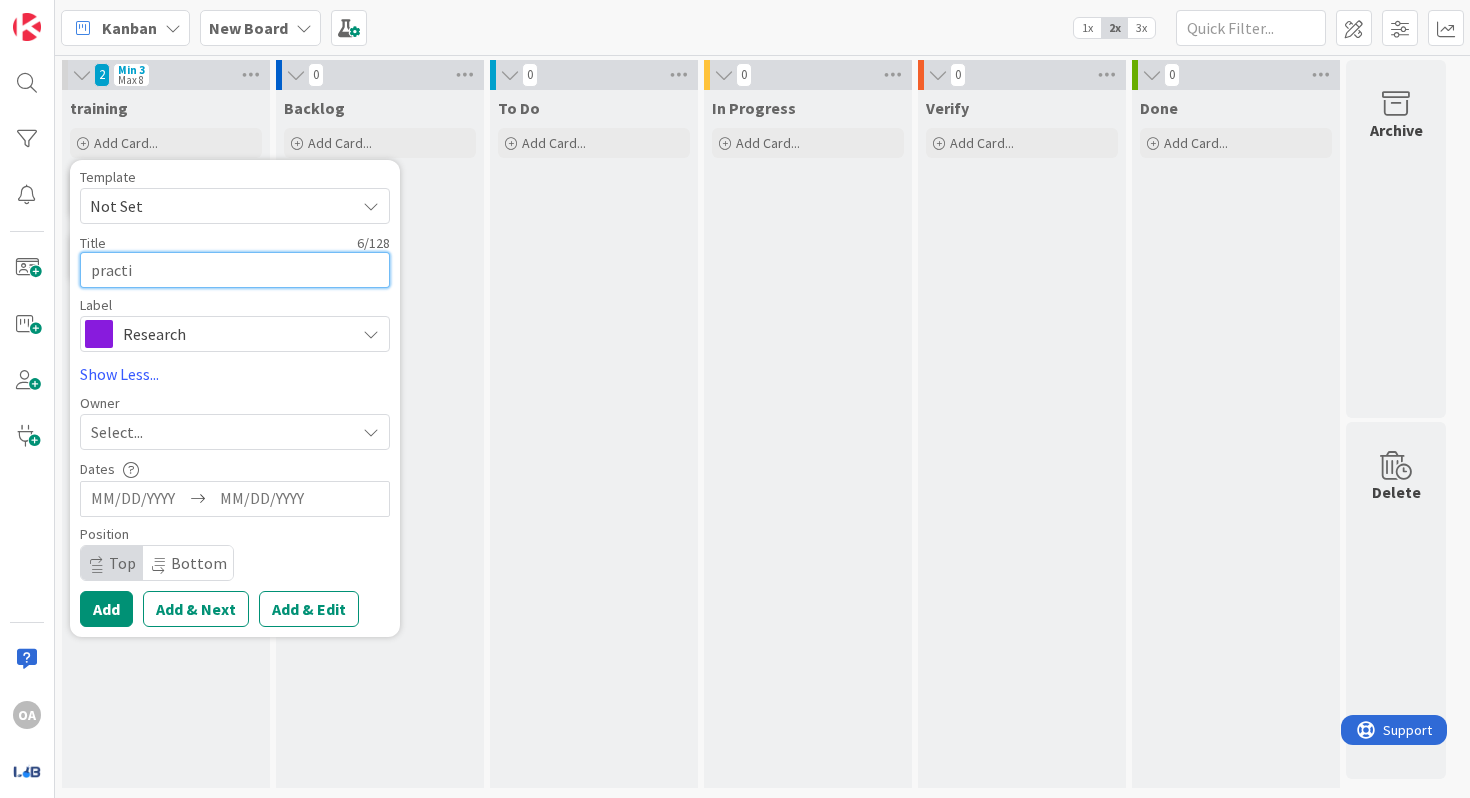 type on "x" 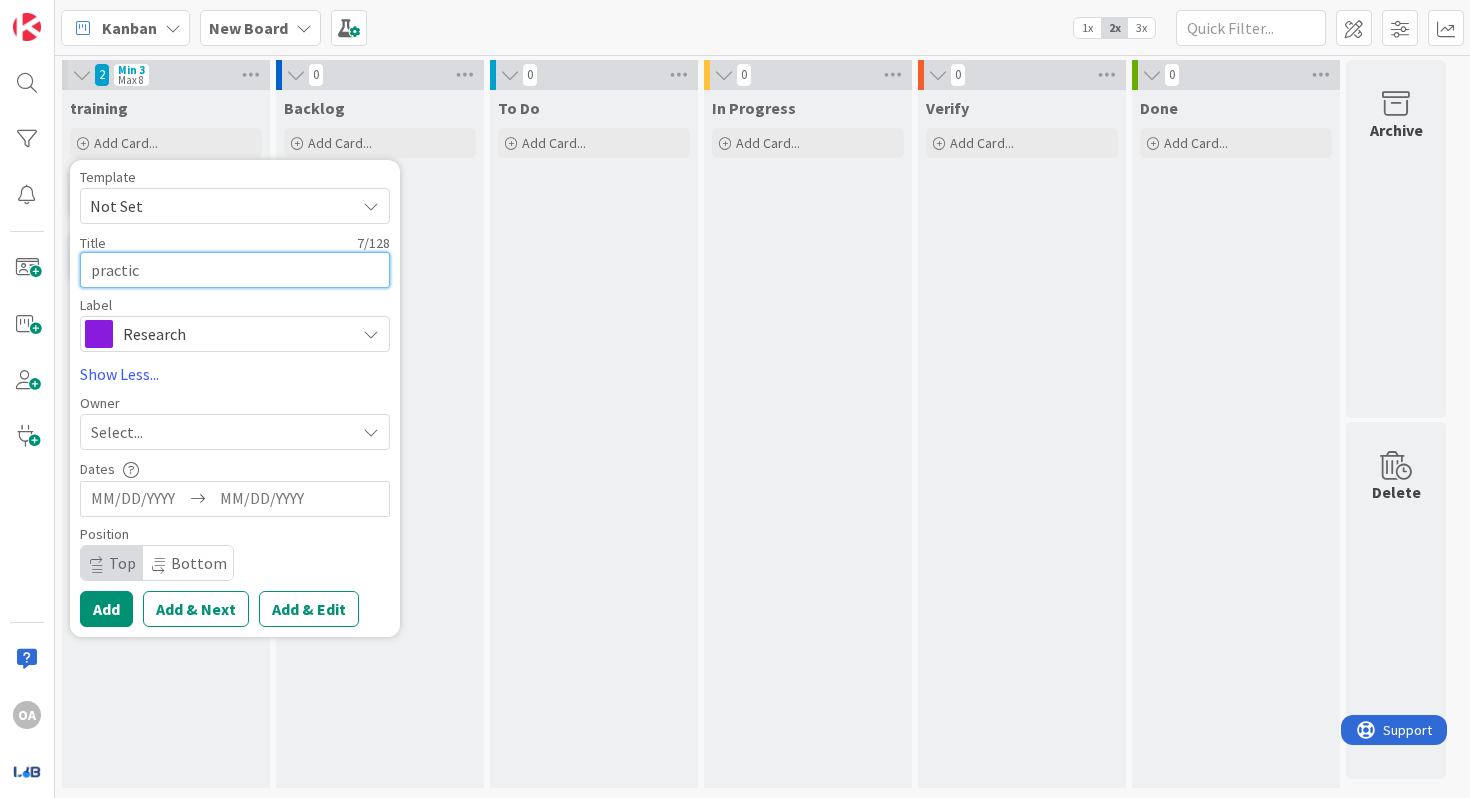 type on "x" 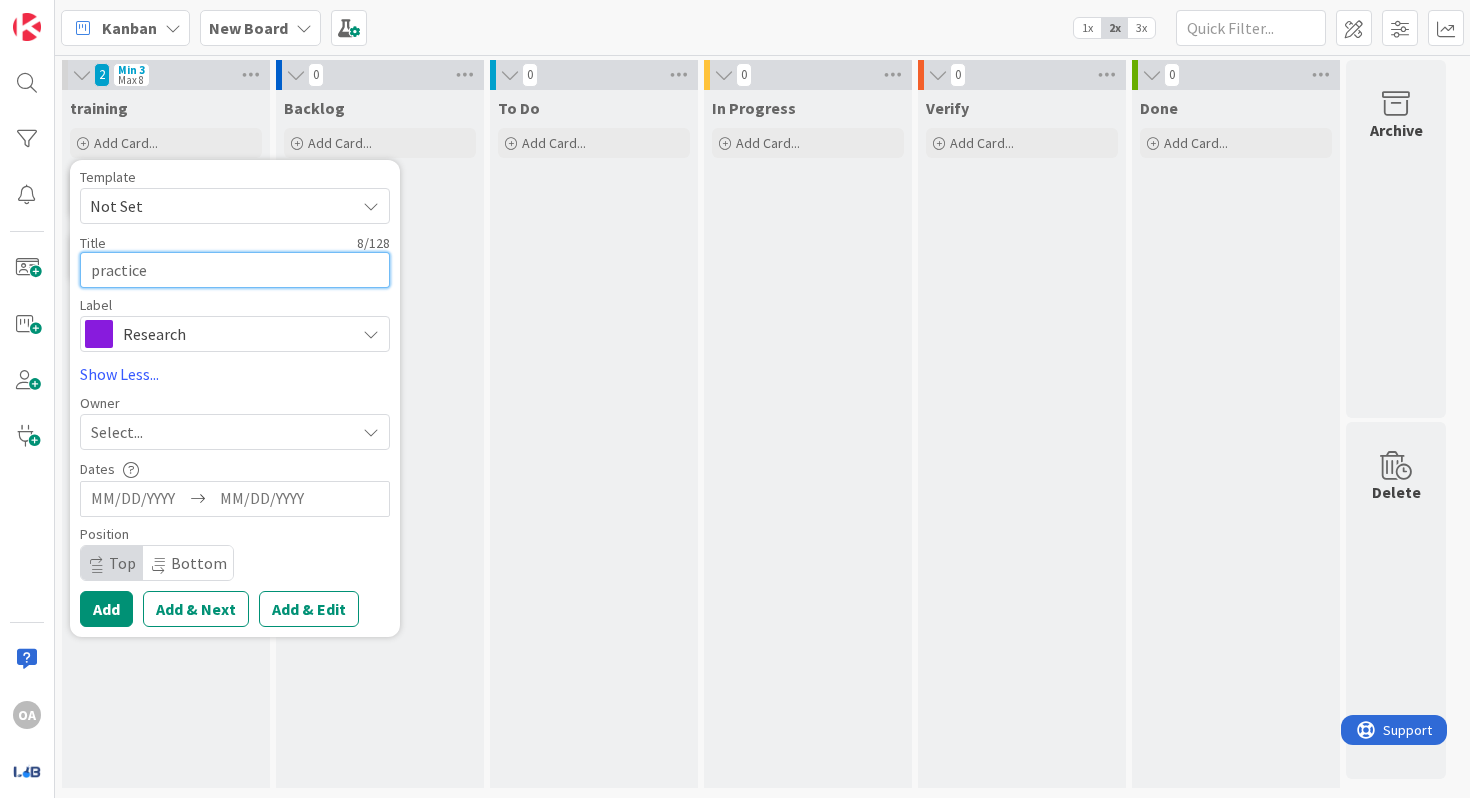 type on "x" 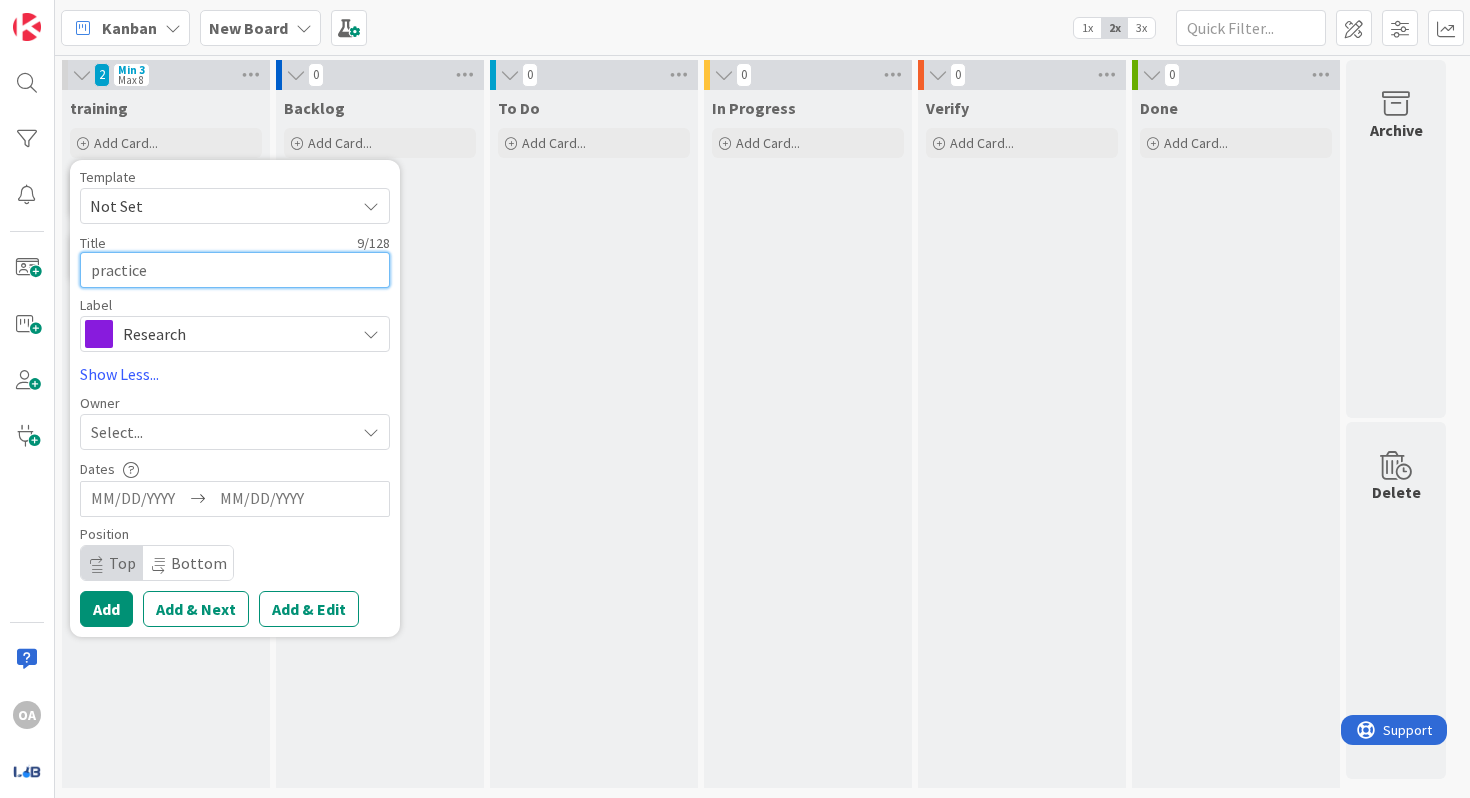 type on "x" 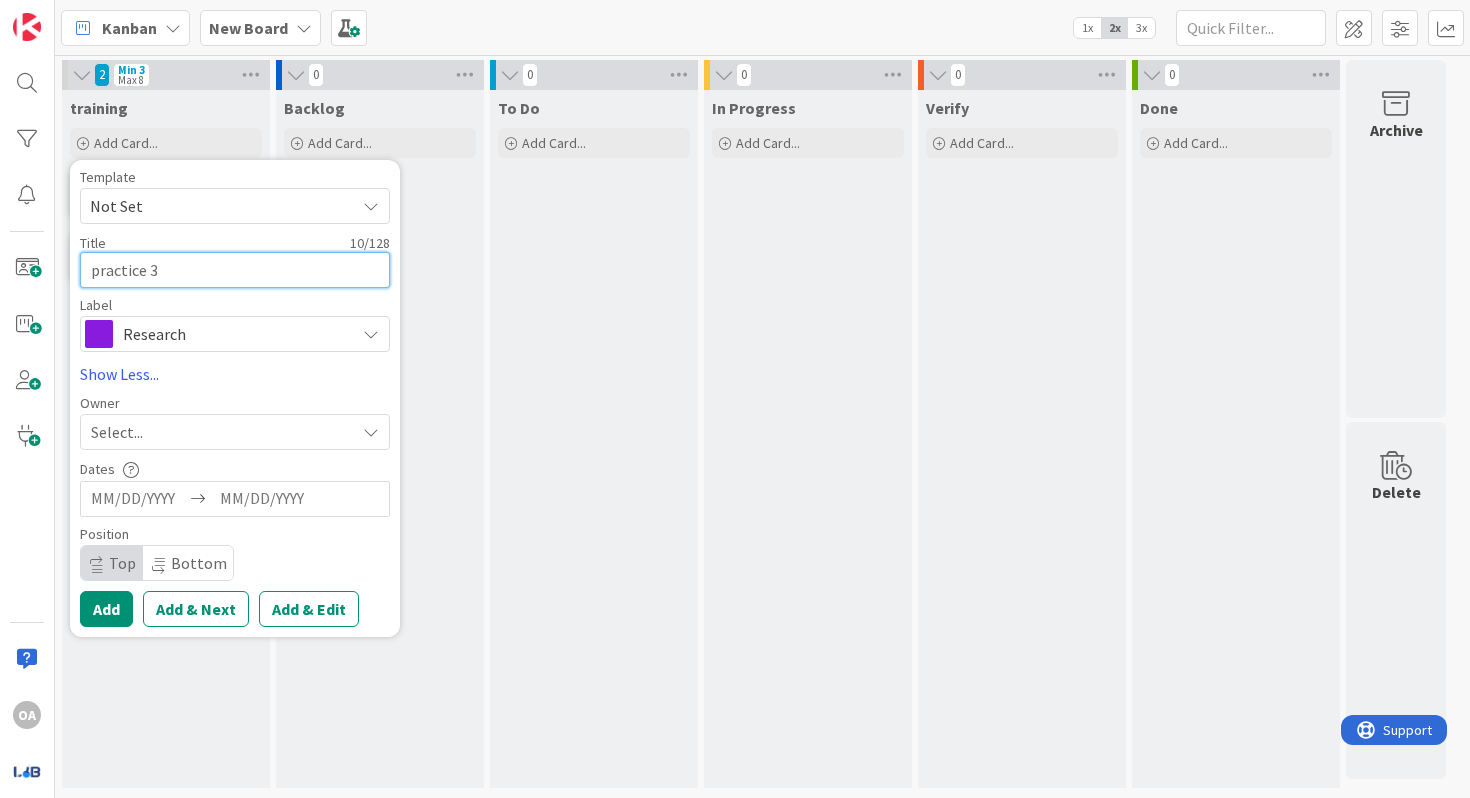 type on "practice 3" 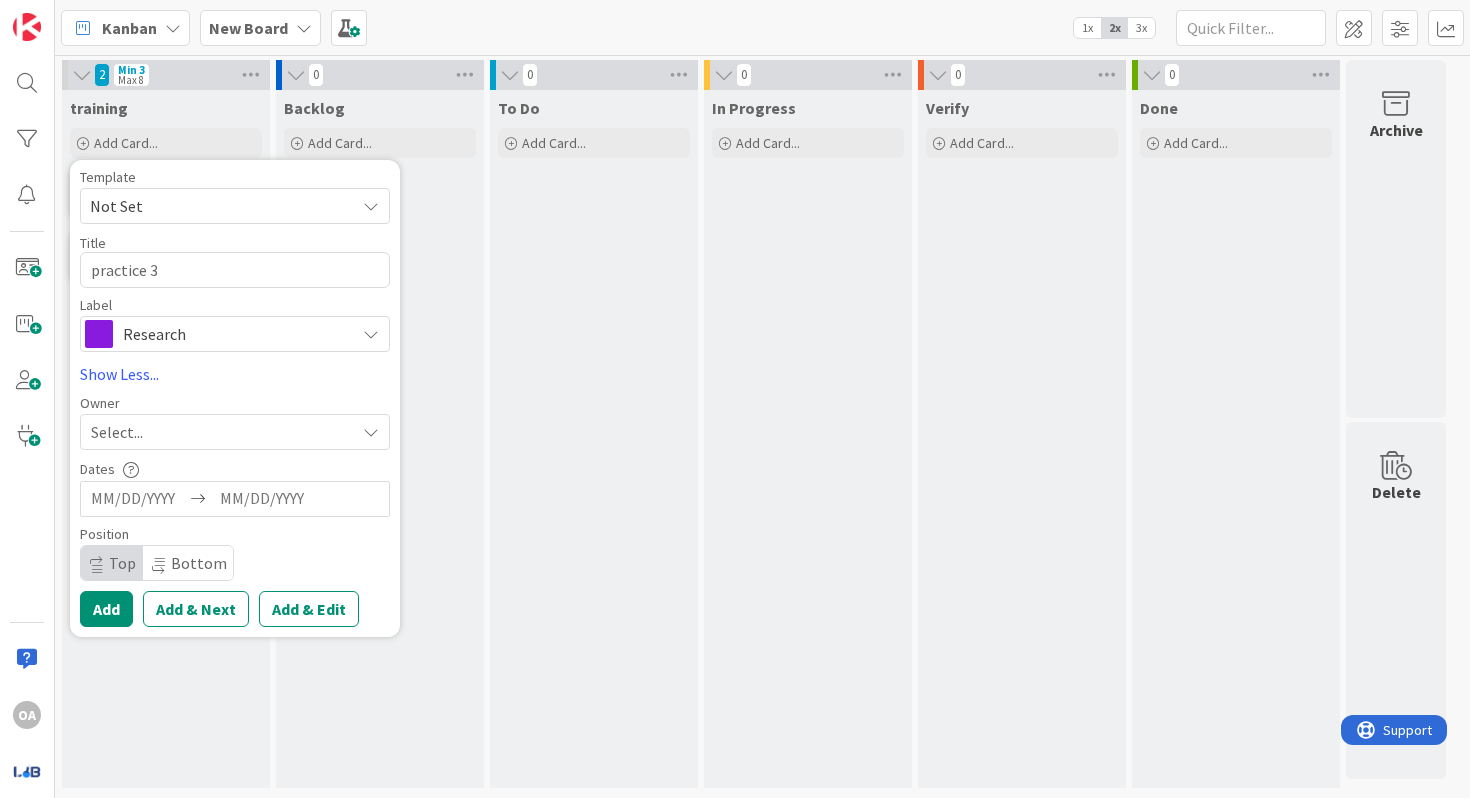 click on "Select..." at bounding box center [223, 432] 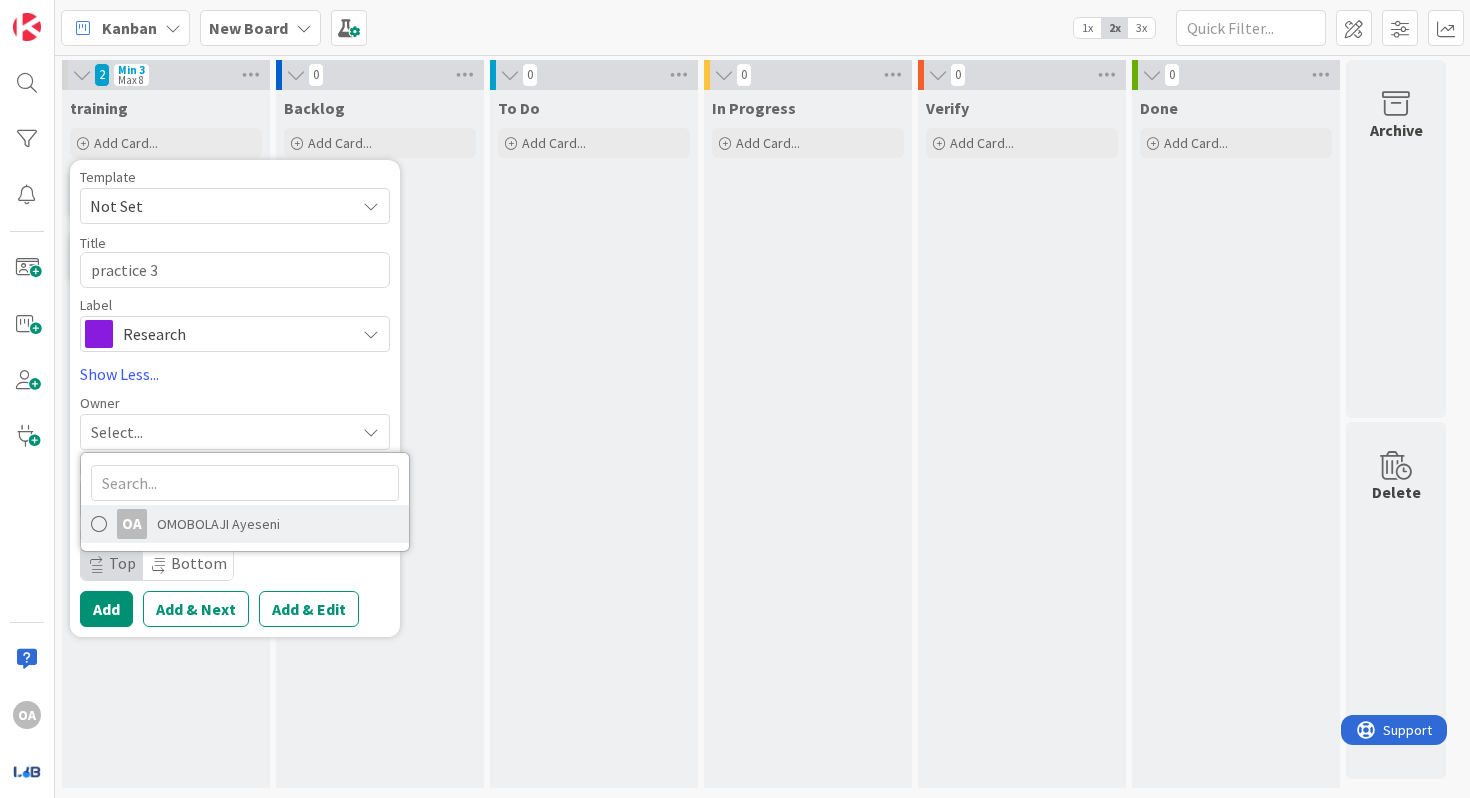 click at bounding box center (99, 524) 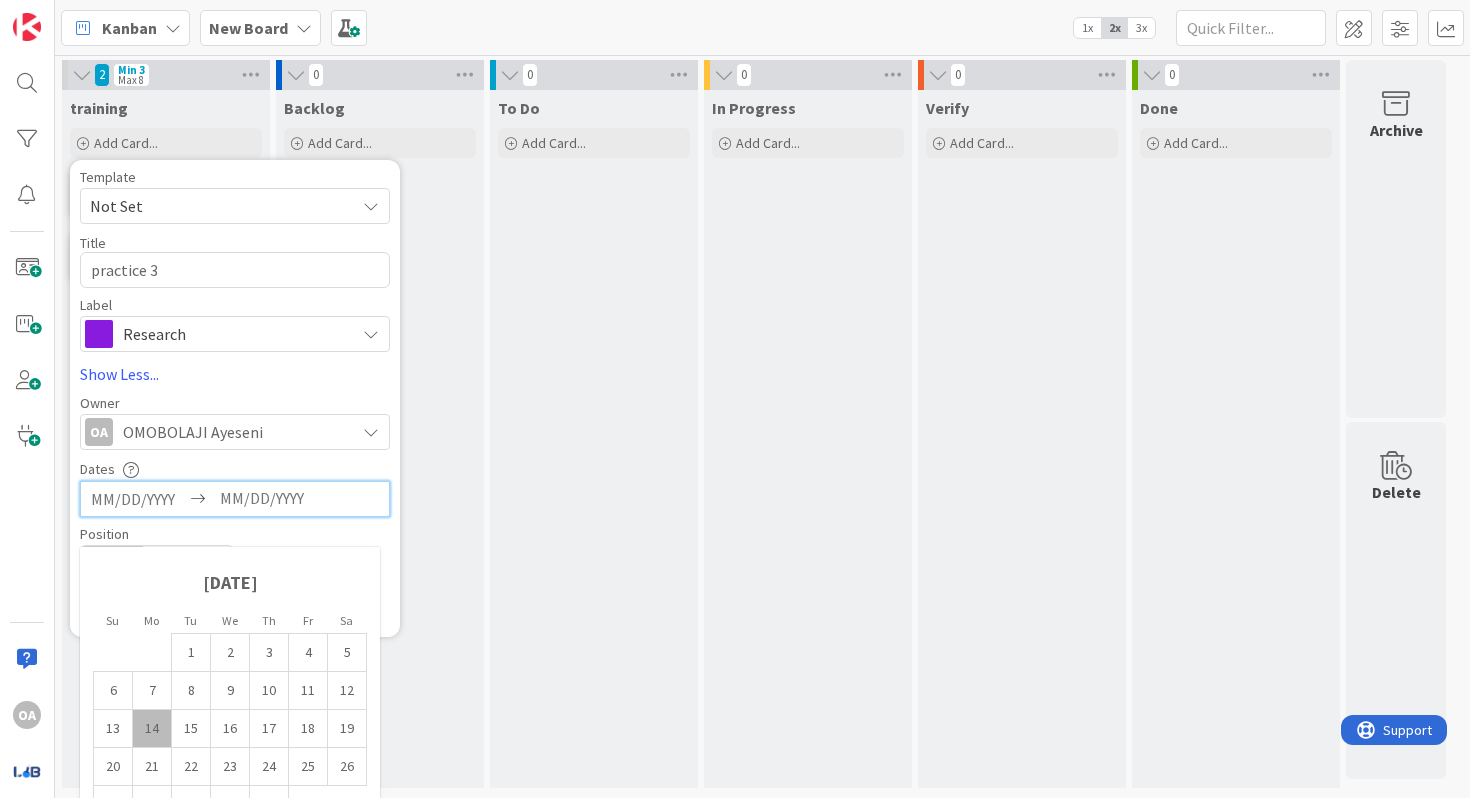 click at bounding box center [138, 499] 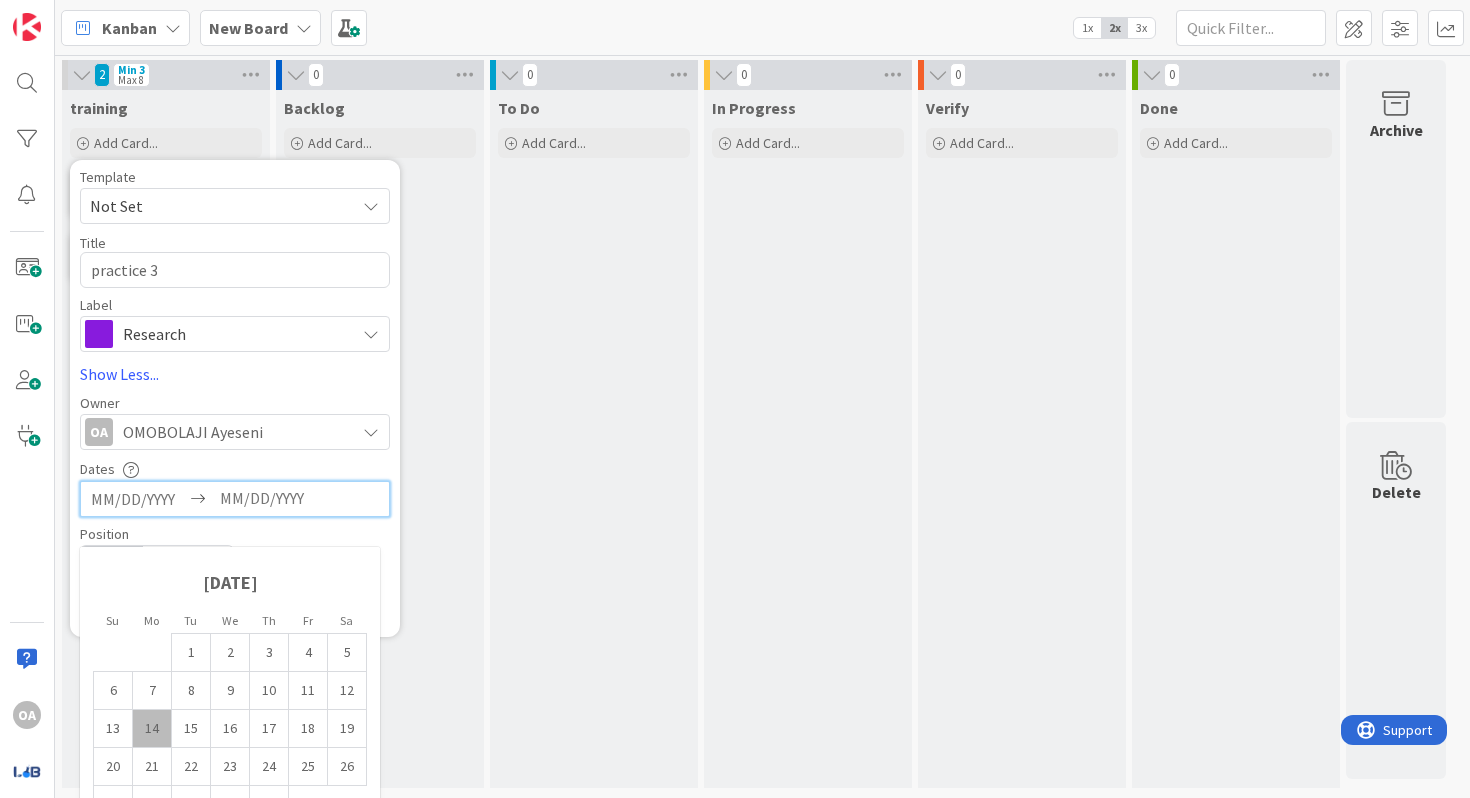 click on "14" at bounding box center [152, 729] 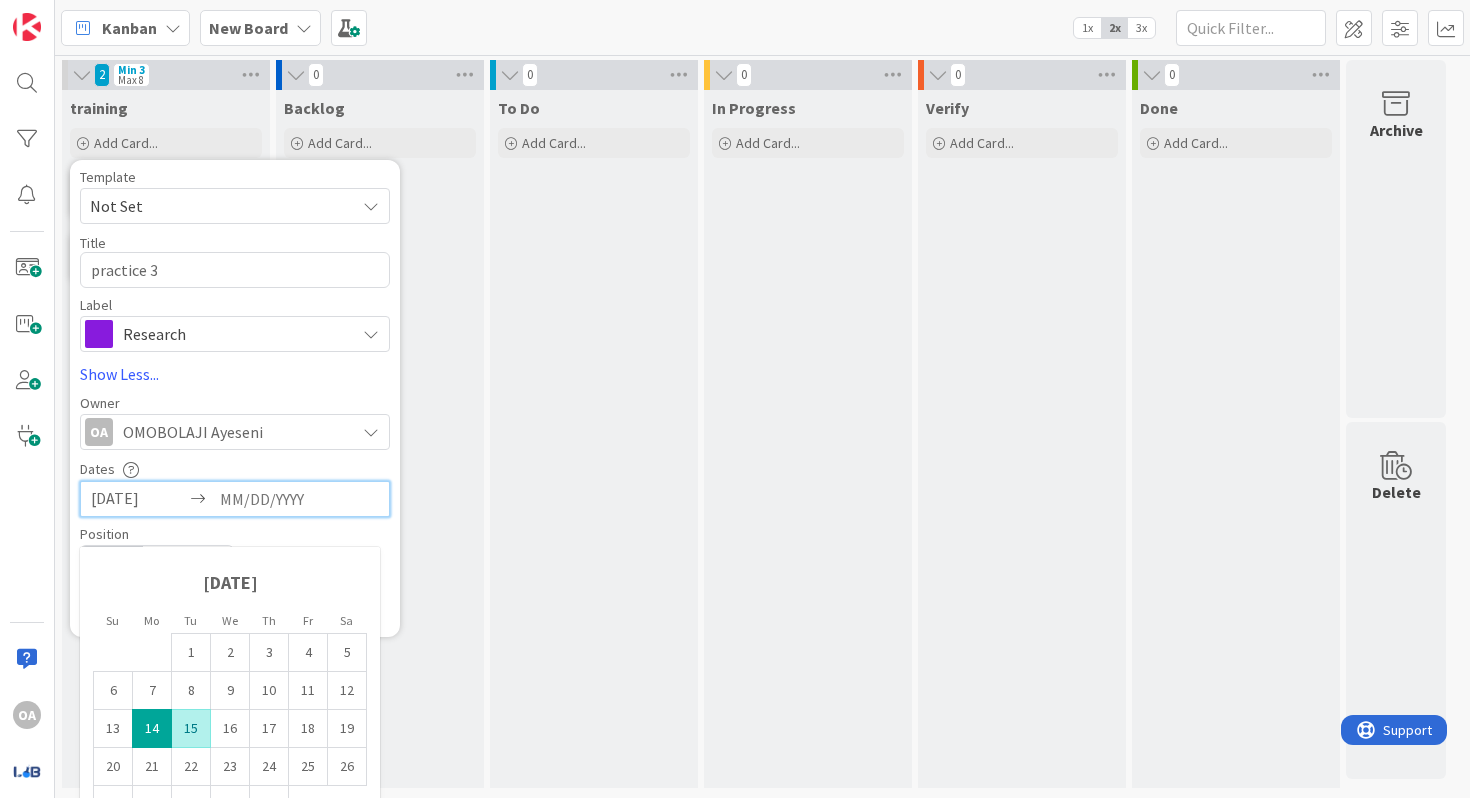 click on "15" at bounding box center [191, 729] 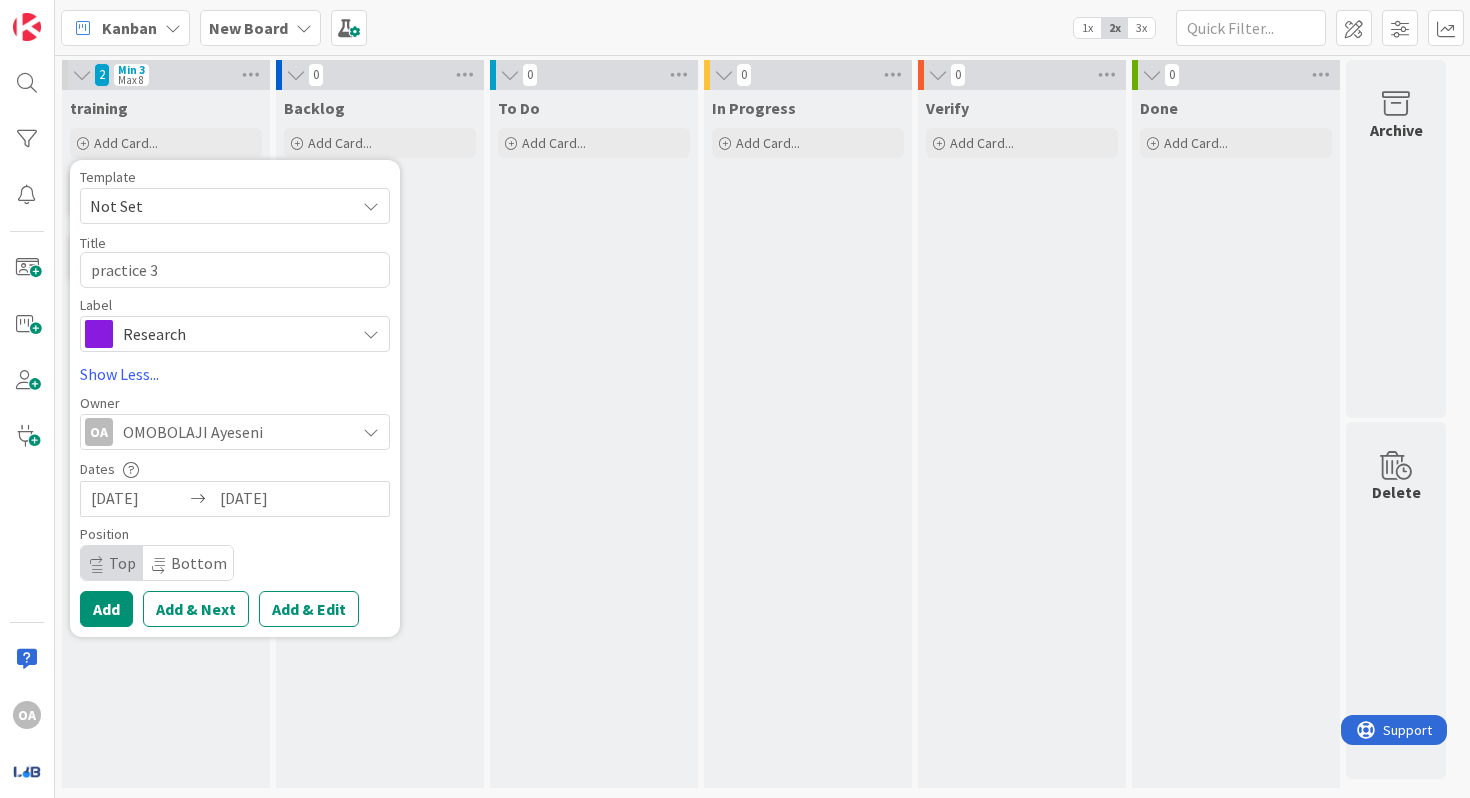 type on "x" 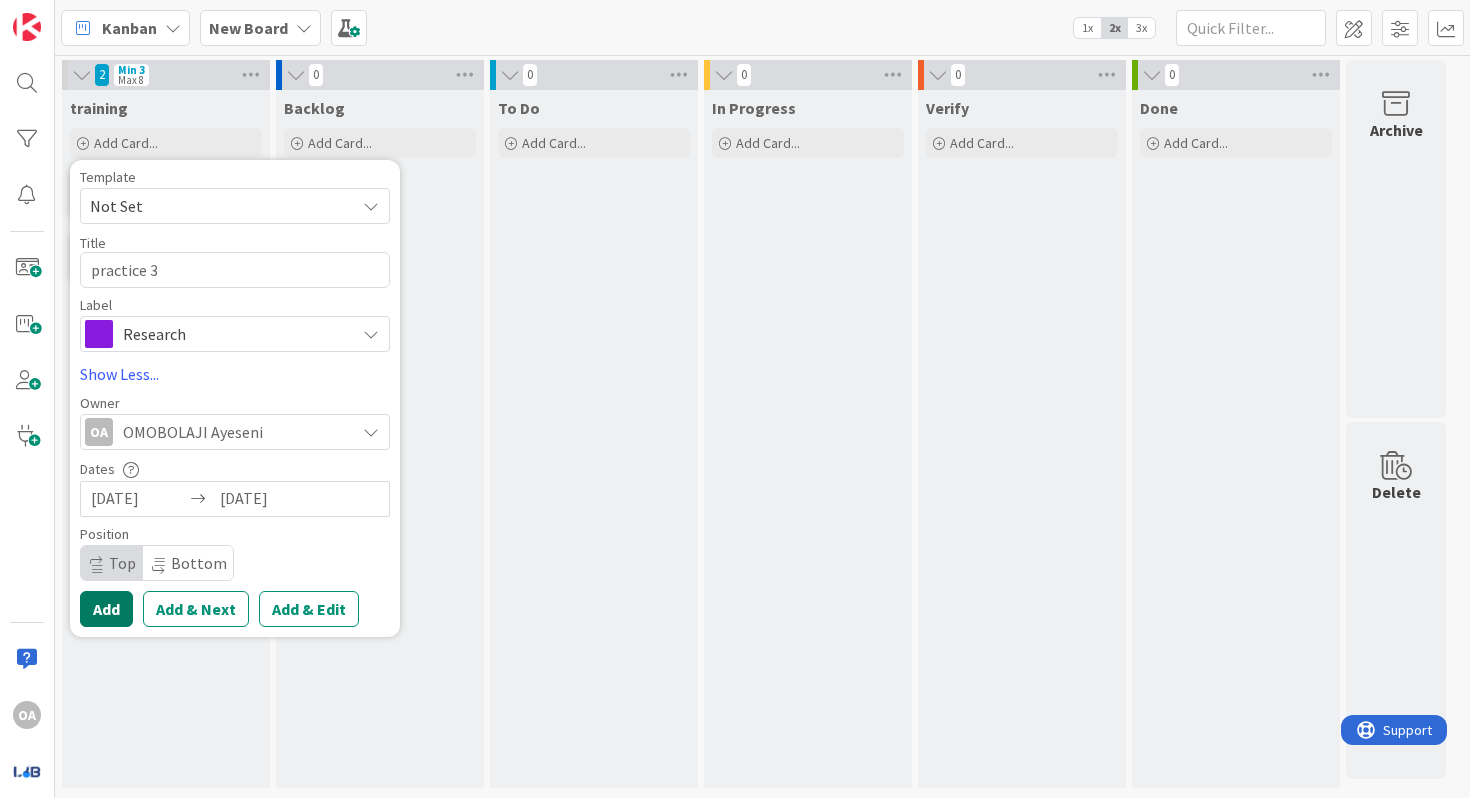 click on "Add" at bounding box center (106, 609) 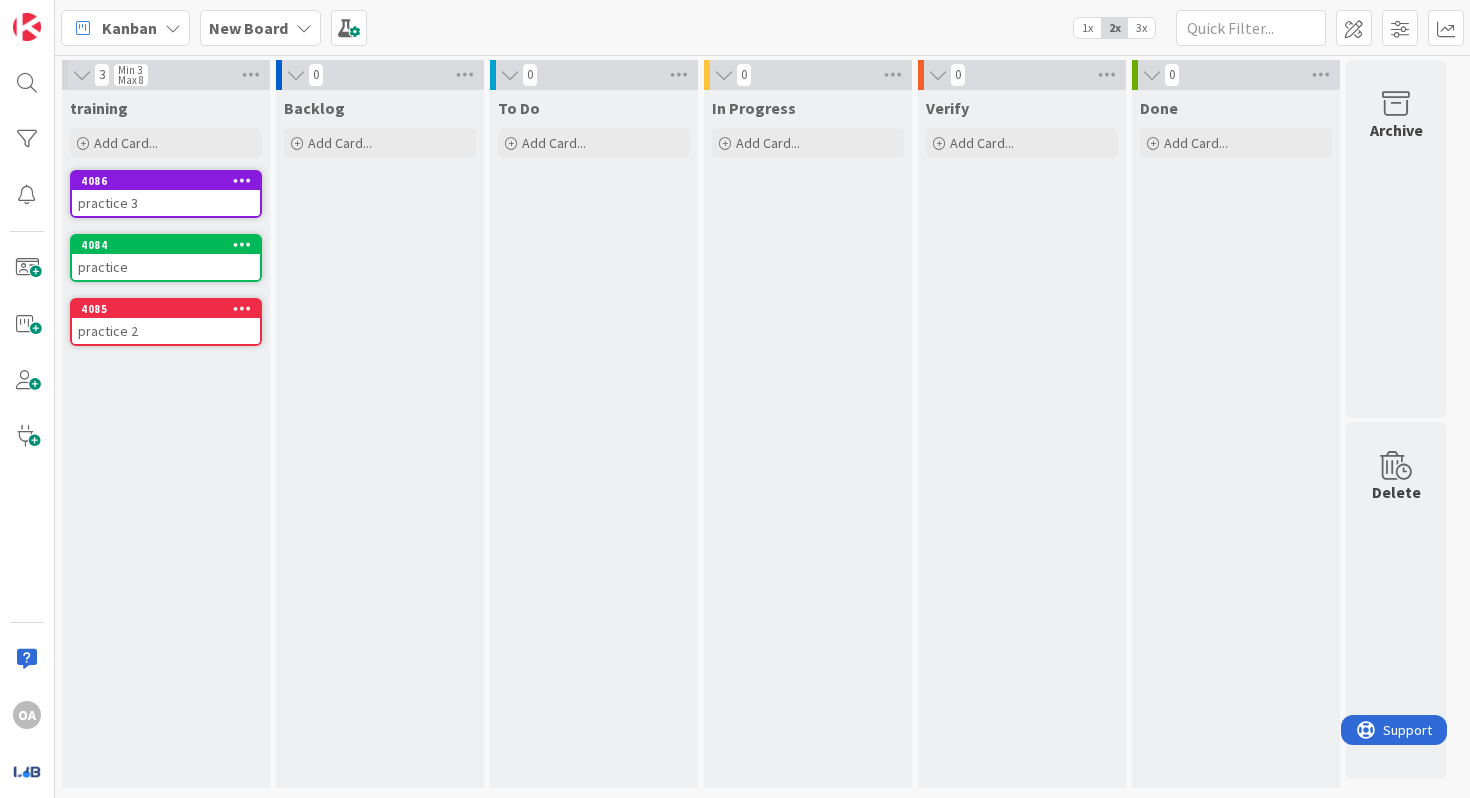 click at bounding box center [242, 180] 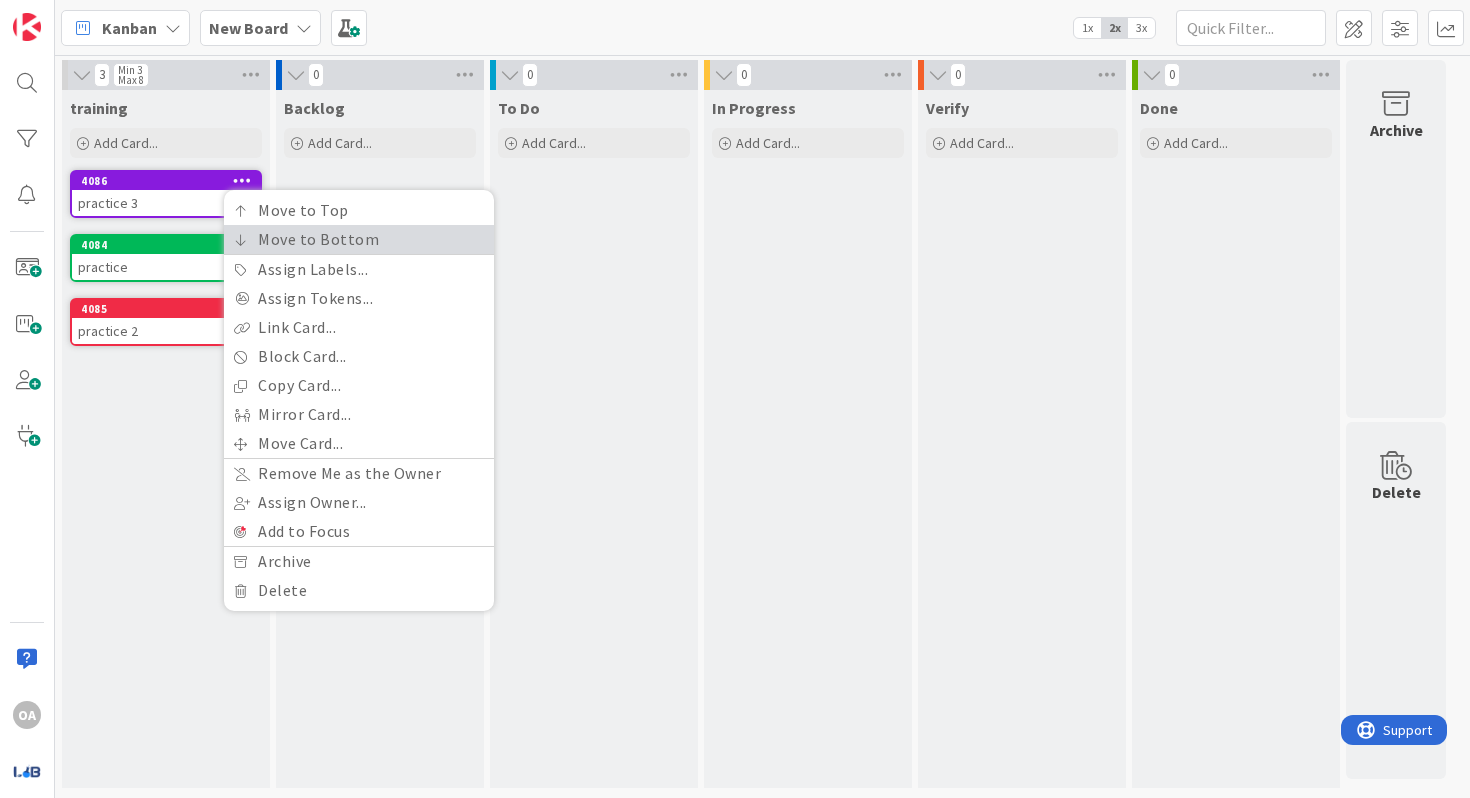 click on "Move to Bottom" at bounding box center (359, 239) 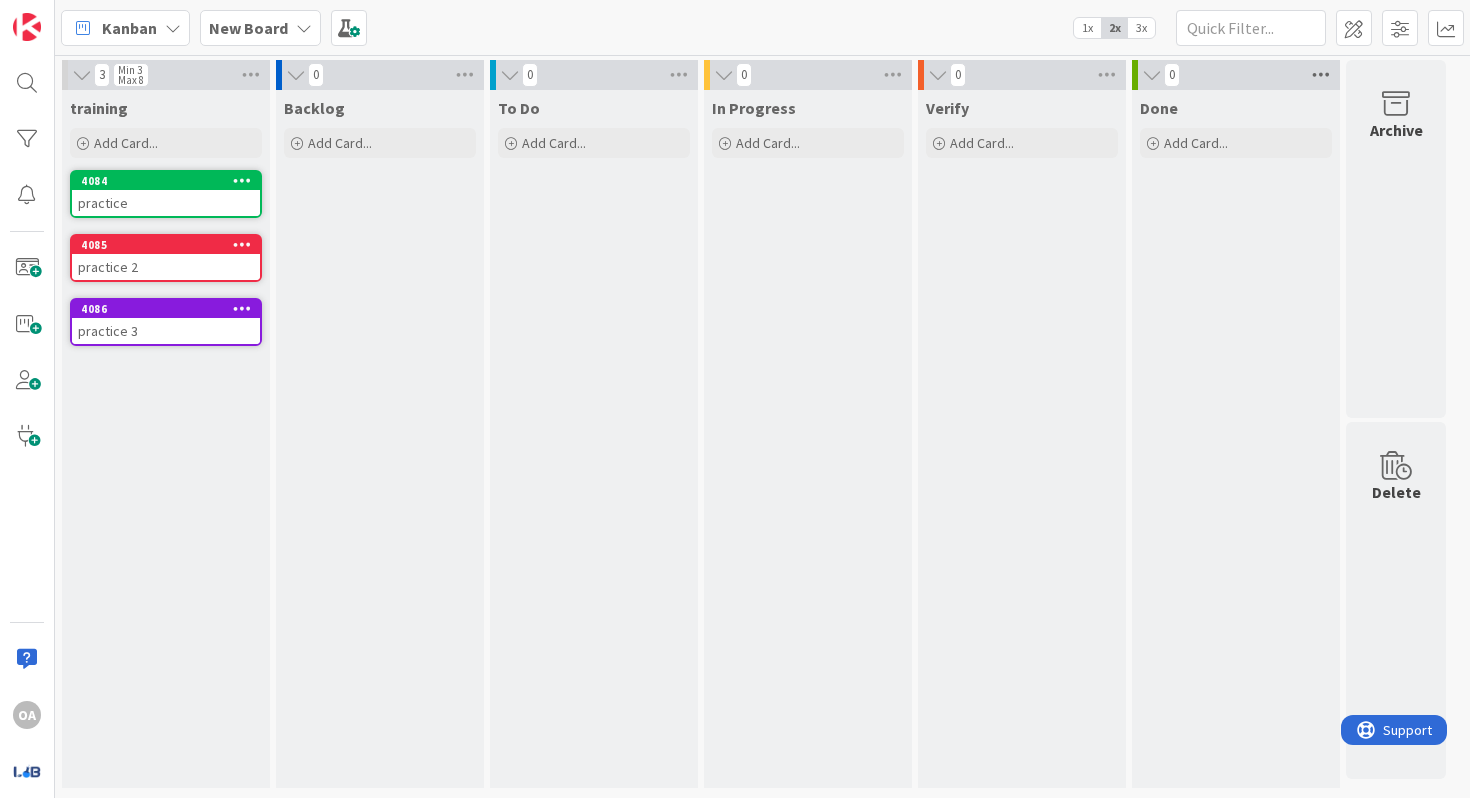 click at bounding box center (1321, 75) 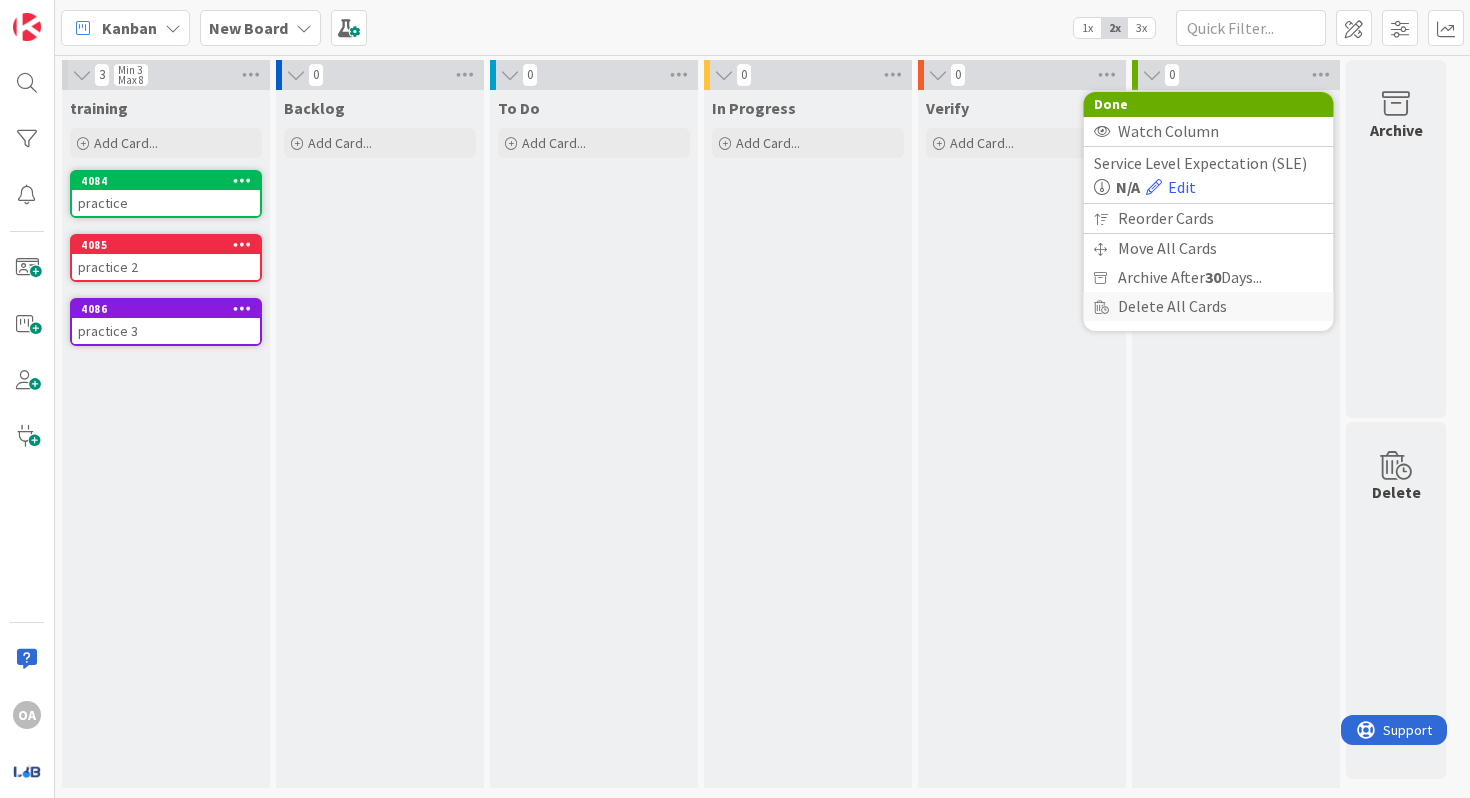click on "Delete All Cards" at bounding box center [1209, 306] 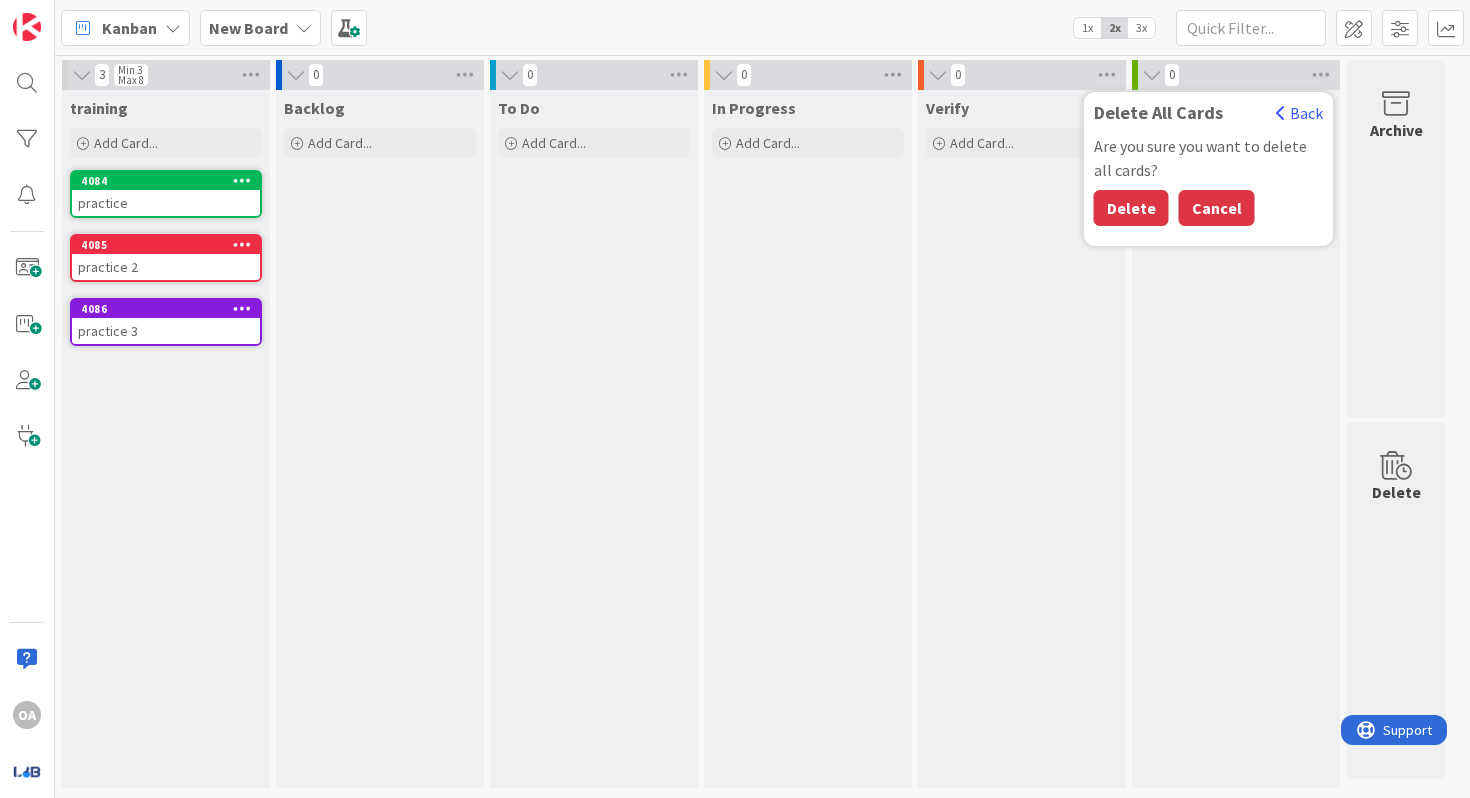 click on "Cancel" at bounding box center (1217, 208) 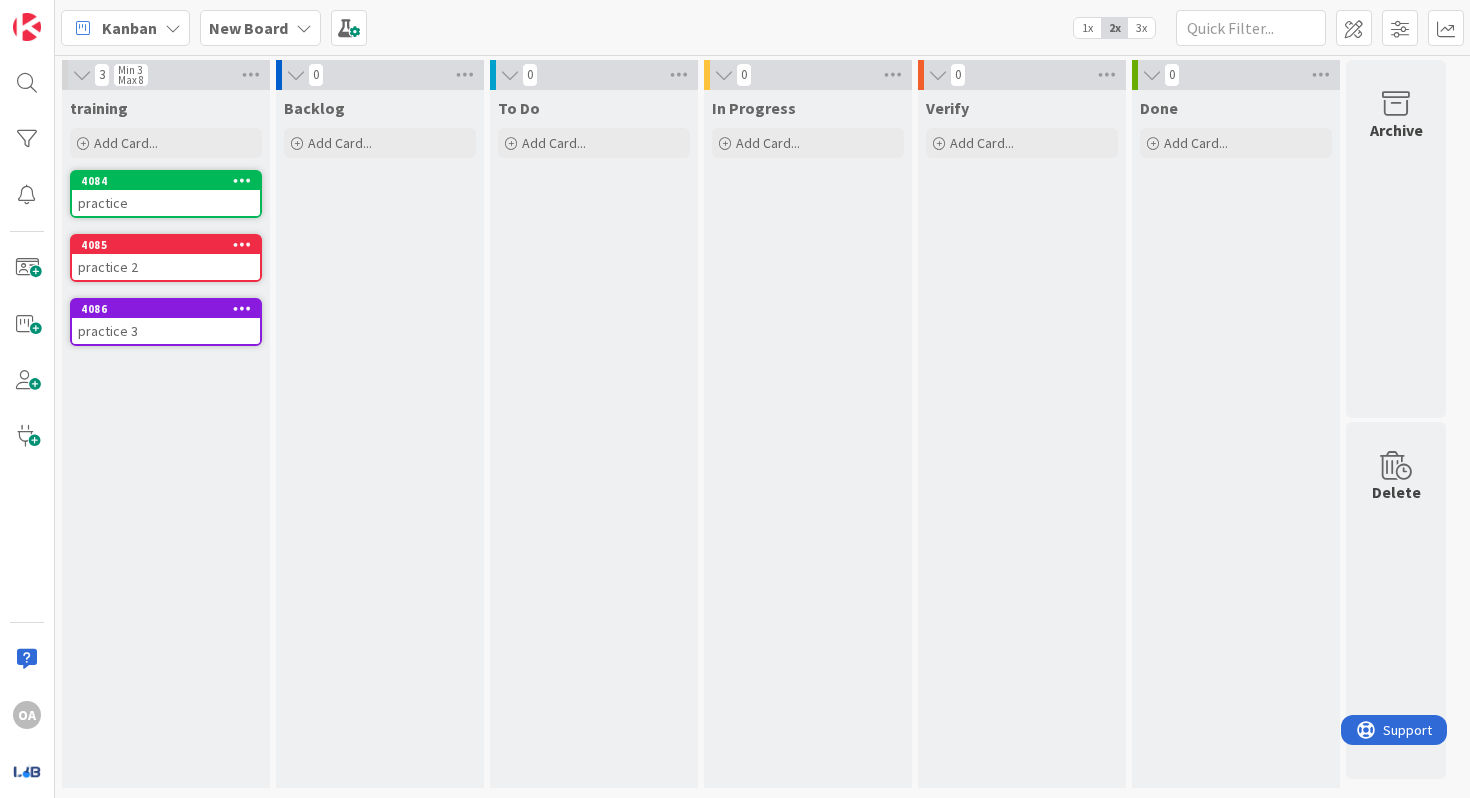 click at bounding box center (242, 180) 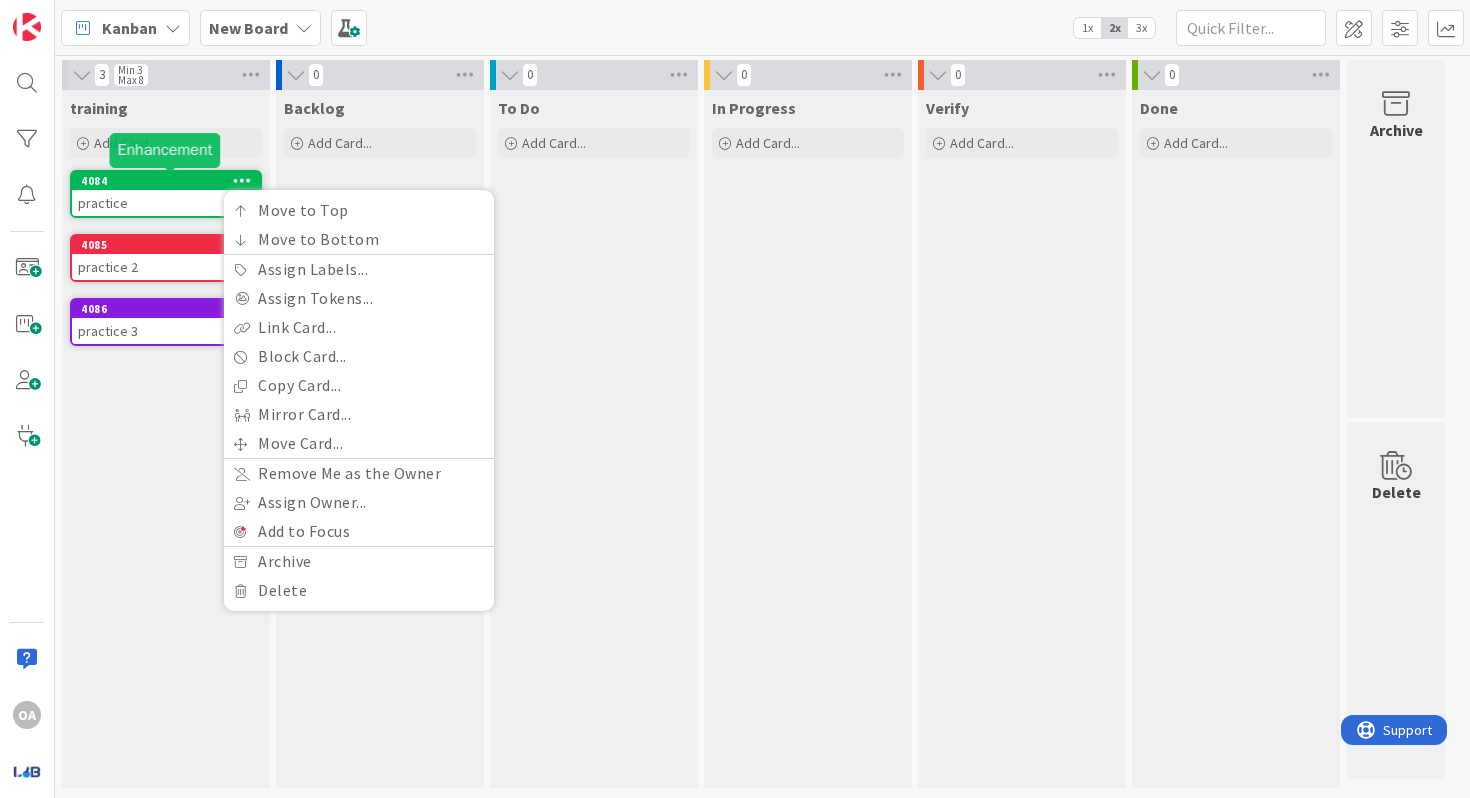 click on "4084" at bounding box center (170, 181) 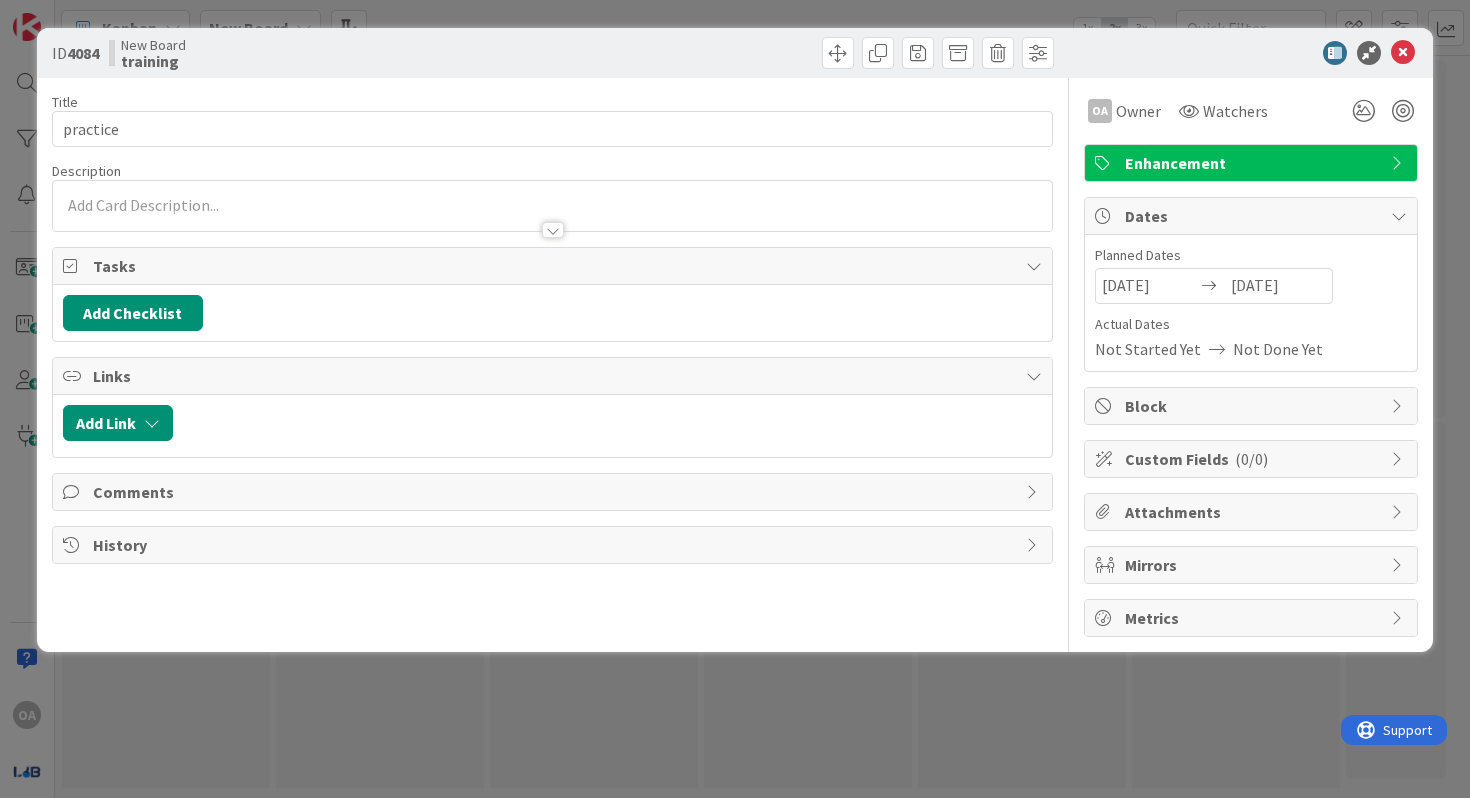 scroll, scrollTop: 0, scrollLeft: 0, axis: both 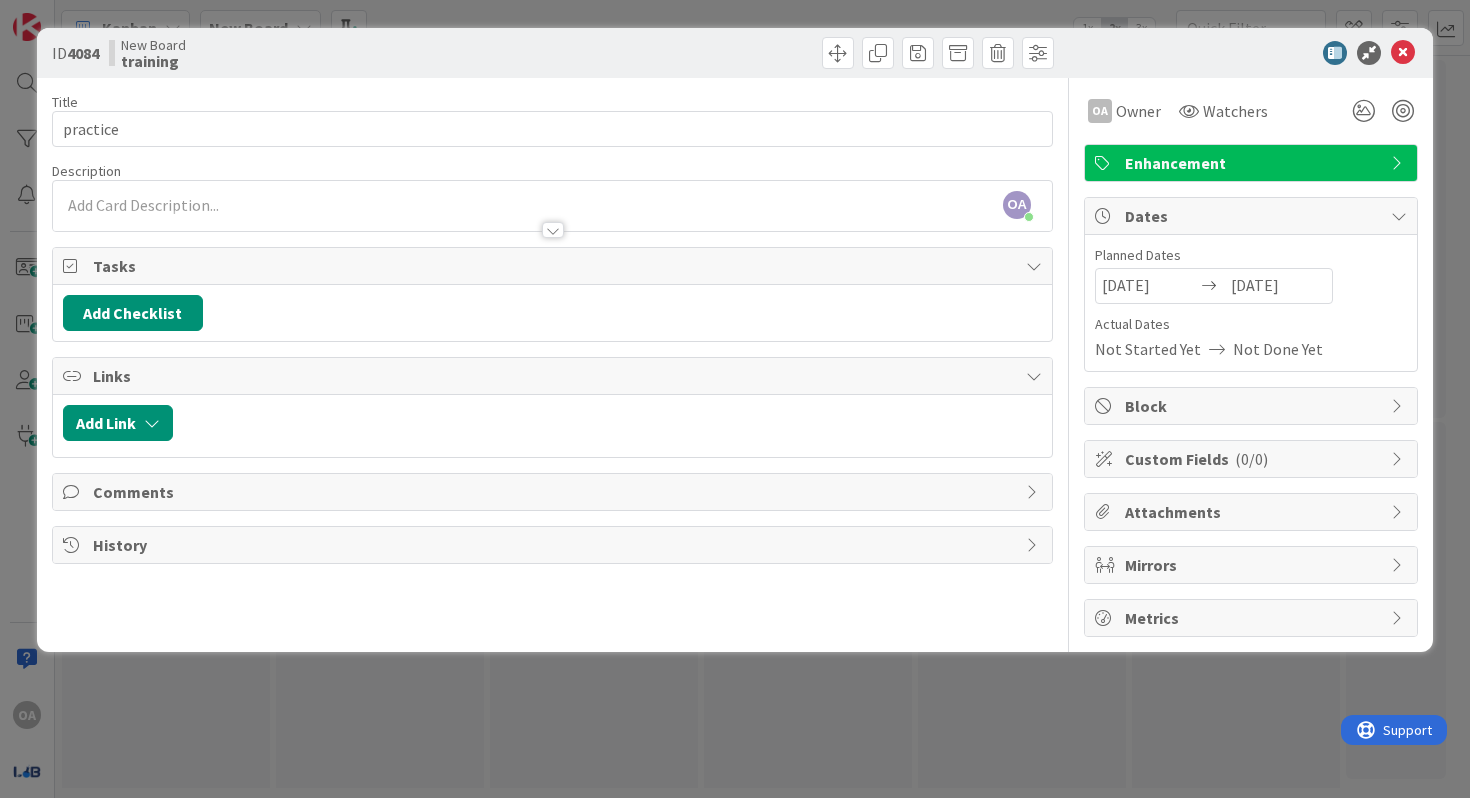 click on "Tasks" at bounding box center (555, 266) 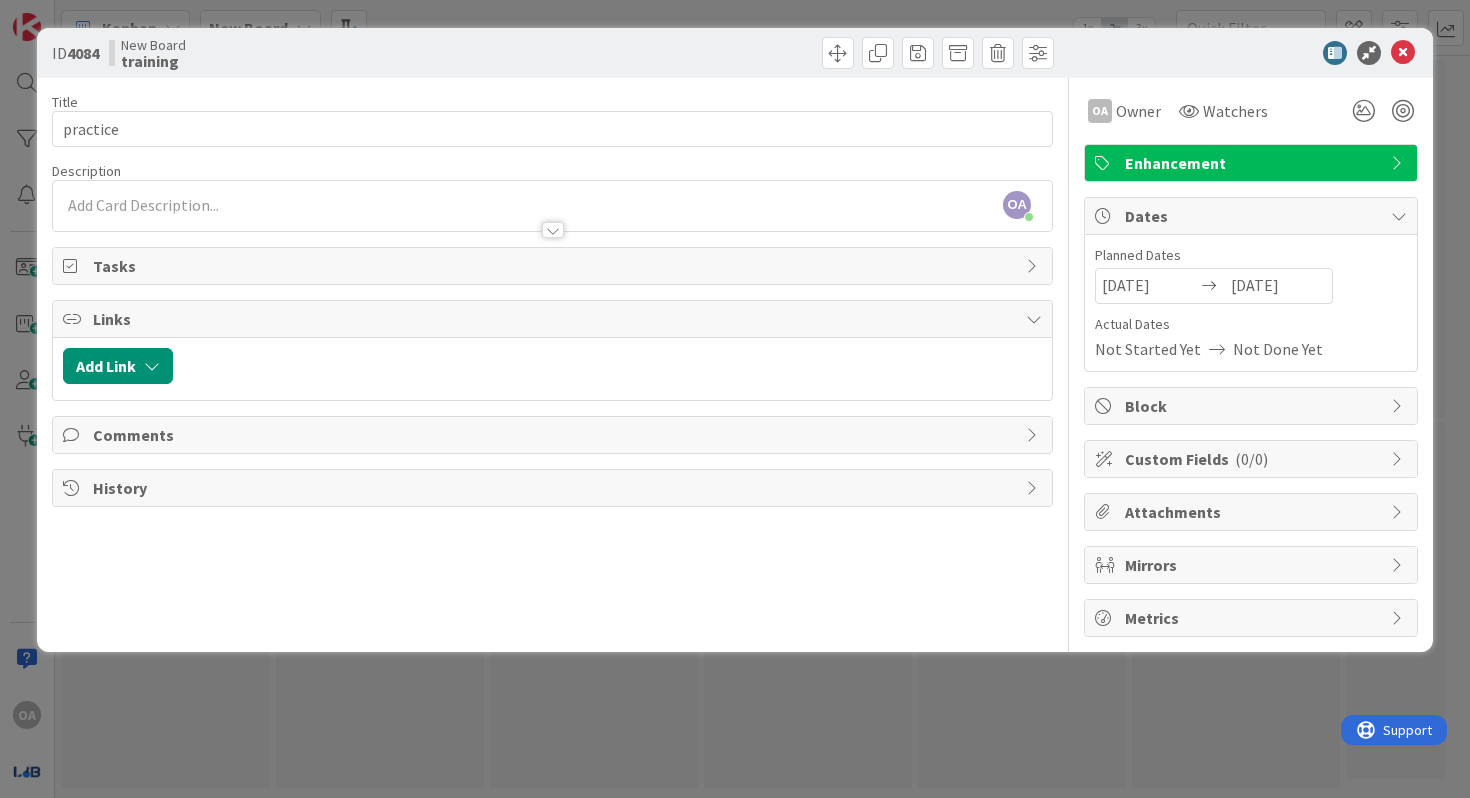 click on "Tasks" at bounding box center (553, 266) 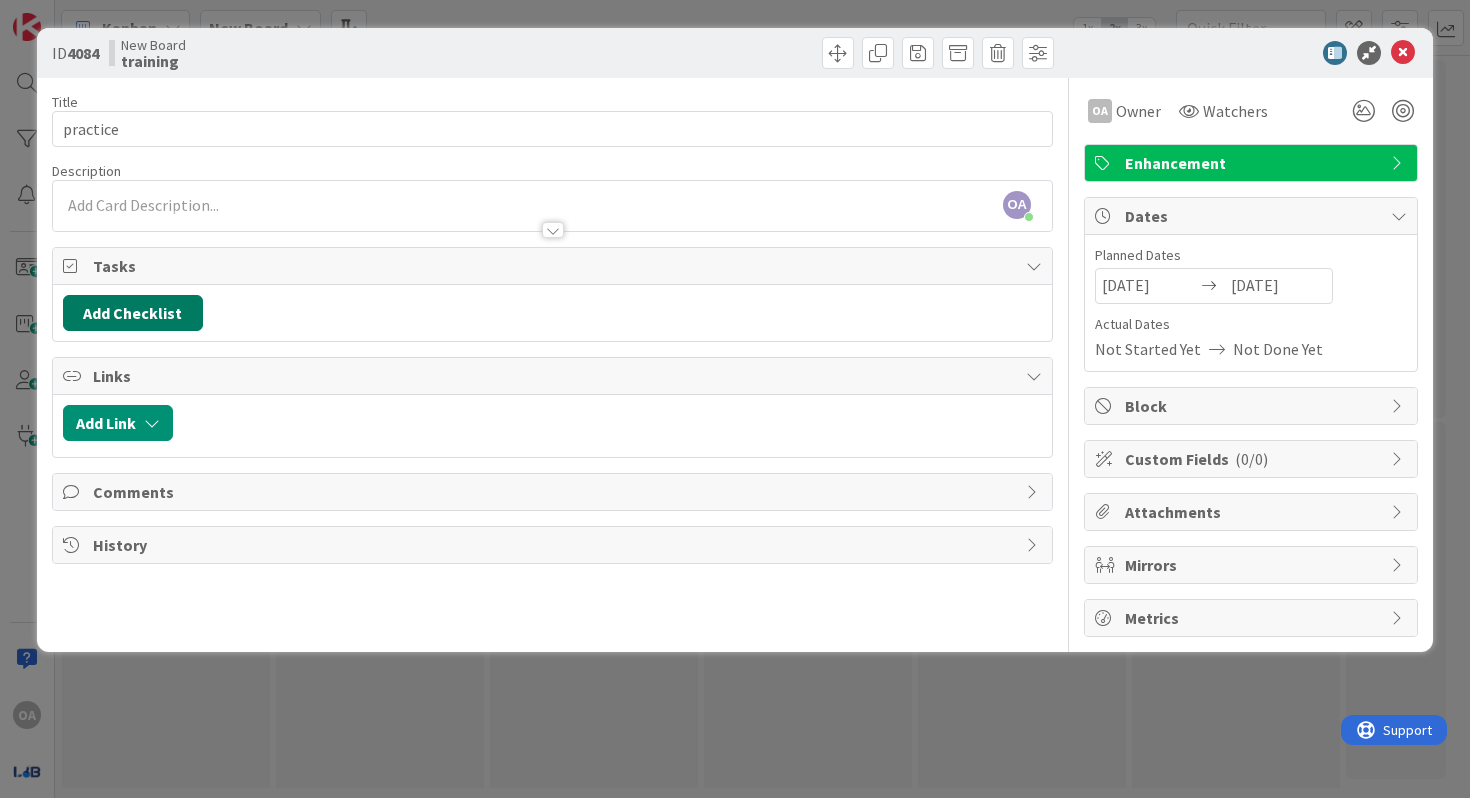 click on "Add Checklist" at bounding box center (133, 313) 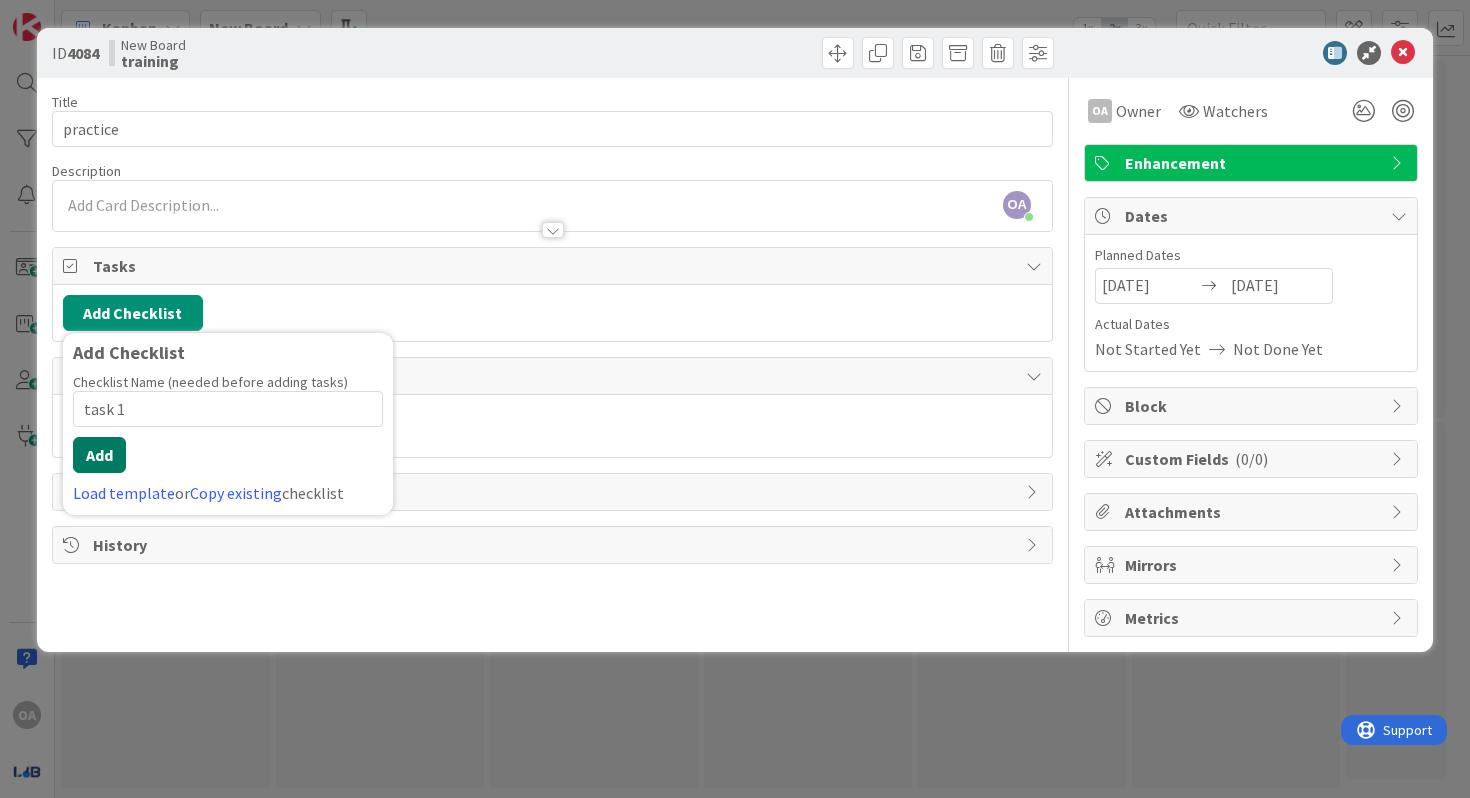 type on "task 1" 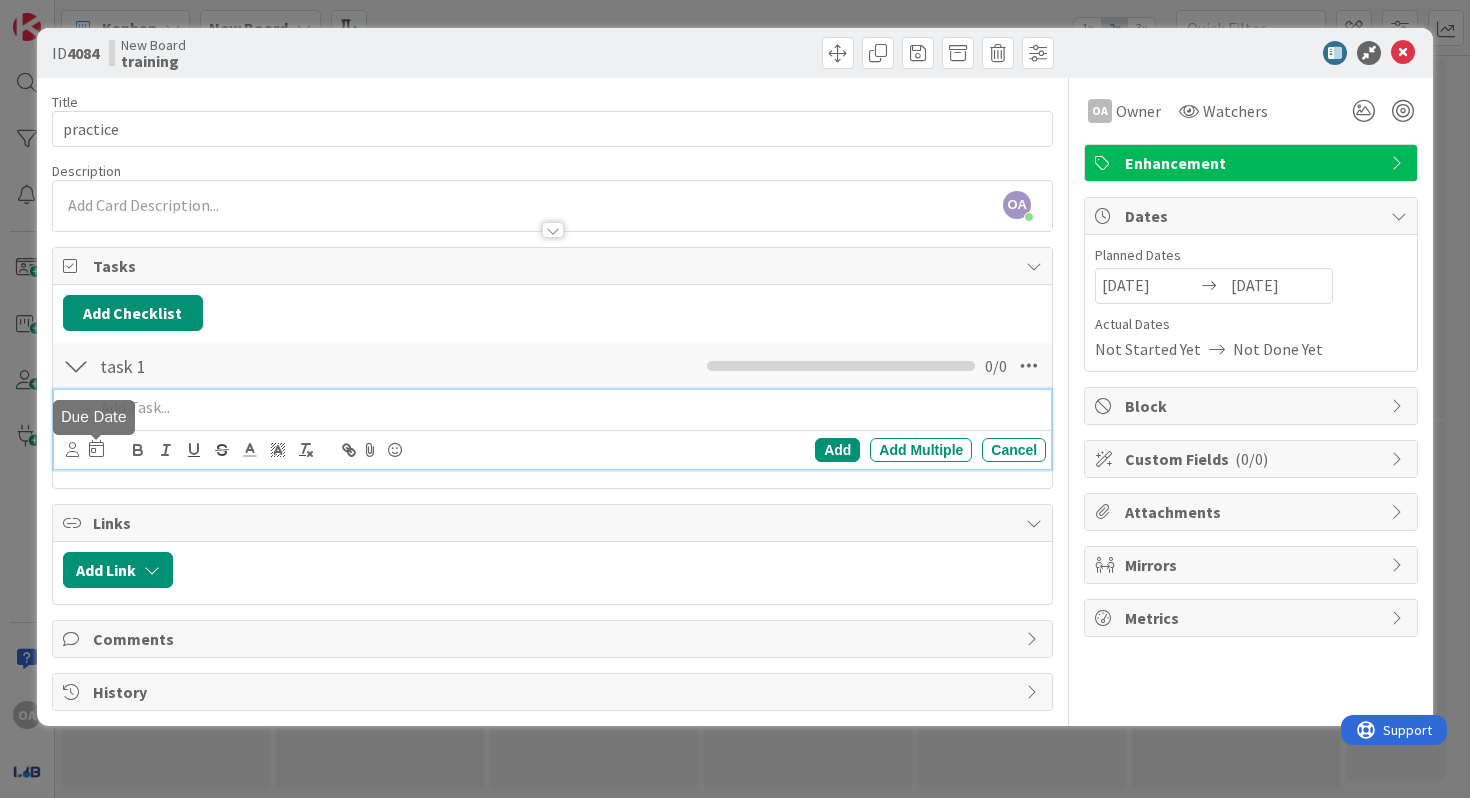 click at bounding box center (96, 448) 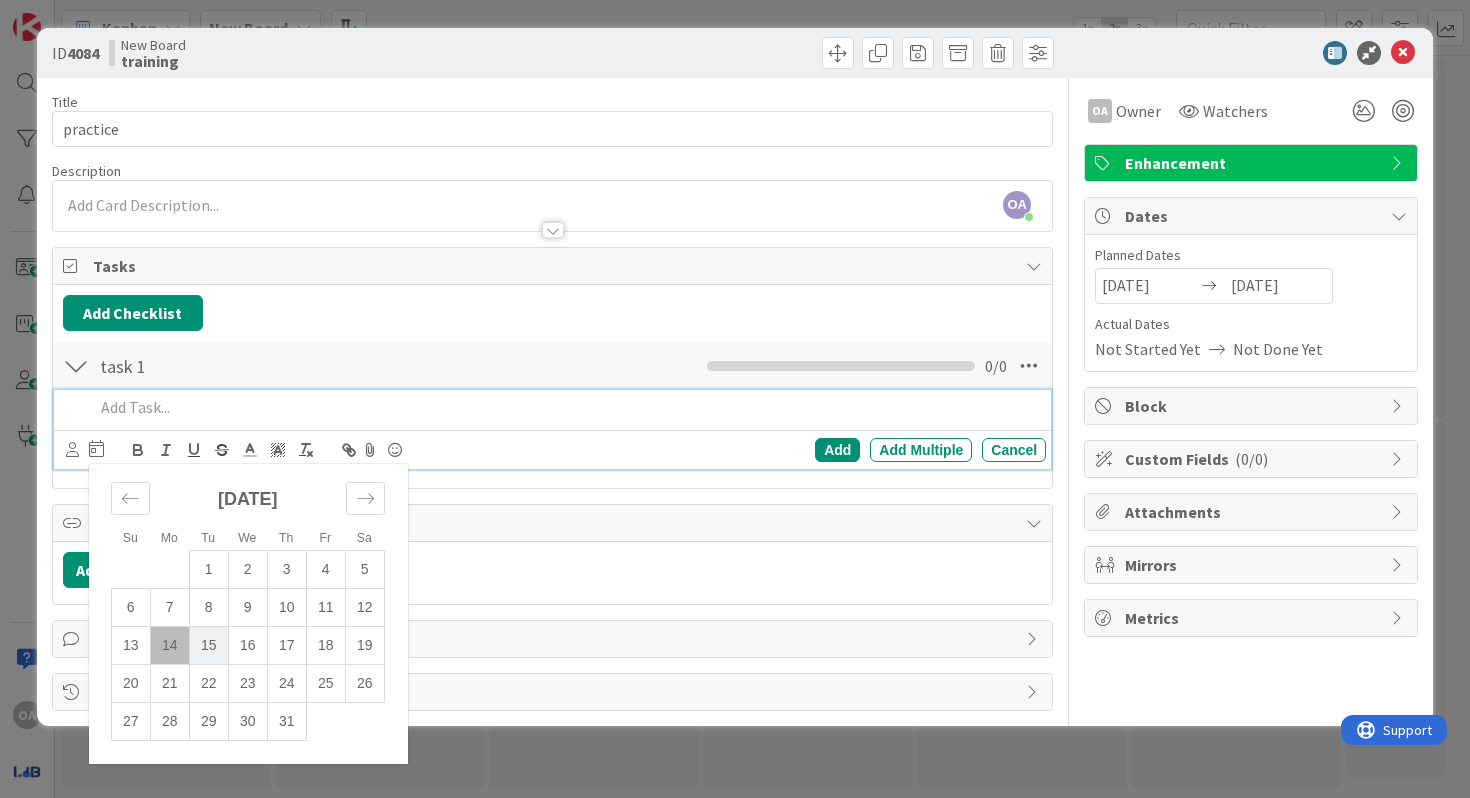 click on "15" at bounding box center (208, 645) 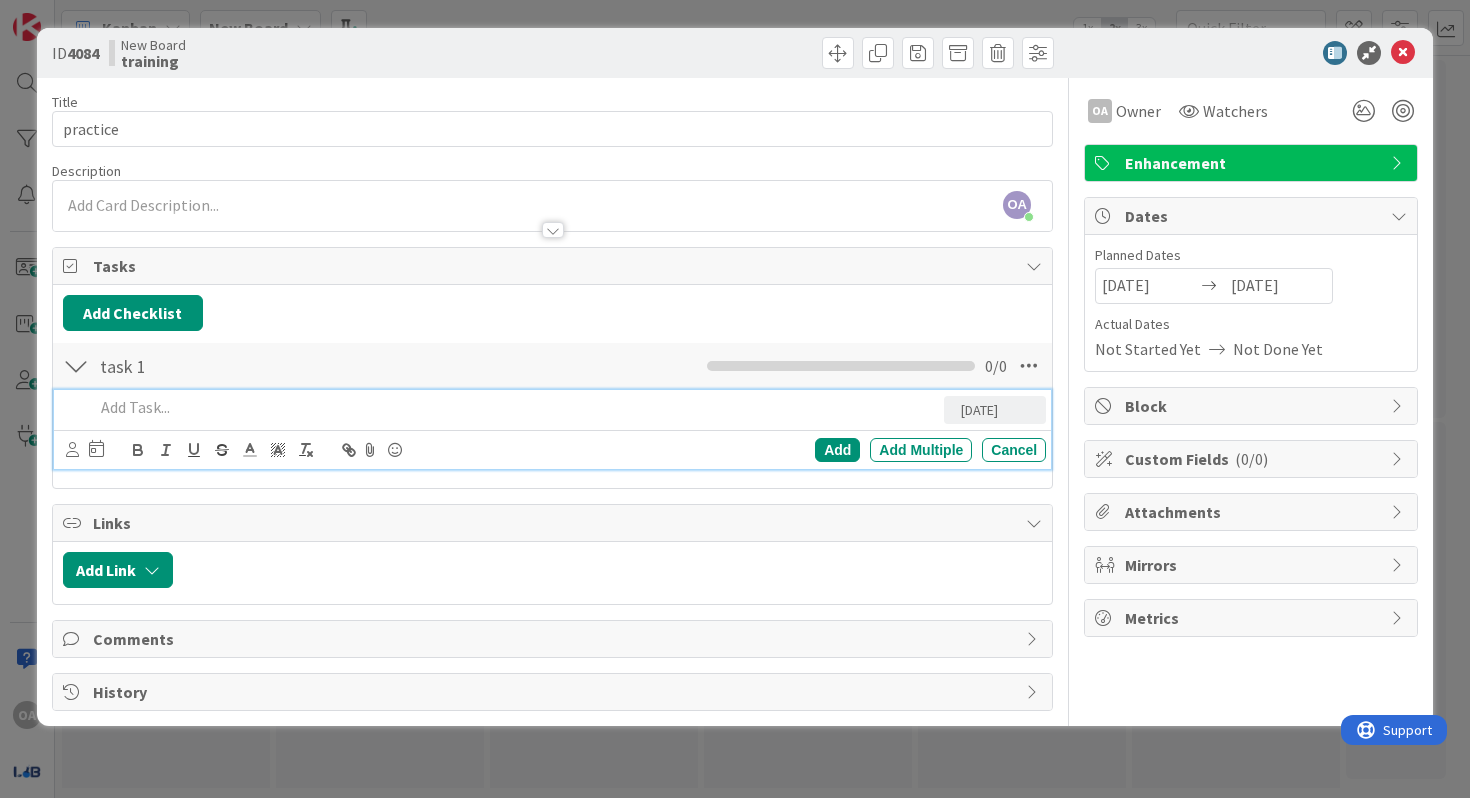 type 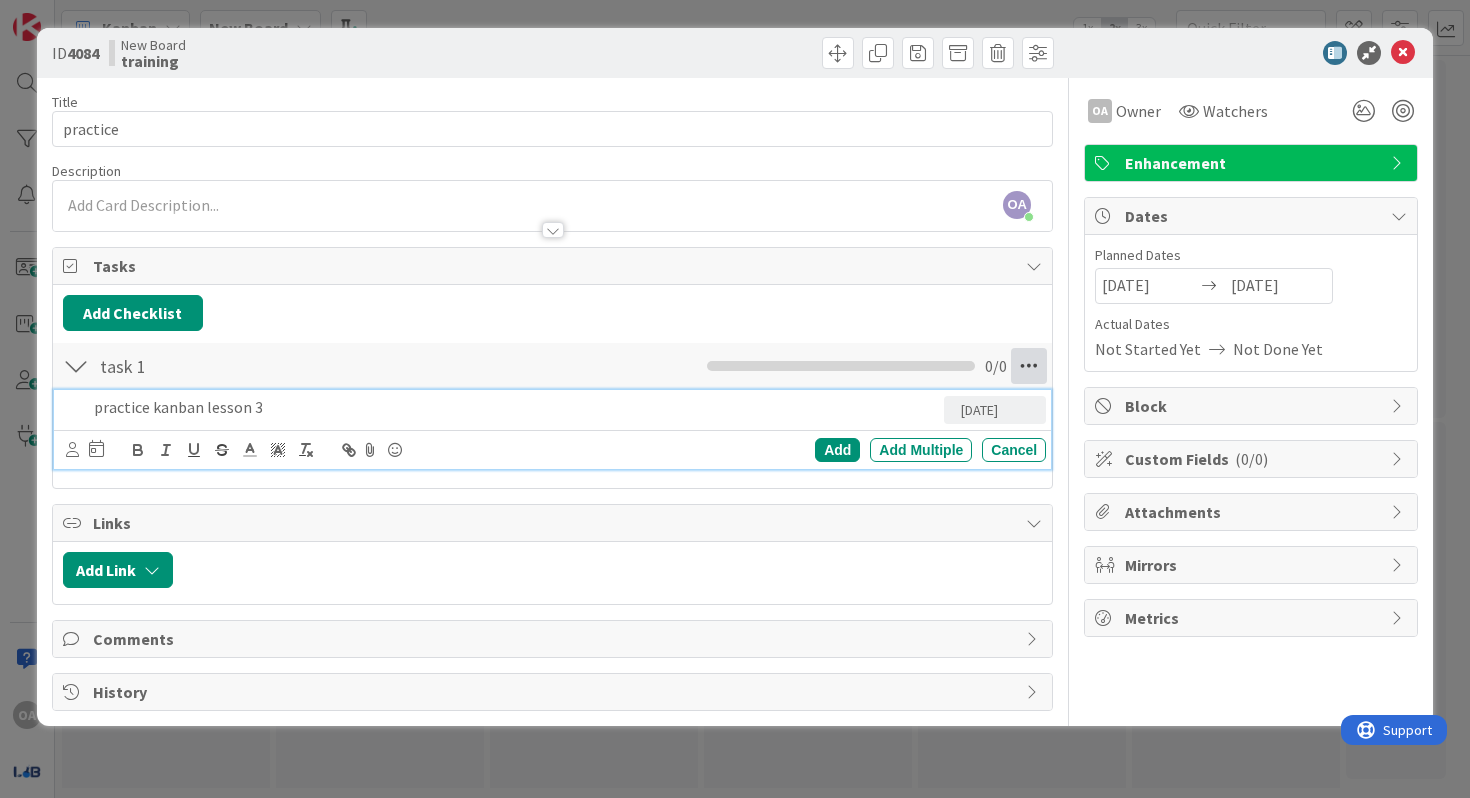click at bounding box center (1029, 366) 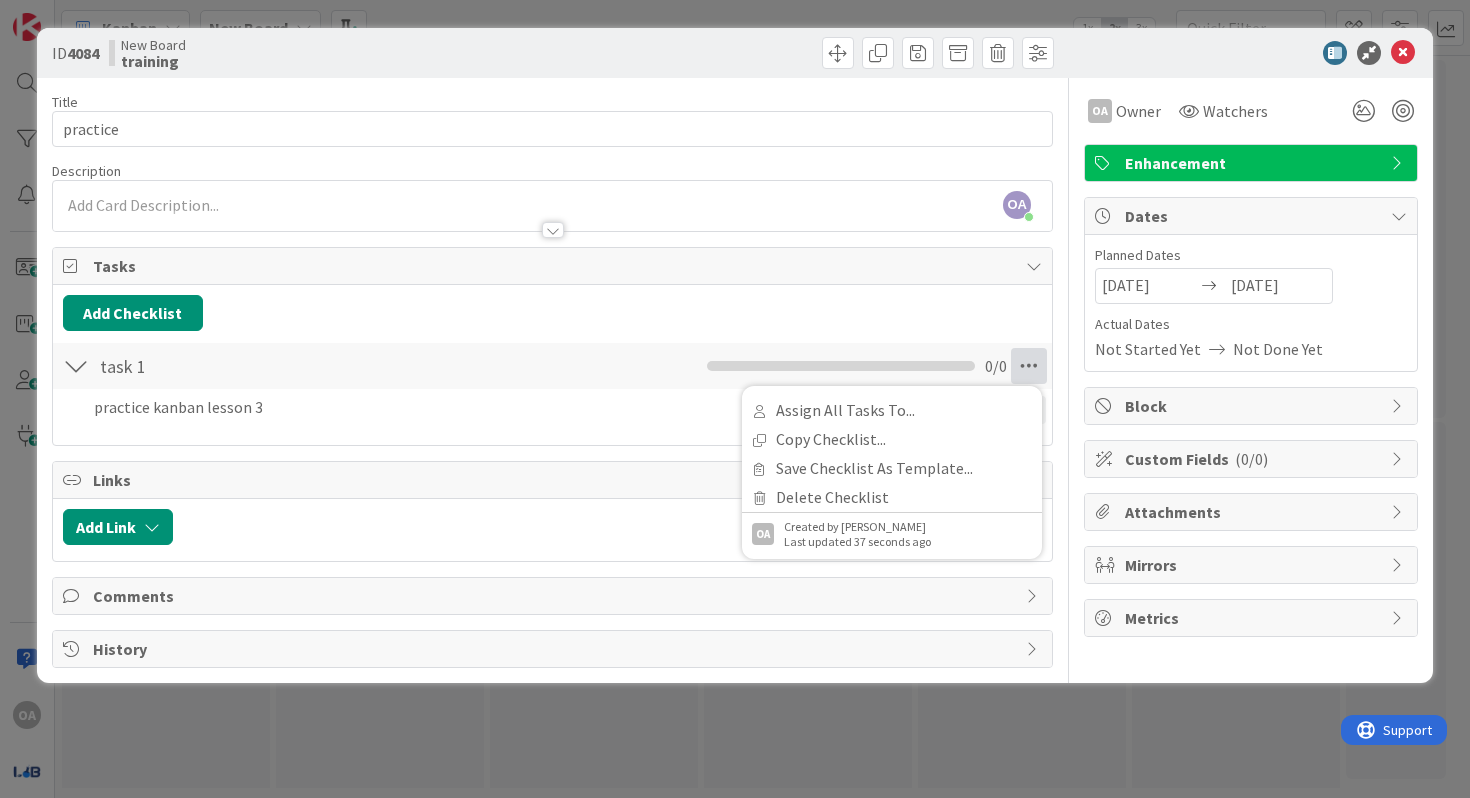 click on "Add Checklist Back" at bounding box center (553, 313) 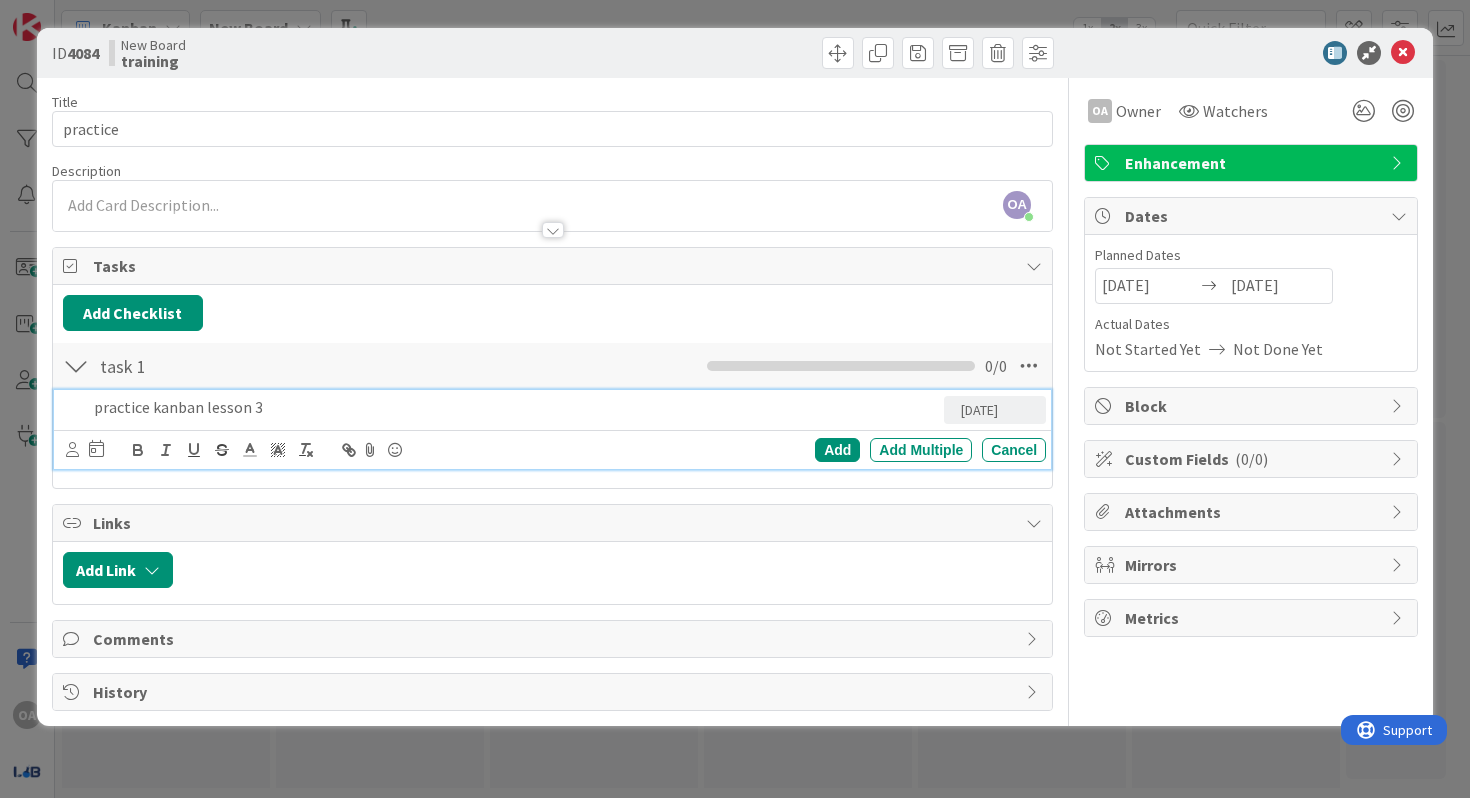click on "practice kanban lesson 3" at bounding box center [515, 407] 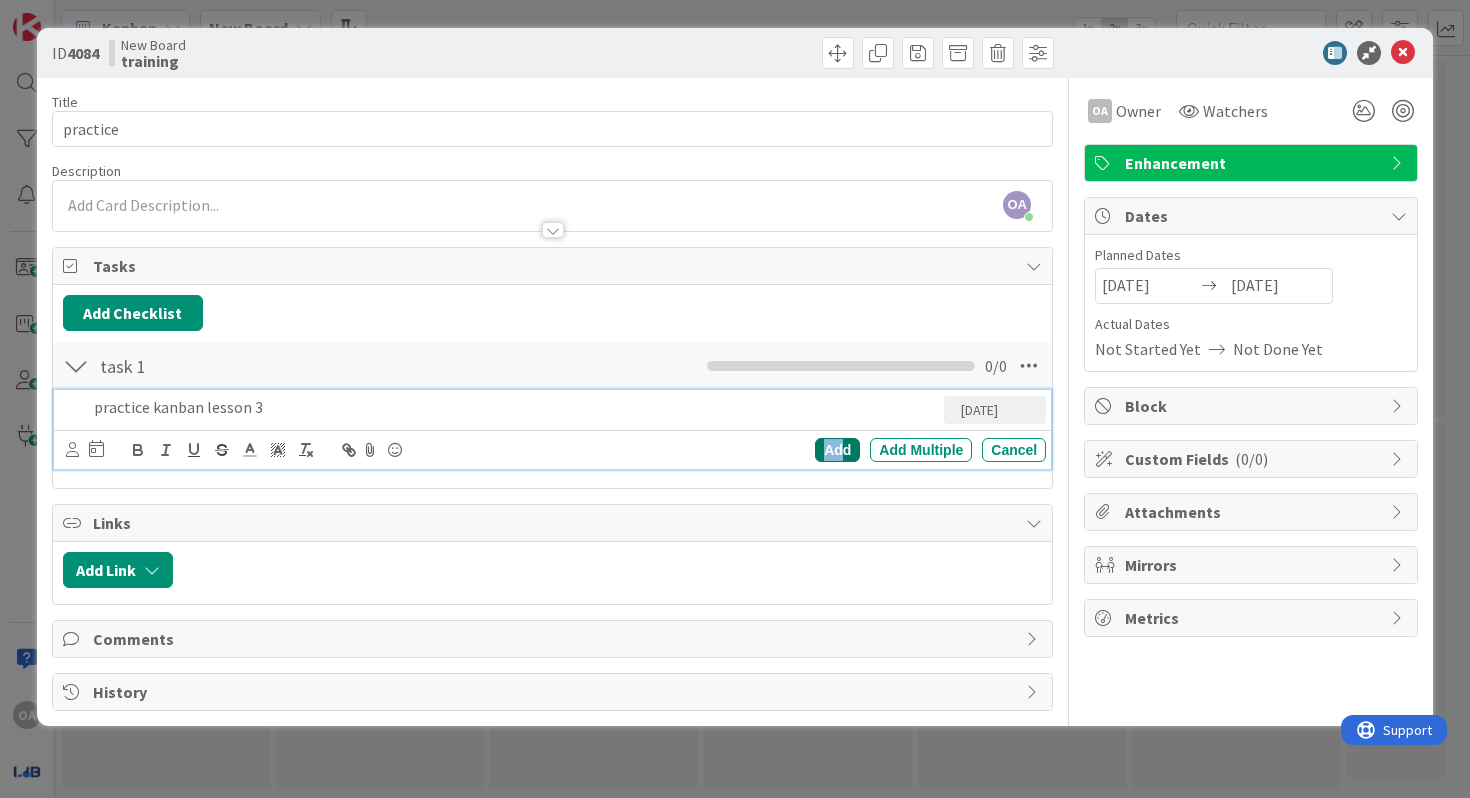 click on "Add" at bounding box center (837, 450) 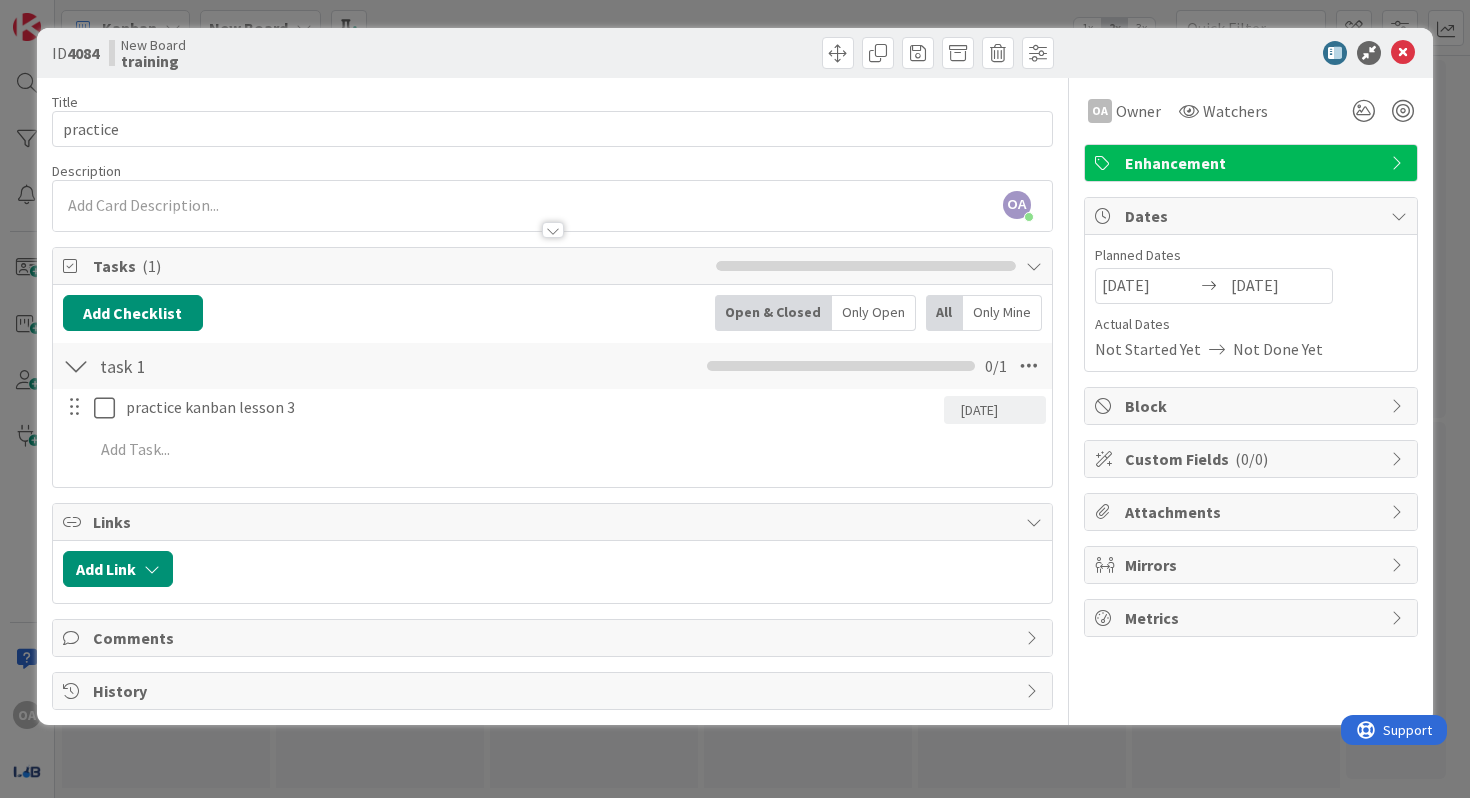 click on "Only Mine" at bounding box center [1002, 313] 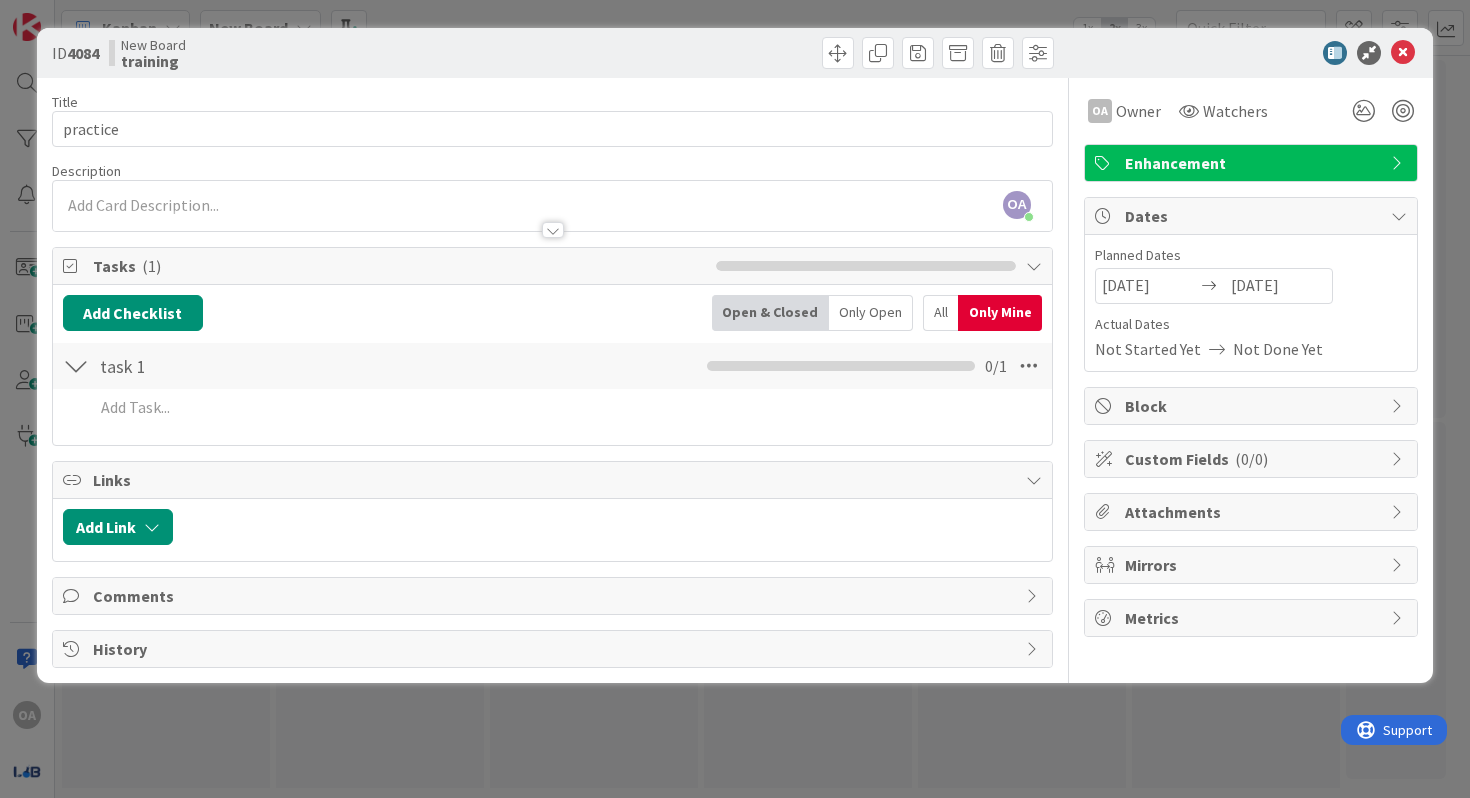 click on "Only Open" at bounding box center [871, 313] 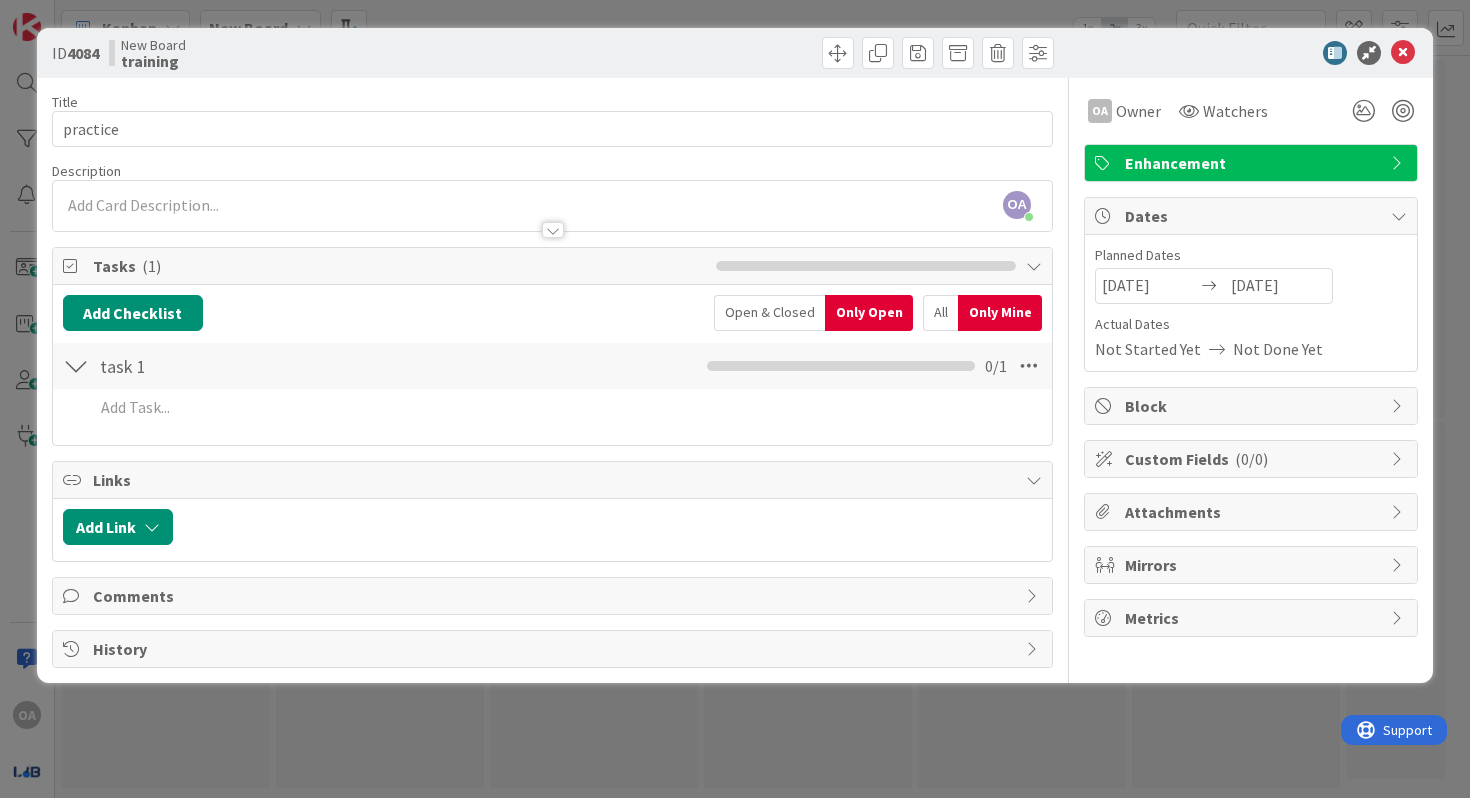 click on "Open & Closed" at bounding box center [769, 313] 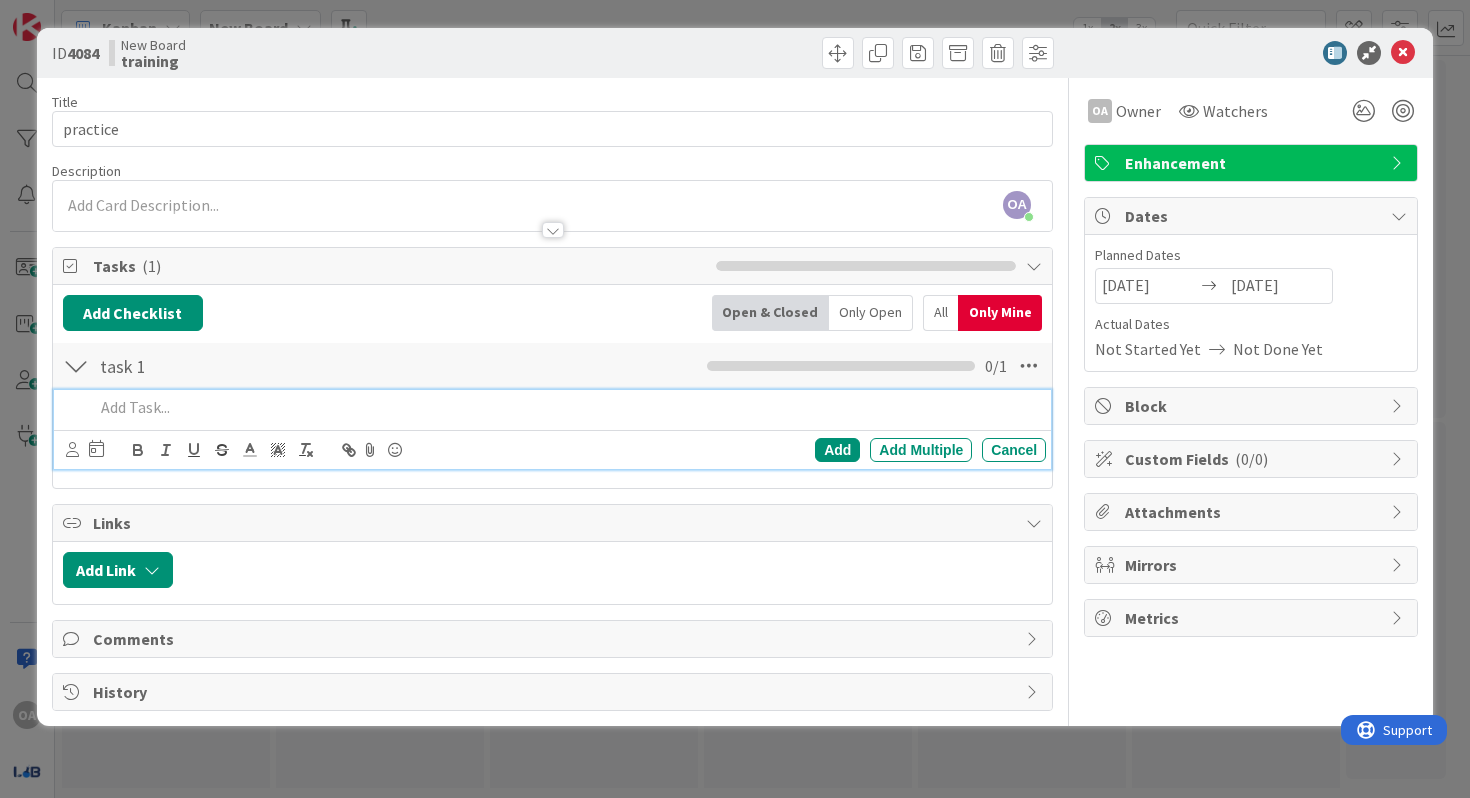 click at bounding box center (566, 407) 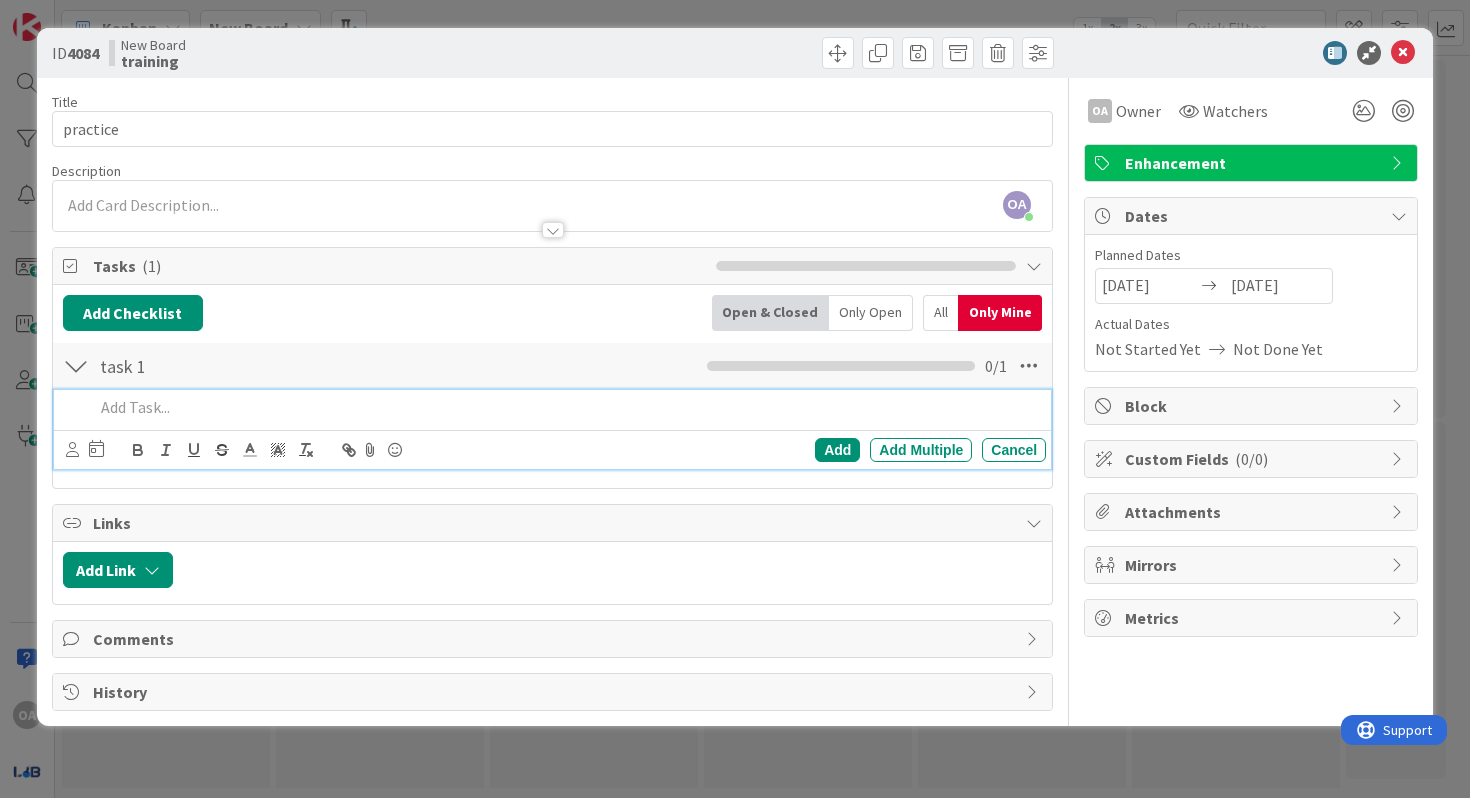 click on "Mirrors" at bounding box center [1253, 565] 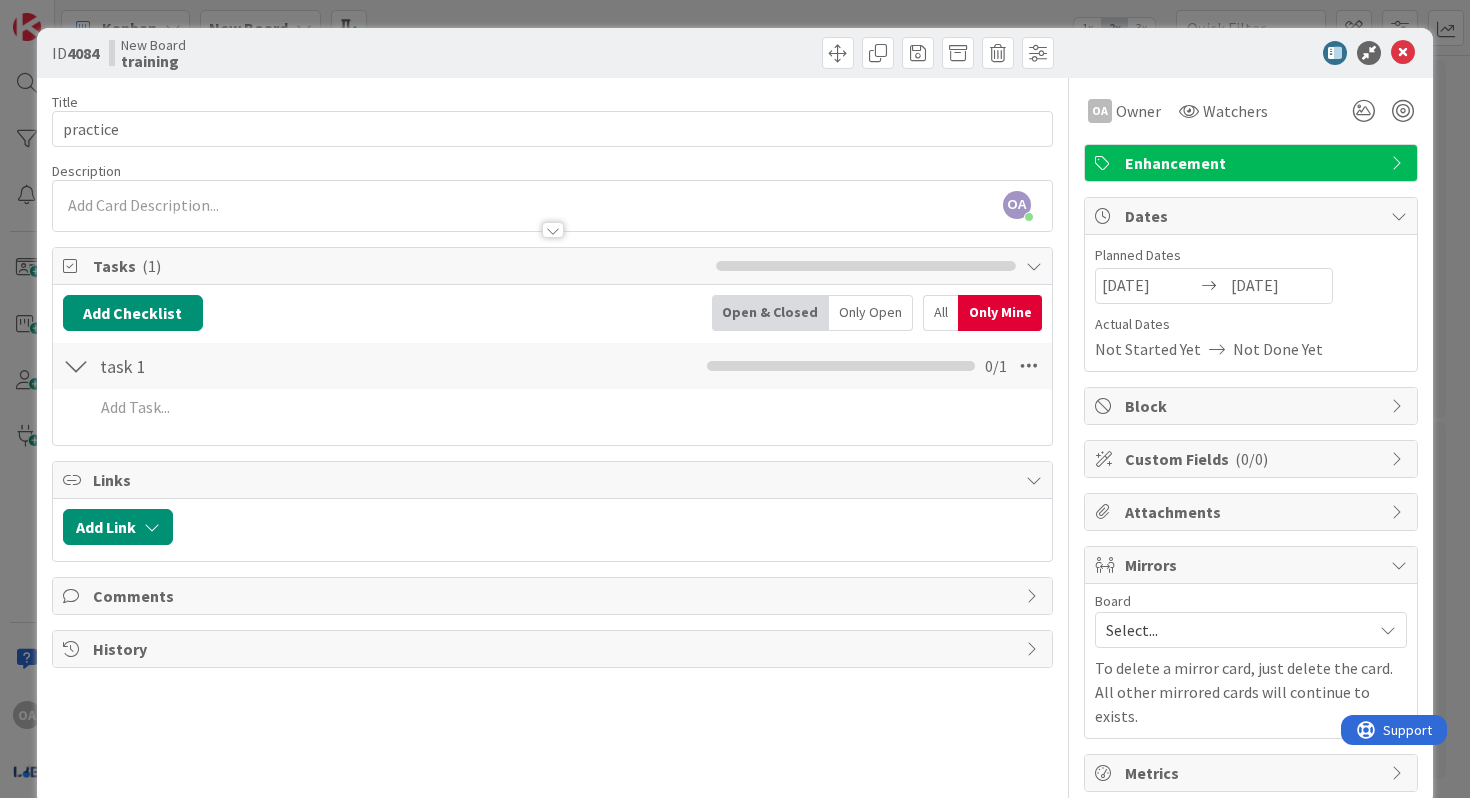 click on "Attachments" at bounding box center [1253, 512] 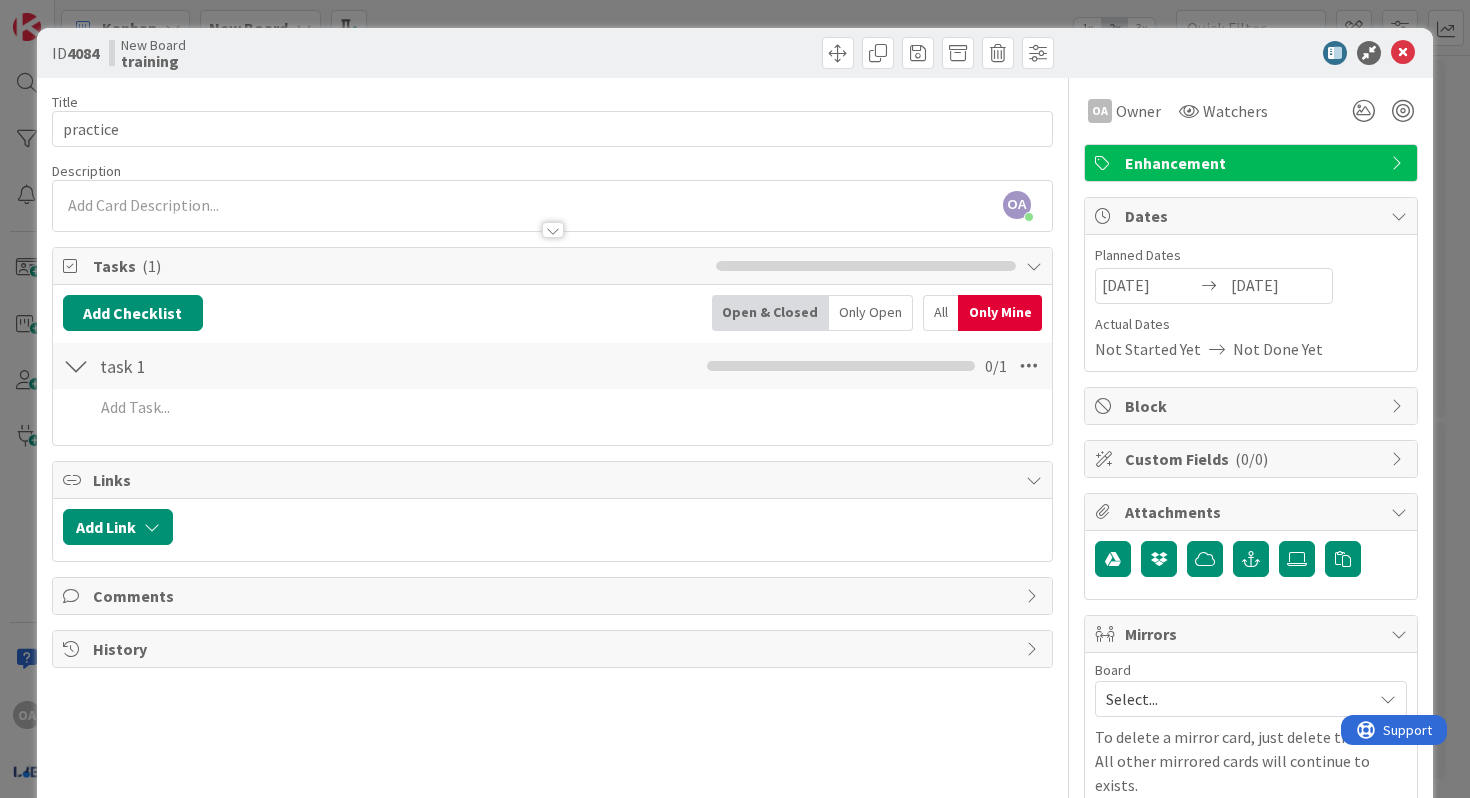 scroll, scrollTop: 82, scrollLeft: 0, axis: vertical 